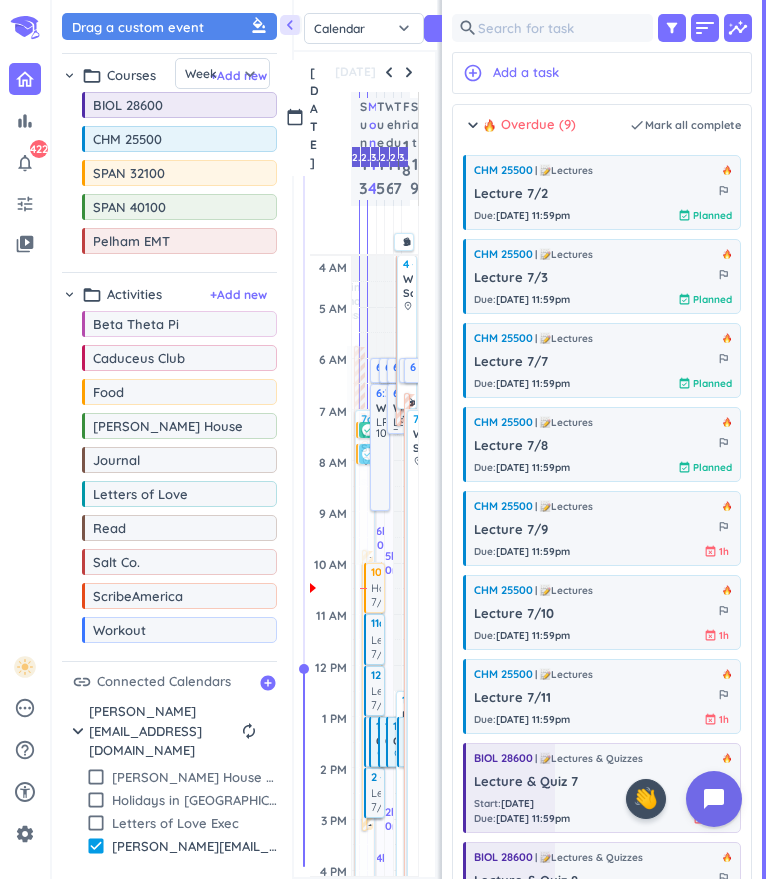 scroll, scrollTop: 0, scrollLeft: 0, axis: both 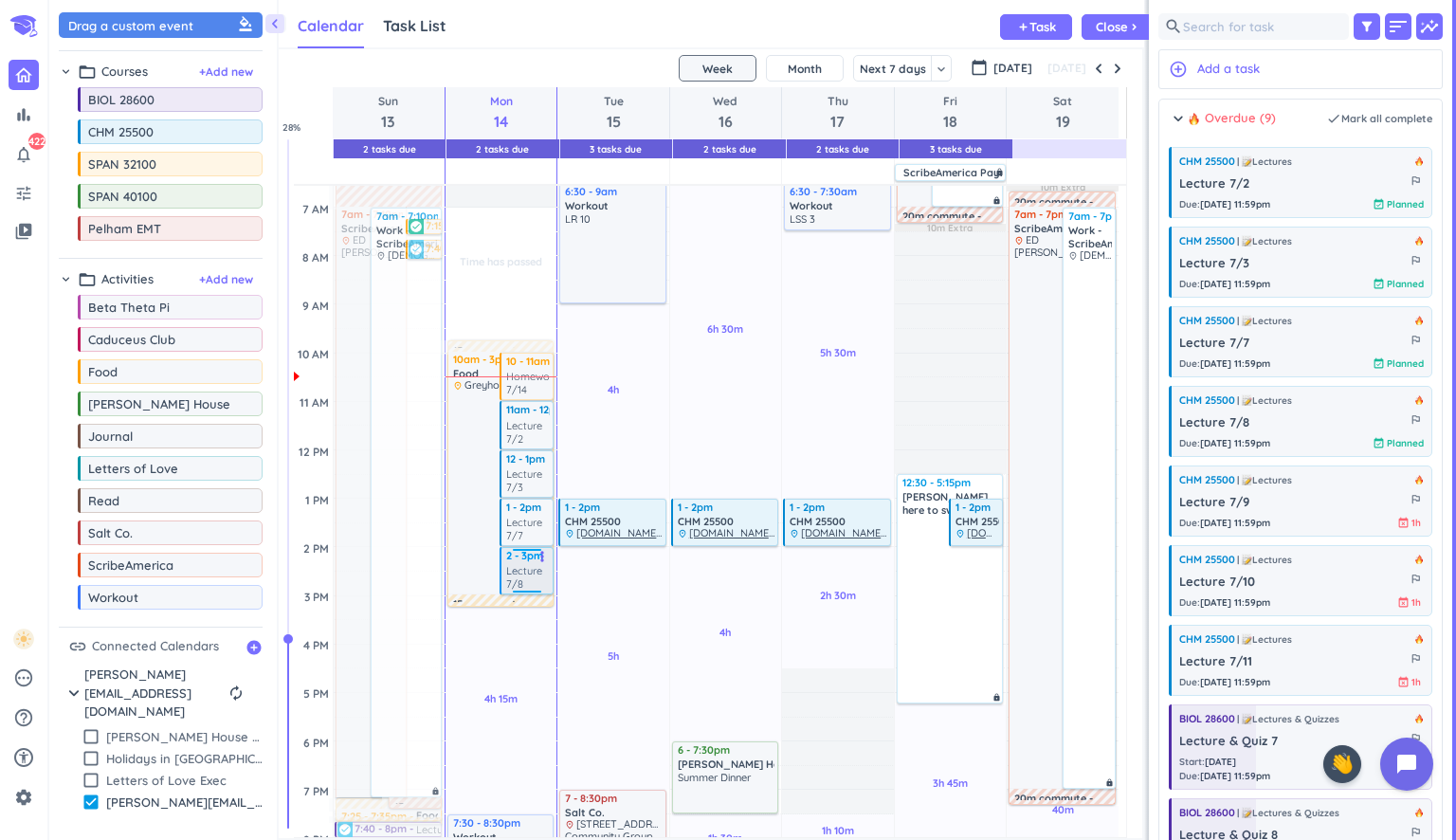 click on "more_vert" at bounding box center (542, 557) 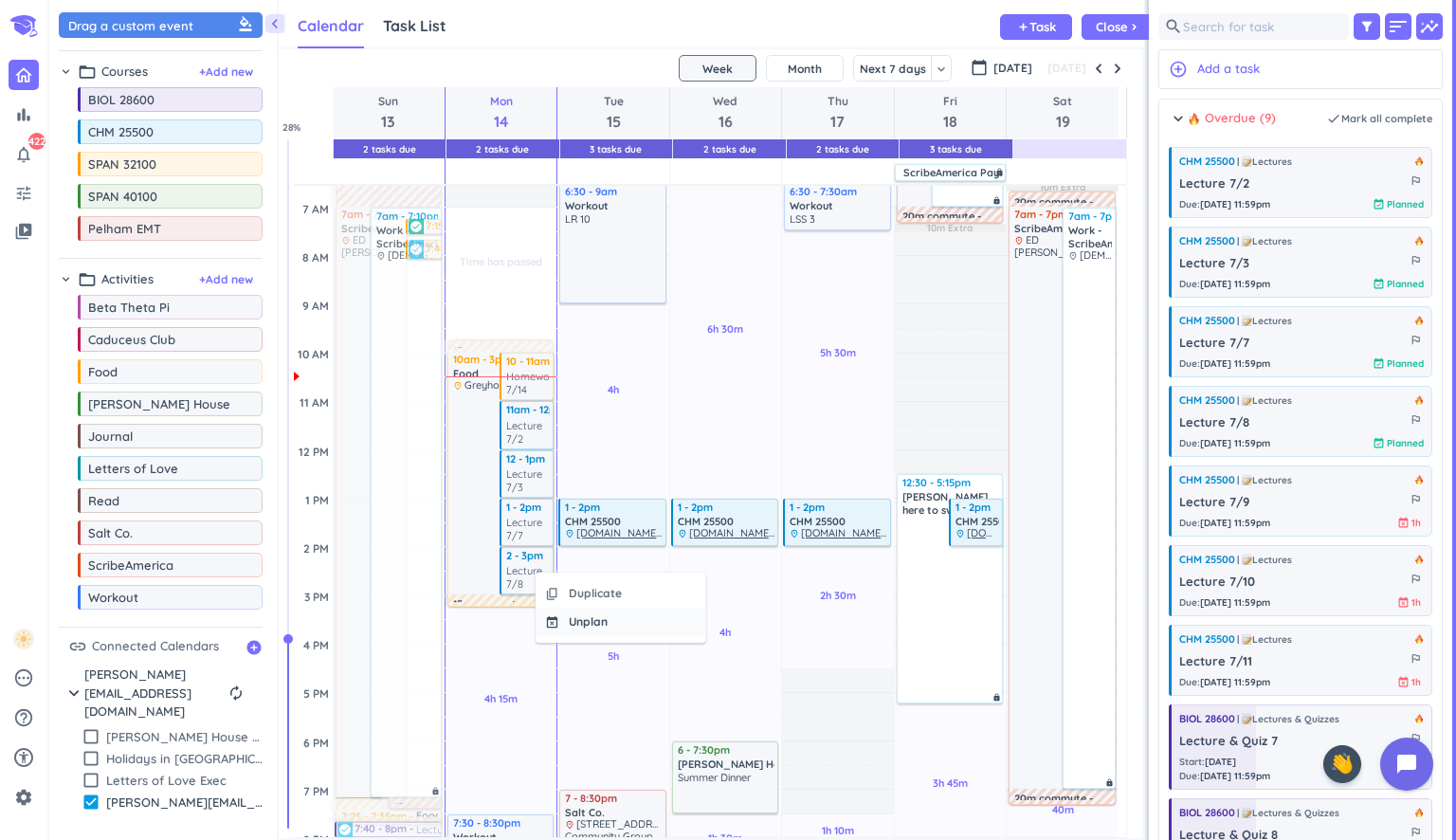 click on "Unplan" at bounding box center (588, 622) 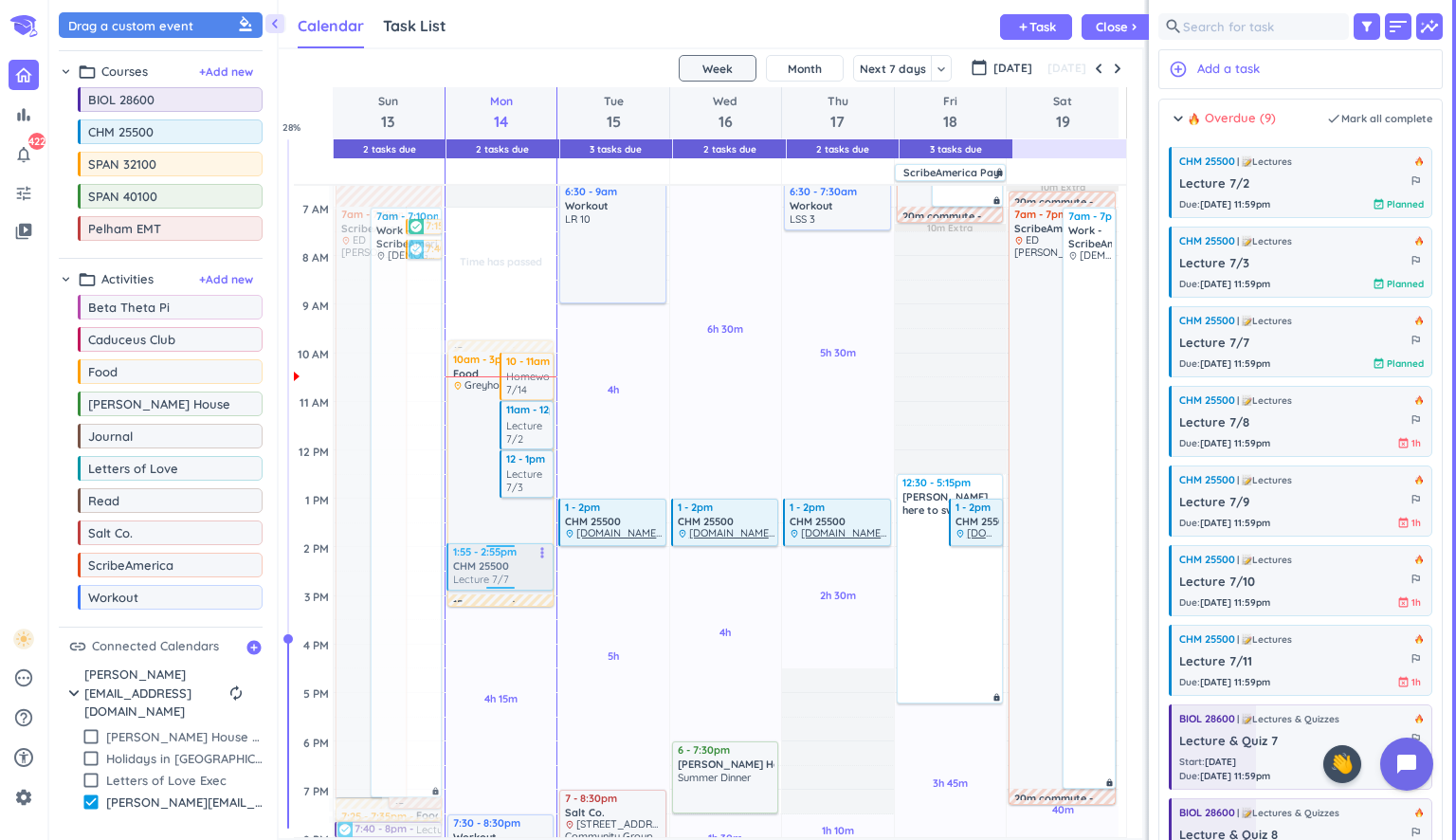 drag, startPoint x: 525, startPoint y: 517, endPoint x: 488, endPoint y: 566, distance: 61 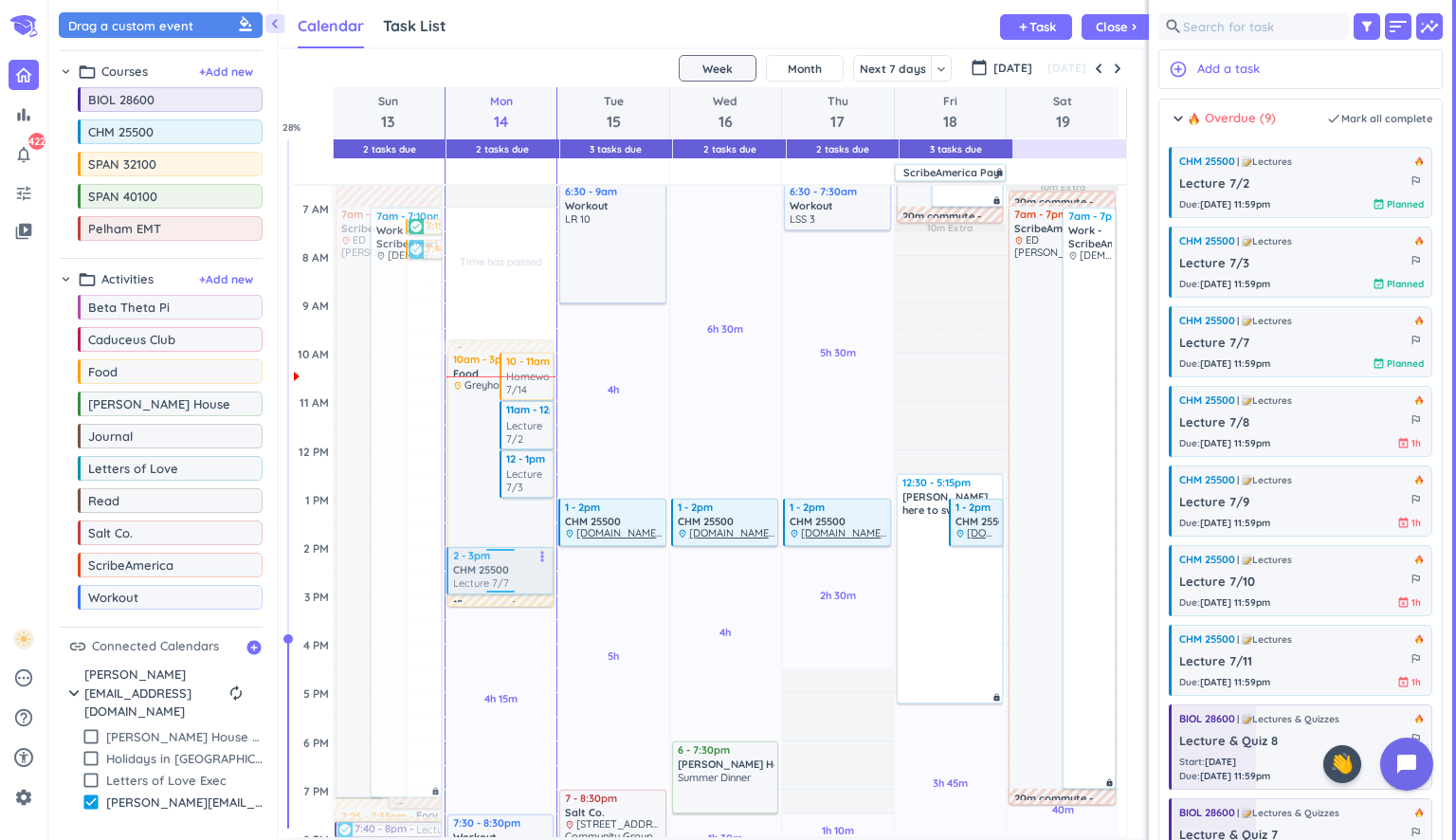 drag, startPoint x: 514, startPoint y: 565, endPoint x: 480, endPoint y: 575, distance: 35.44009 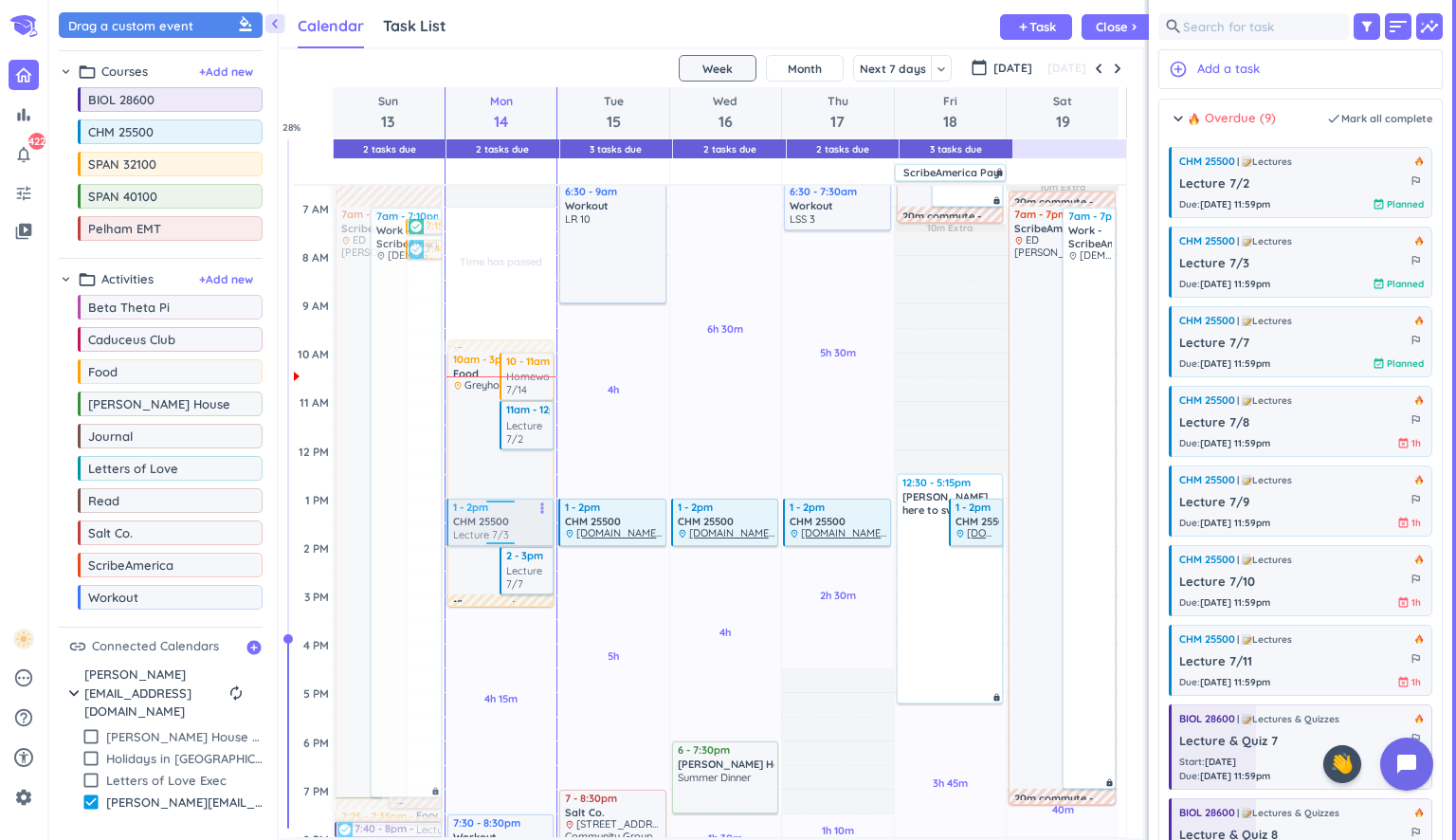 drag, startPoint x: 525, startPoint y: 474, endPoint x: 485, endPoint y: 514, distance: 56.56854 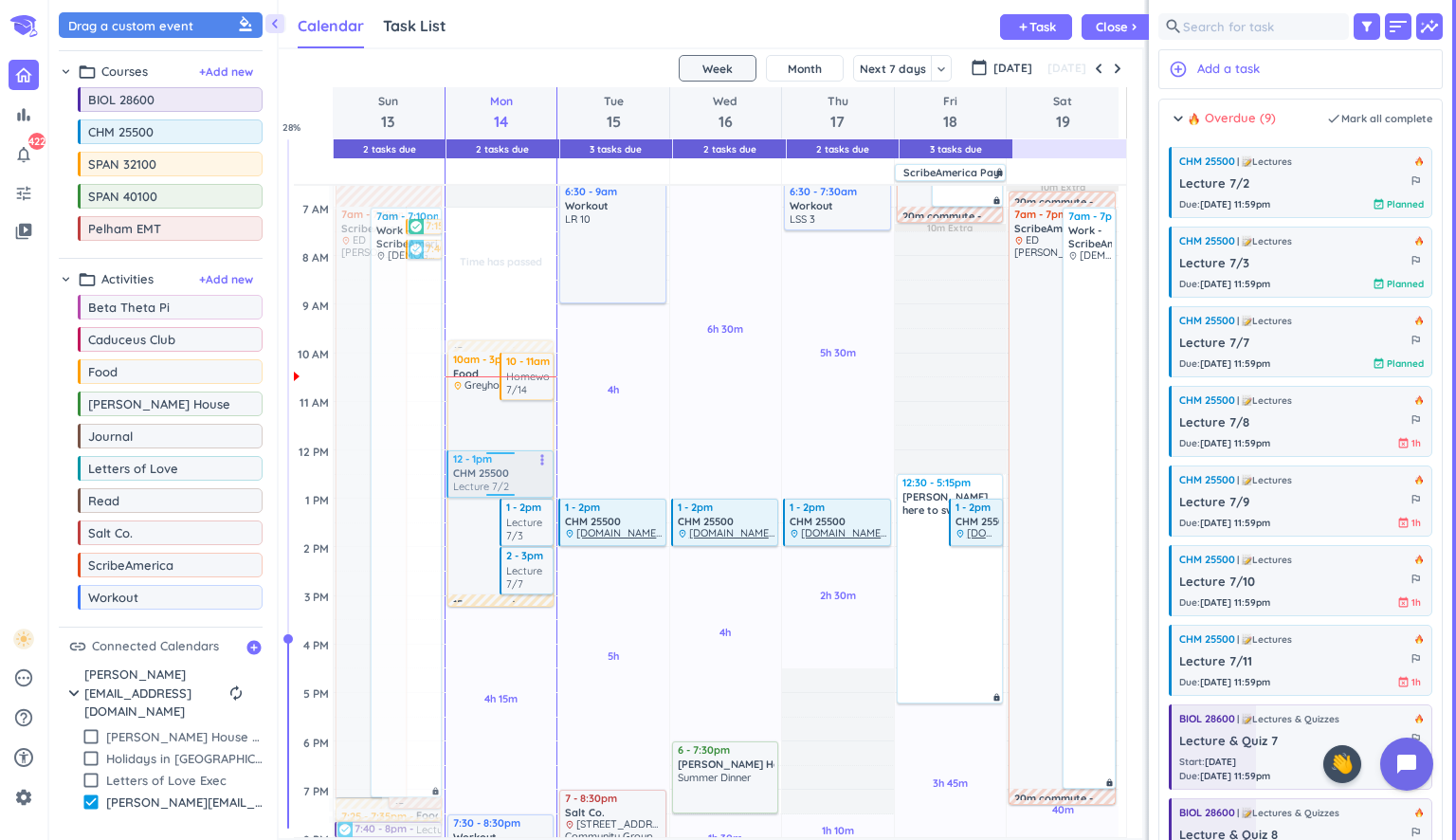 click on "Time has passed Past due Plan 4h 15m Past due Plan 30m Past due Plan 30m Past due Plan Adjust Awake Time Adjust Awake Time 10am - 3pm Food delete_outline place Greyhouse Coffee & Supply Co. - [GEOGRAPHIC_DATA] 10 - 11am SPAN 32100 Homework 7/14 more_vert 11am - 12pm CHM 25500 Lecture 7/2 more_vert 1 - 2pm CHM 25500 Lecture 7/3 more_vert 2 - 3pm CHM 25500 Lecture 7/7 more_vert 15m commute 15m commute 7:30 - 8:30pm Workout delete_outline LSS 3 9 - 9:30pm Read delete_outline [DEMOGRAPHIC_DATA] 2  12 - 1pm CHM 25500 Lecture 7/2 more_vert" at bounding box center (500, 644) 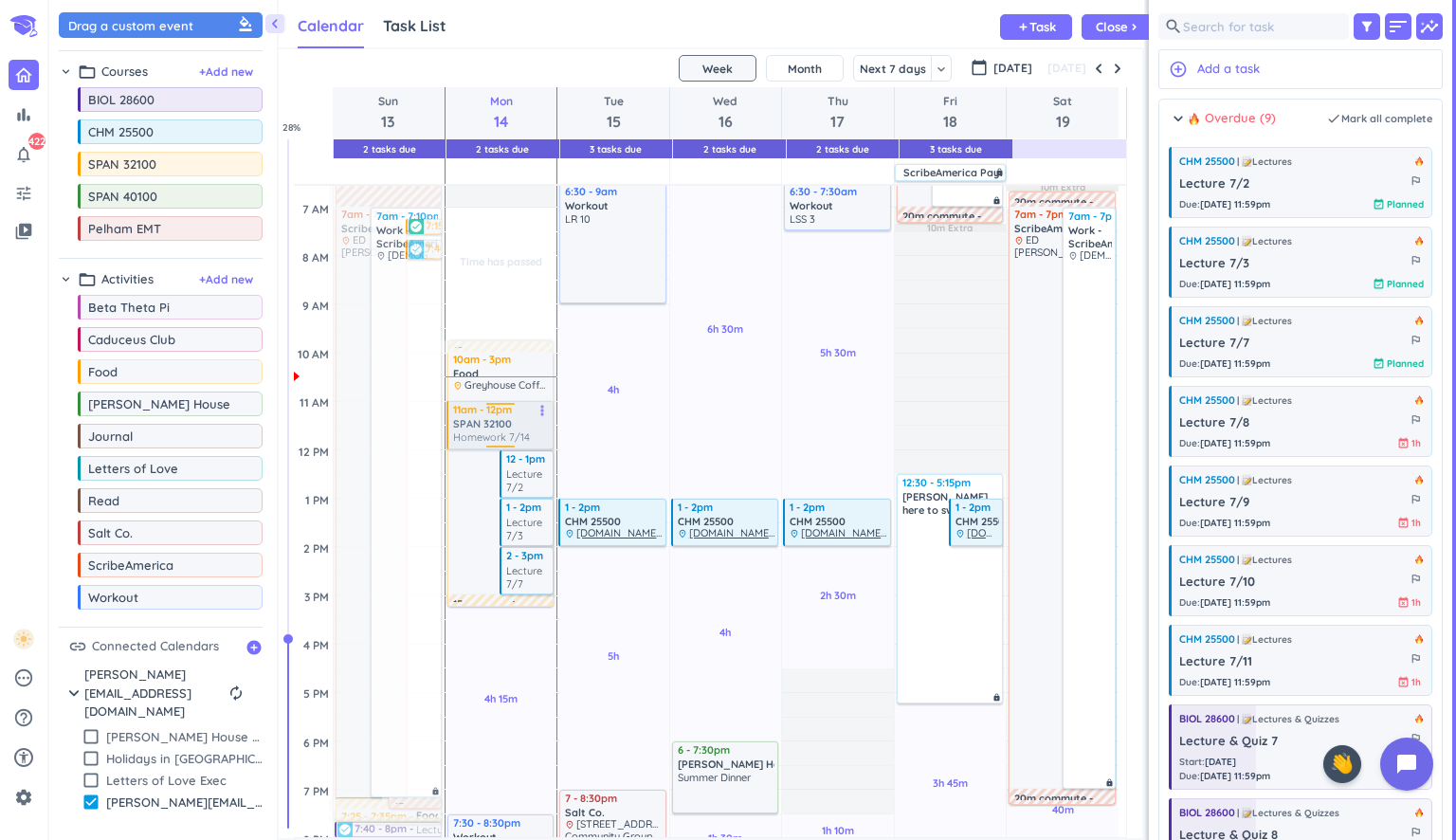 drag, startPoint x: 515, startPoint y: 381, endPoint x: 491, endPoint y: 423, distance: 48.373546 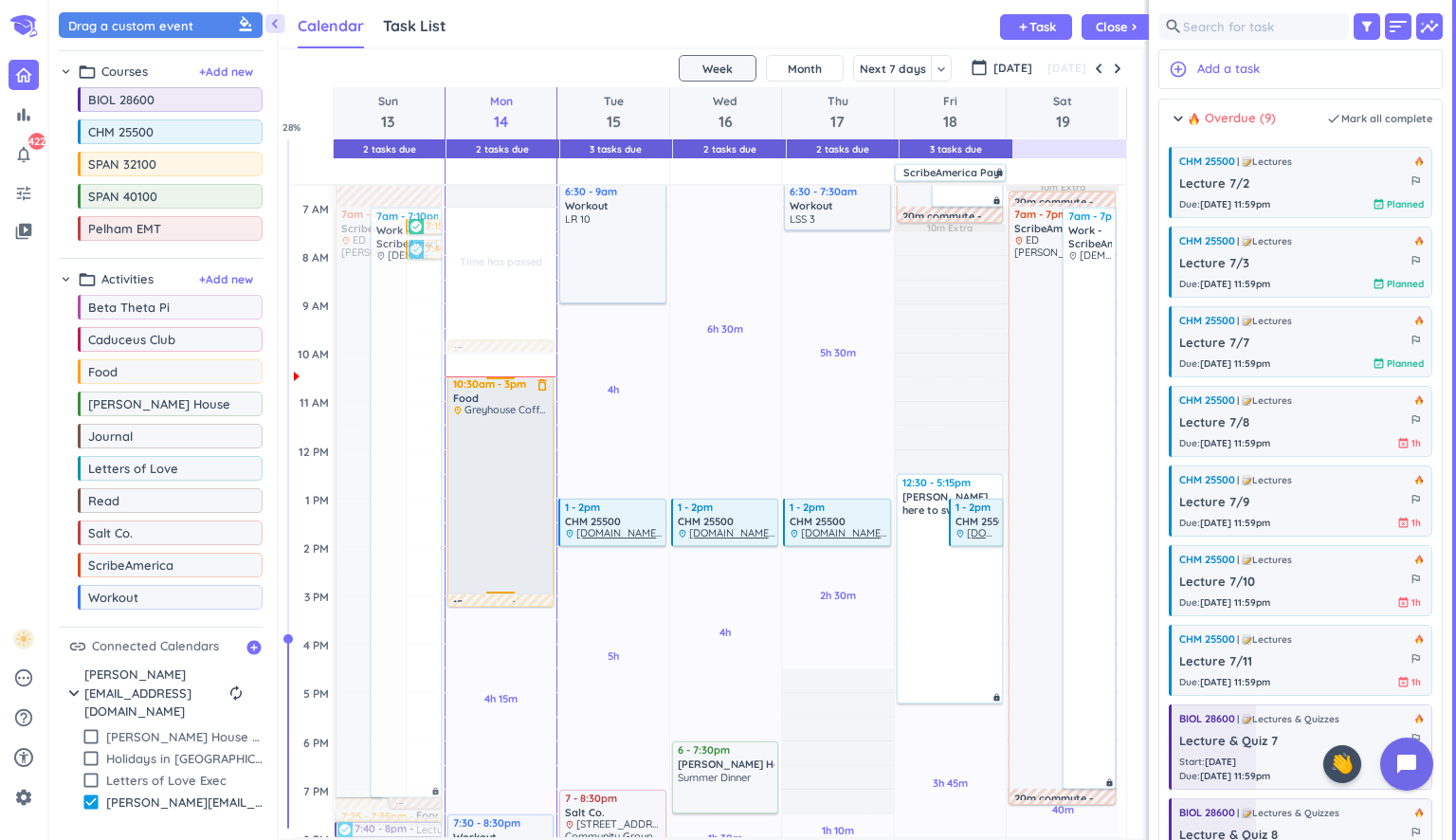 drag, startPoint x: 500, startPoint y: 357, endPoint x: 480, endPoint y: 382, distance: 32.01562 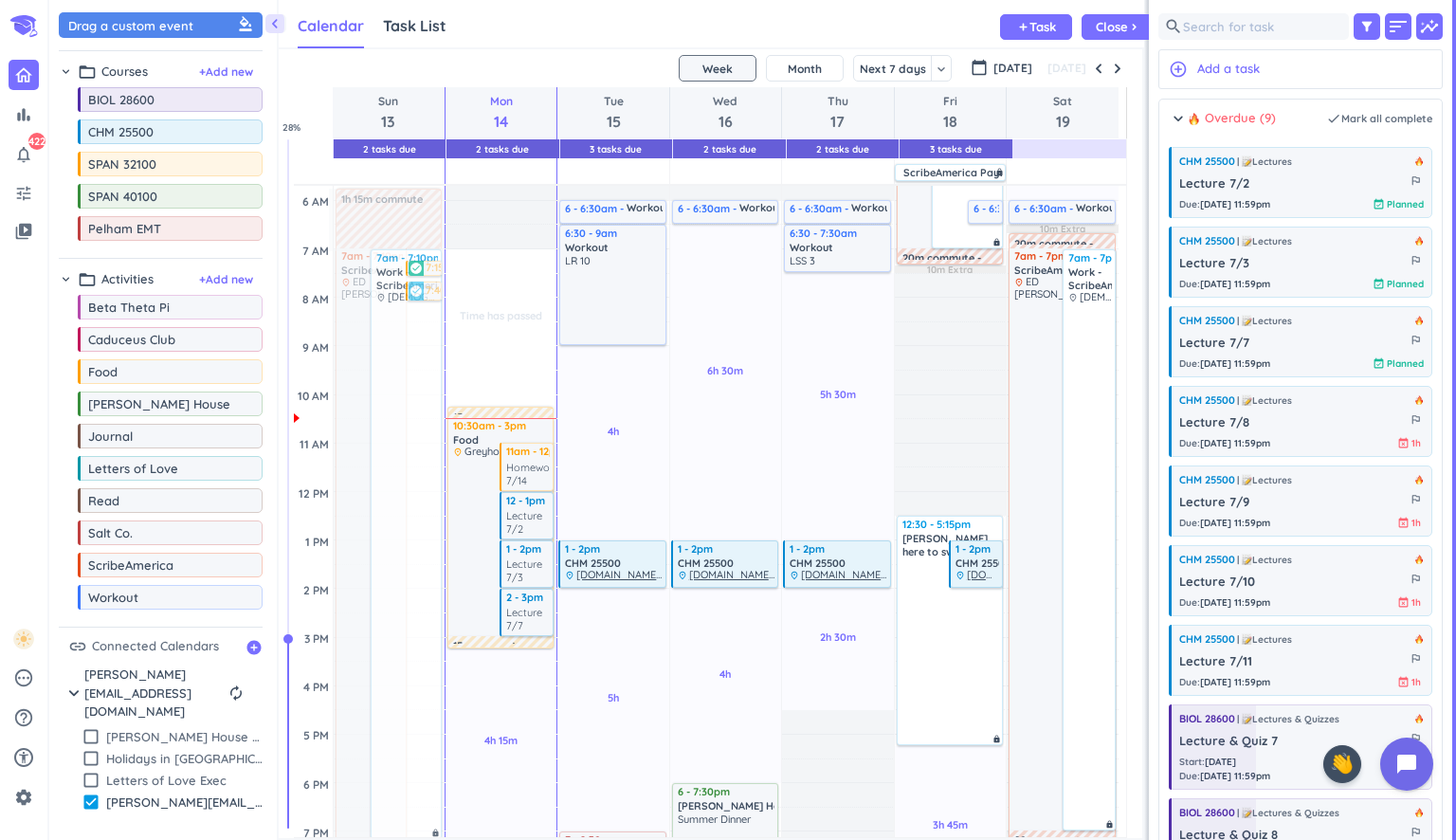 scroll, scrollTop: 83, scrollLeft: 0, axis: vertical 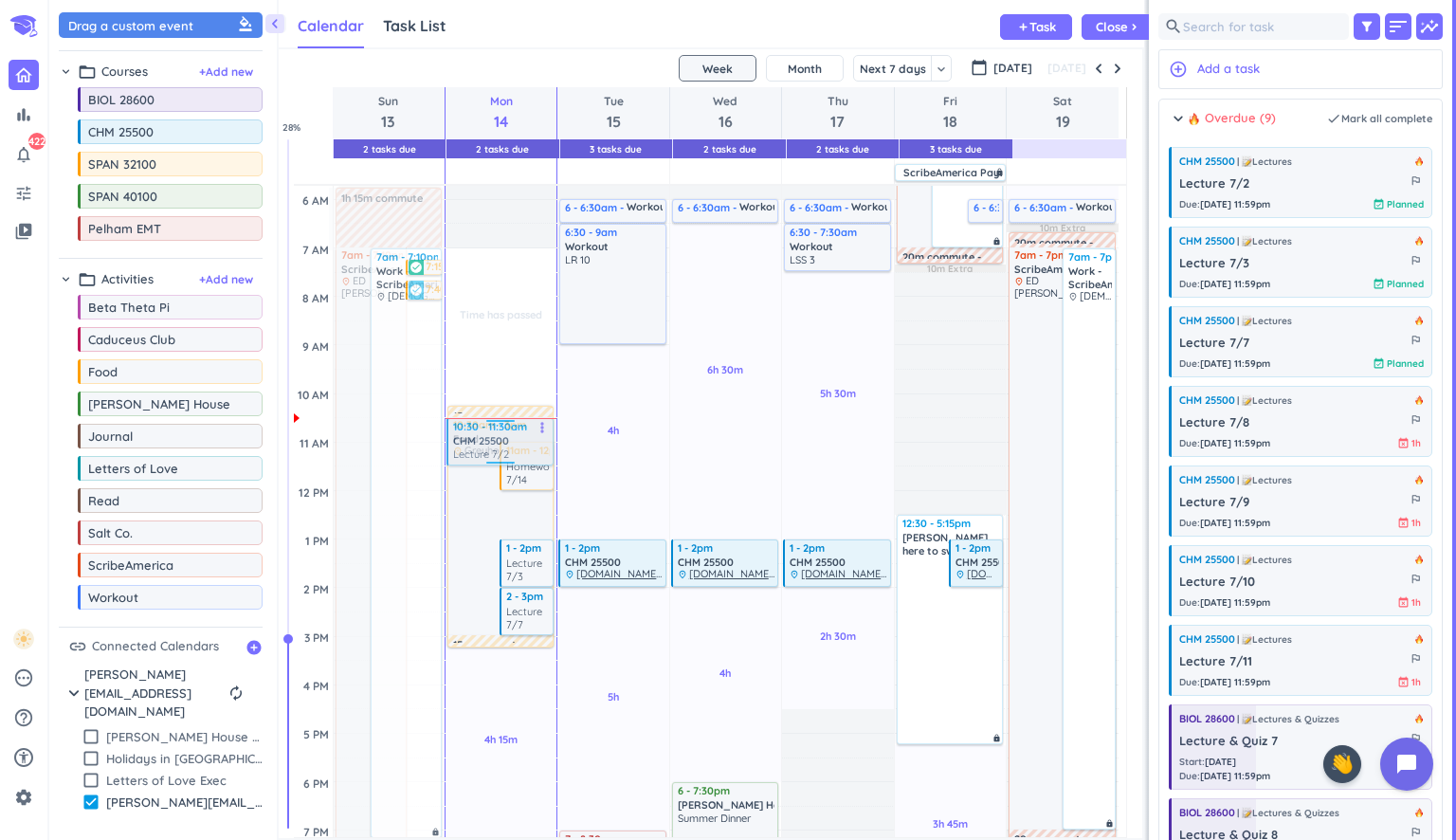 drag, startPoint x: 521, startPoint y: 522, endPoint x: 465, endPoint y: 445, distance: 95.2103 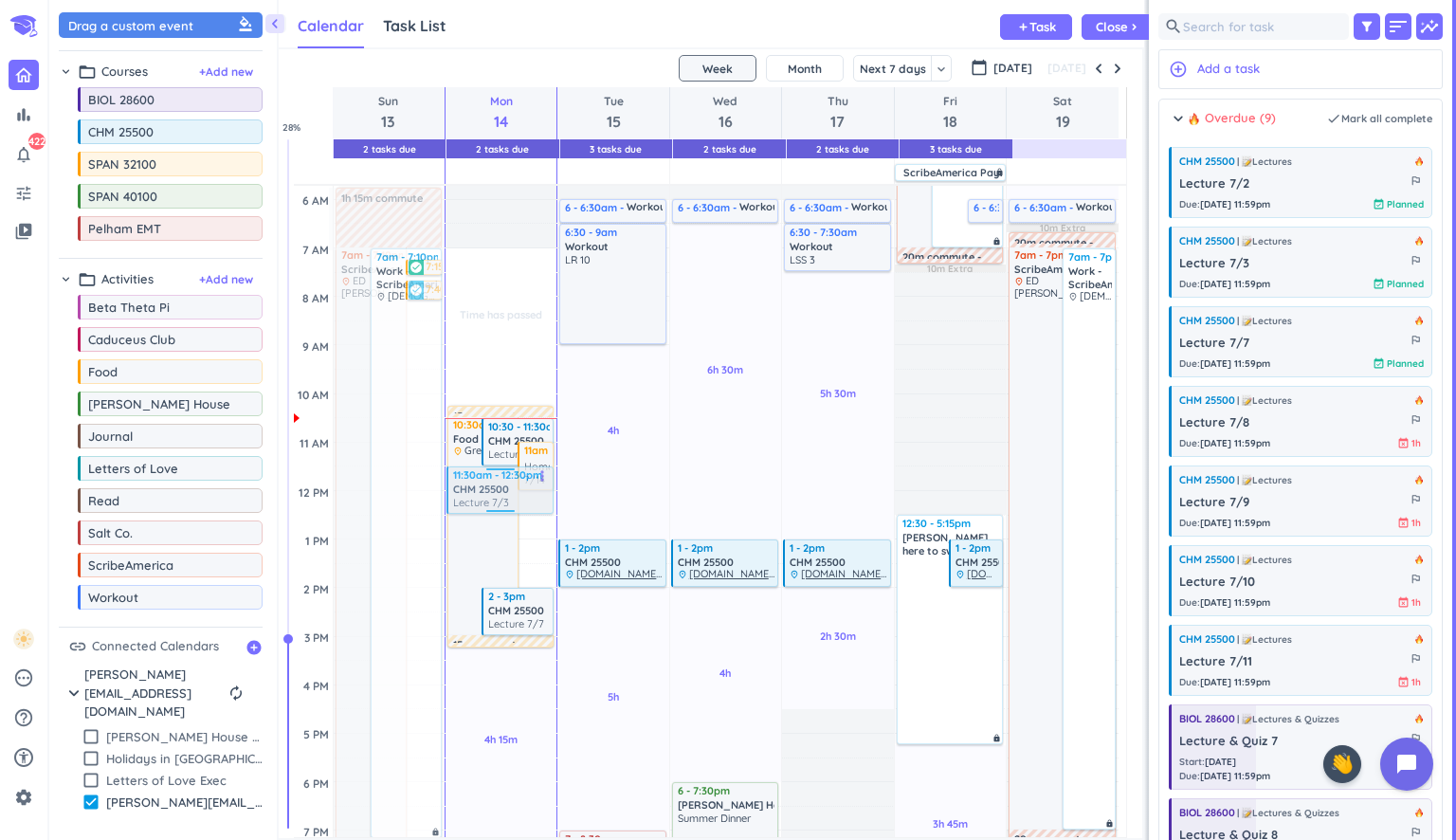 drag, startPoint x: 515, startPoint y: 564, endPoint x: 470, endPoint y: 484, distance: 91.787799 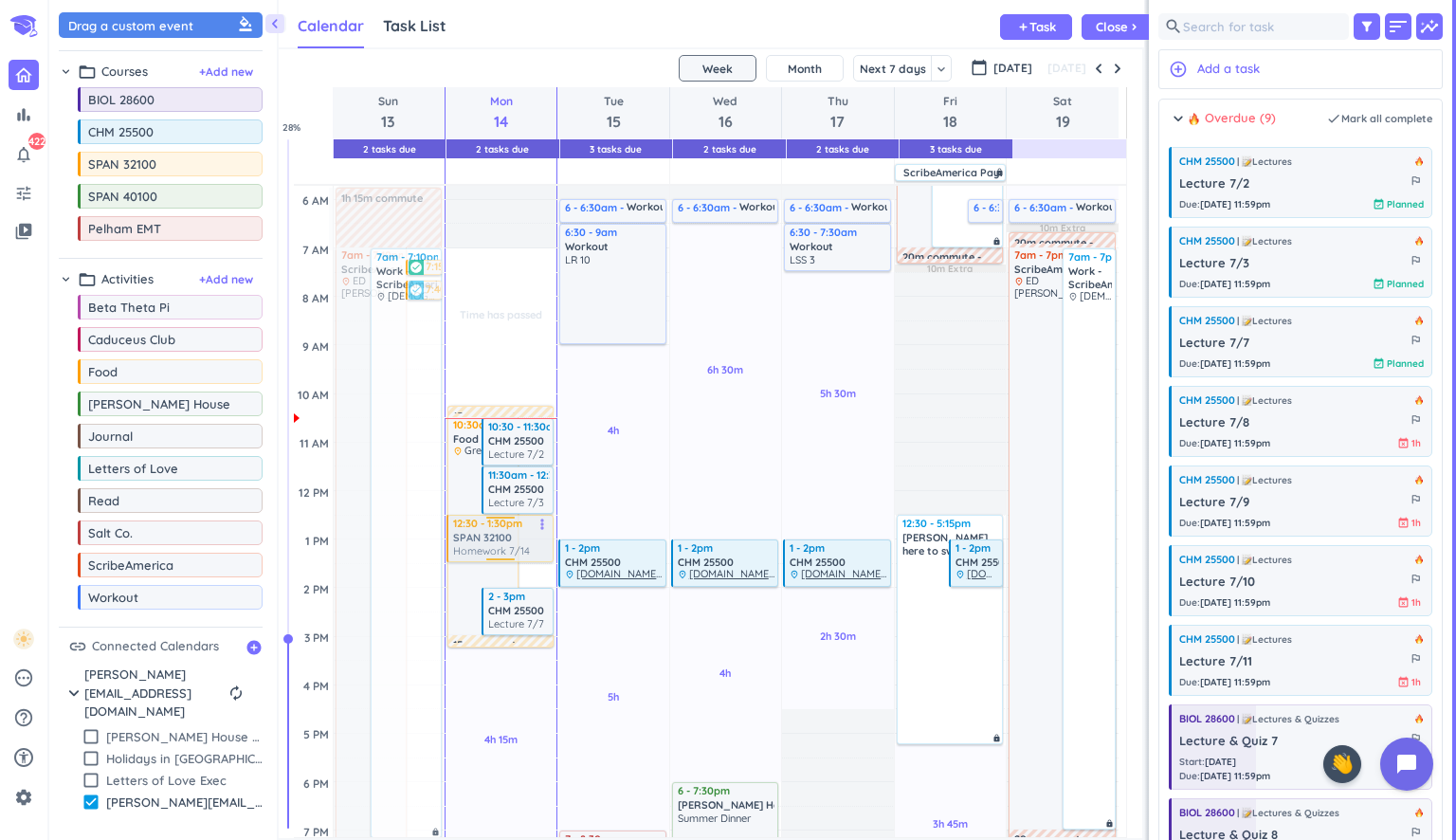 drag, startPoint x: 470, startPoint y: 484, endPoint x: 498, endPoint y: 530, distance: 53.851648 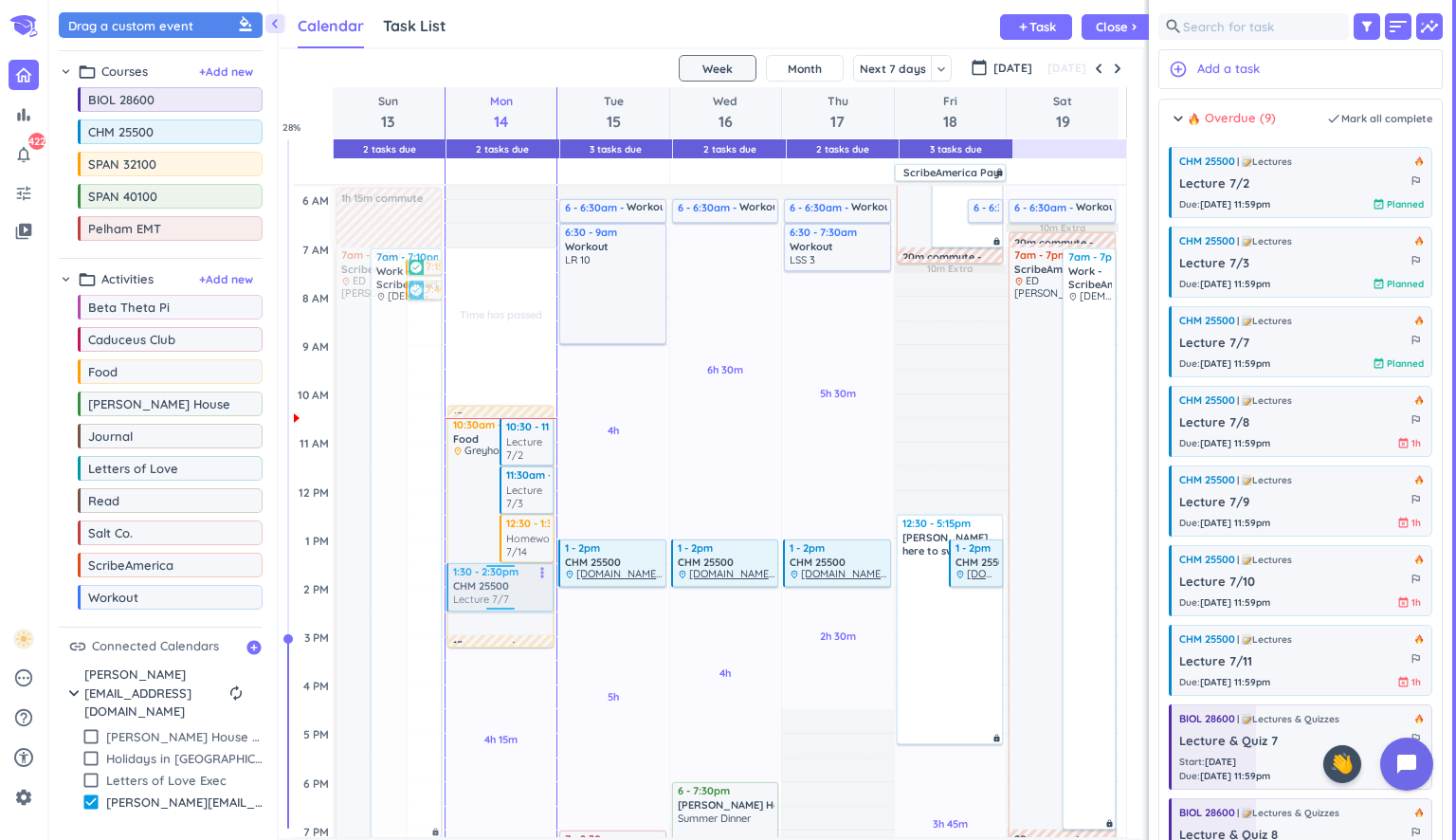 drag, startPoint x: 521, startPoint y: 618, endPoint x: 498, endPoint y: 588, distance: 37.80212 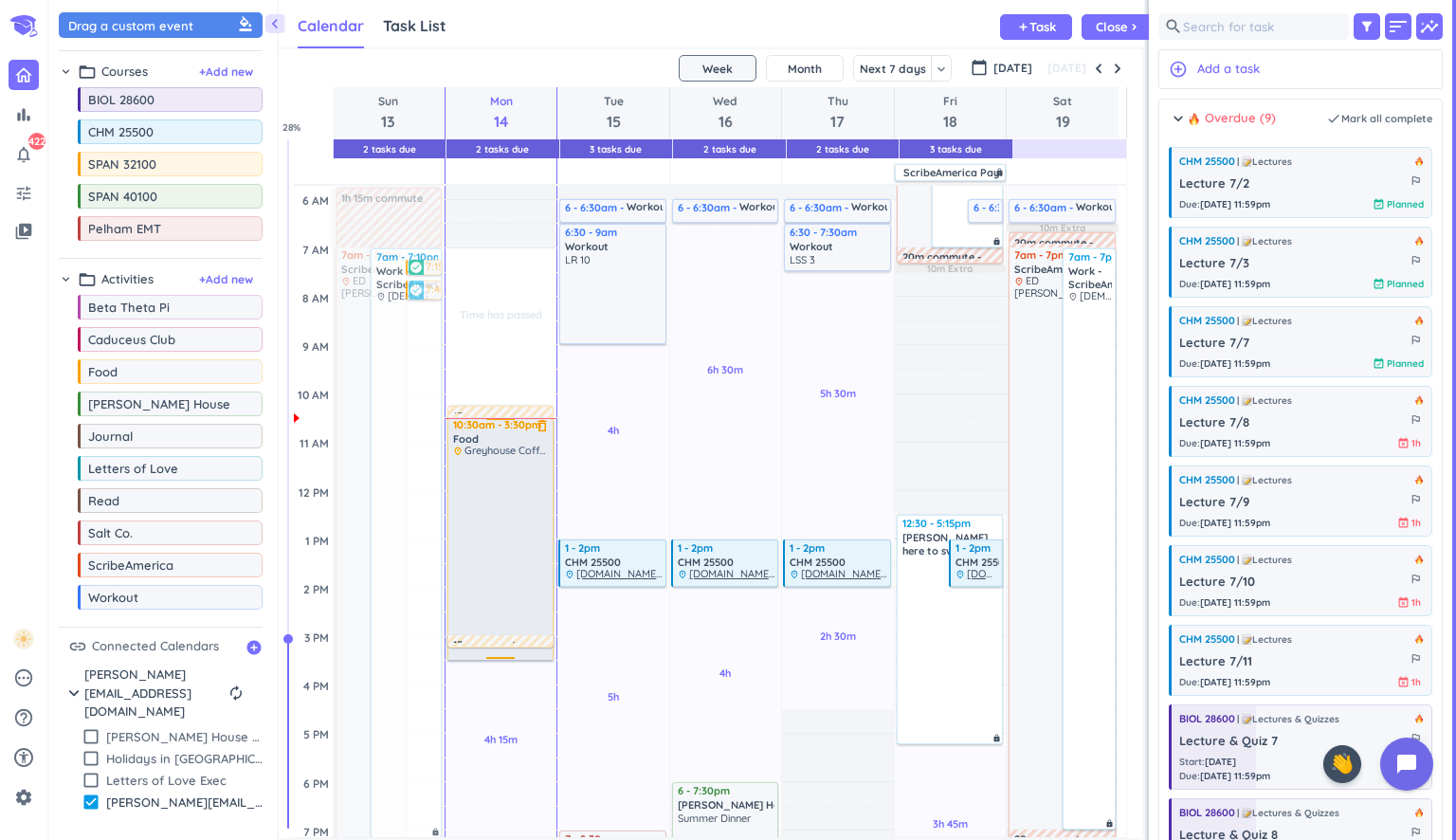 drag, startPoint x: 500, startPoint y: 632, endPoint x: 472, endPoint y: 658, distance: 38.20995 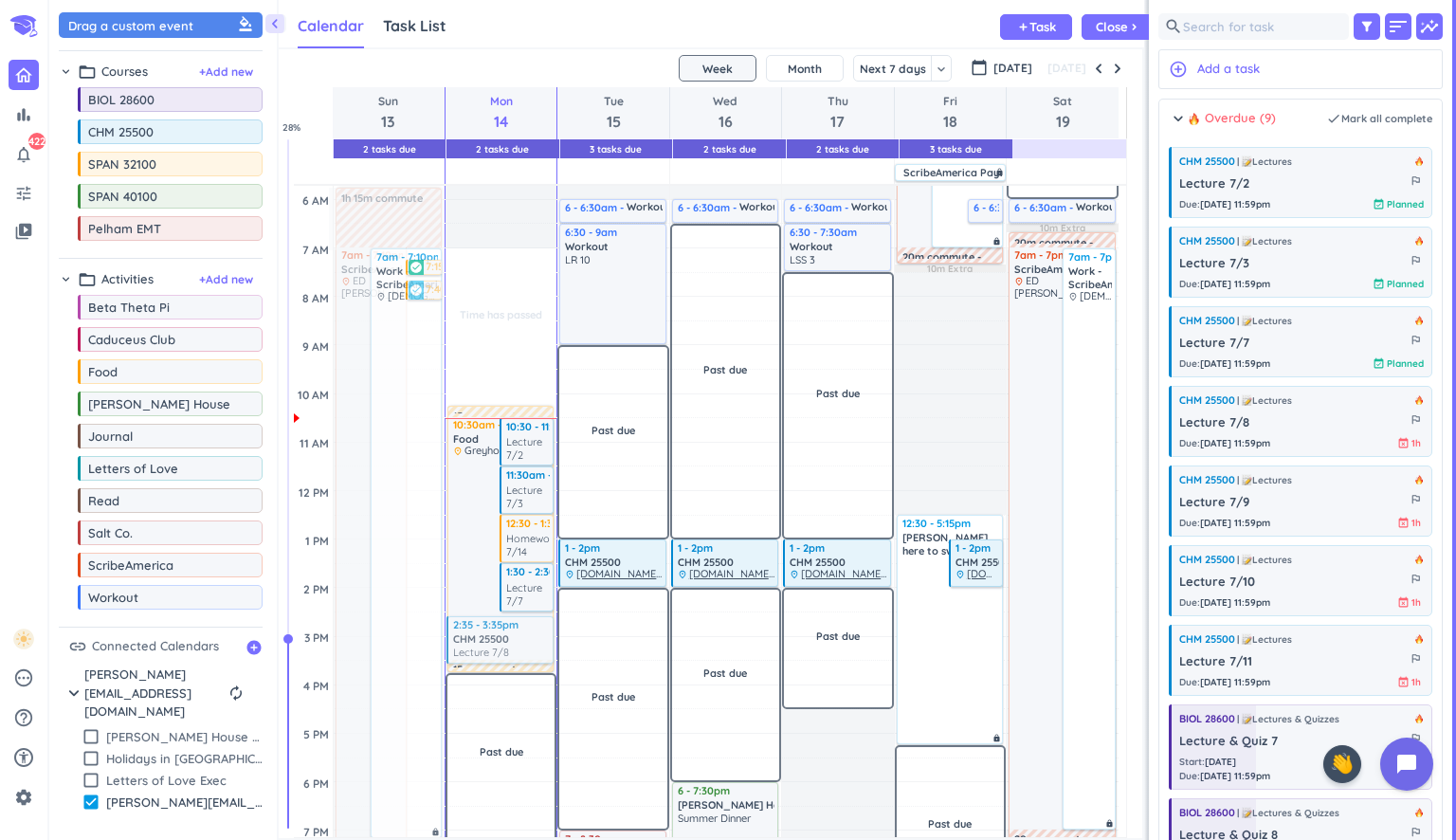 drag, startPoint x: 1306, startPoint y: 413, endPoint x: 485, endPoint y: 612, distance: 844.7733 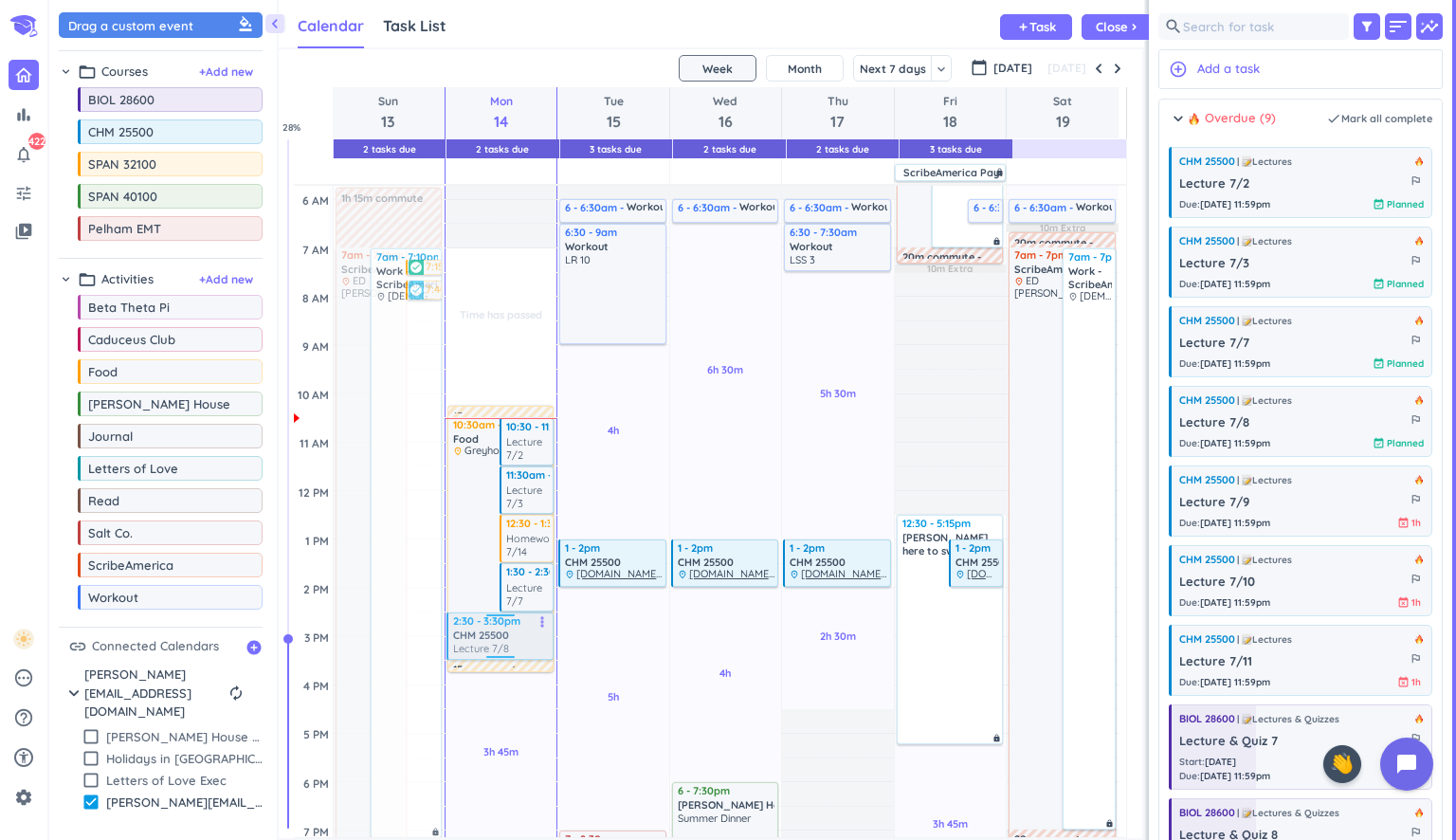 click on "Time has passed Past due Plan 3h 45m Past due Plan 30m Past due Plan 30m Past due Plan Adjust Awake Time Adjust Awake Time 10:30am - 3:30pm Food delete_outline place Greyhouse Coffee & Supply Co. - [GEOGRAPHIC_DATA] 10:30 - 11:30am CHM 25500 Lecture 7/2 more_vert 11:30am - 12:30pm CHM 25500 Lecture 7/3 more_vert 12:30 - 1:30pm SPAN 32100 Homework 7/14 more_vert 1:30 - 2:30pm CHM 25500 Lecture 7/7 more_vert 2:35 - 3:35pm CHM 25500 Lecture 7/8 more_vert 15m commute 15m commute 7:30 - 8:30pm Workout delete_outline LSS 3 9 - 9:30pm Read delete_outline [DEMOGRAPHIC_DATA] 2  2:30 - 3:30pm CHM 25500 Lecture 7/8 more_vert" at bounding box center (500, 685) 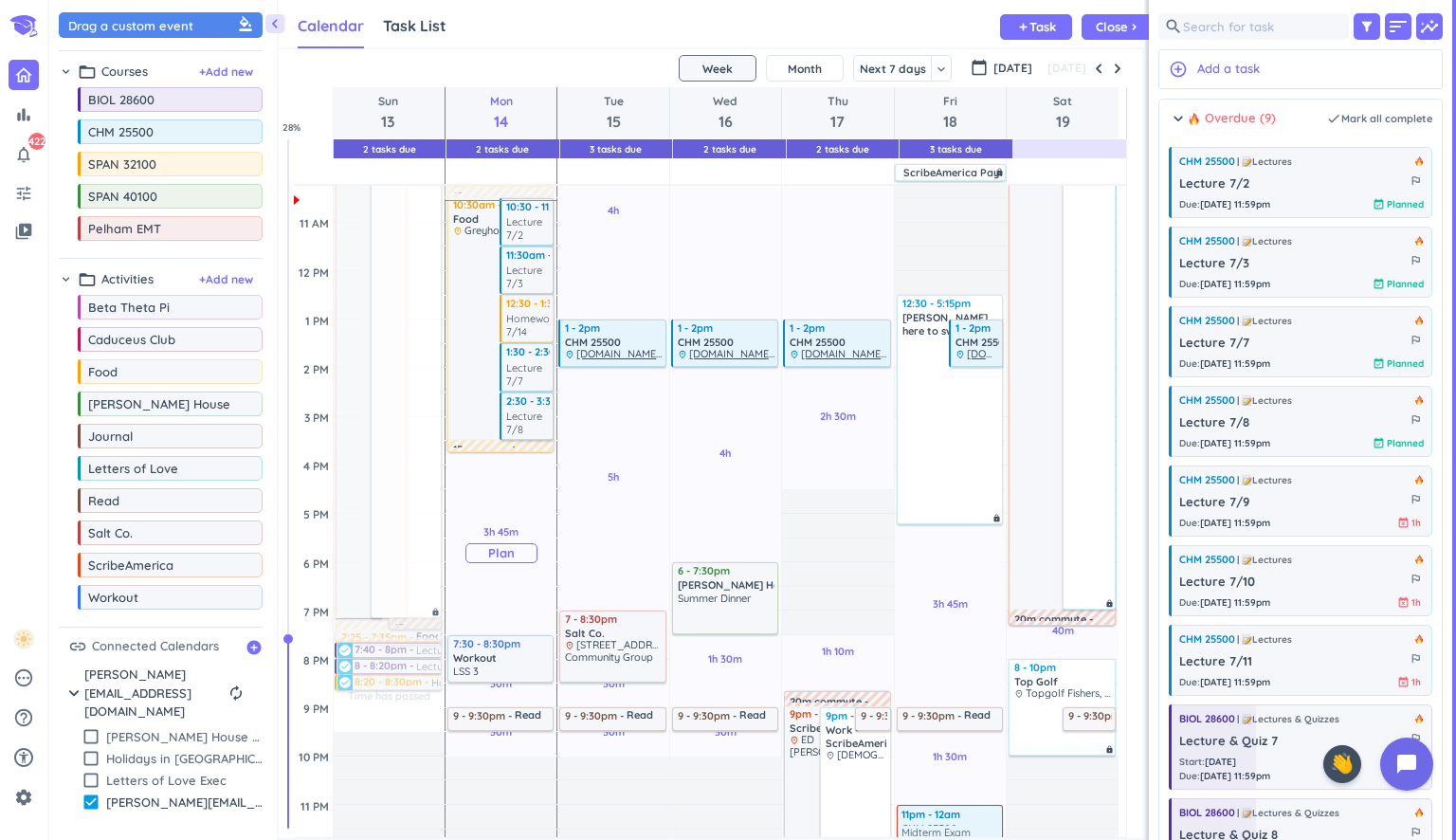scroll, scrollTop: 299, scrollLeft: 0, axis: vertical 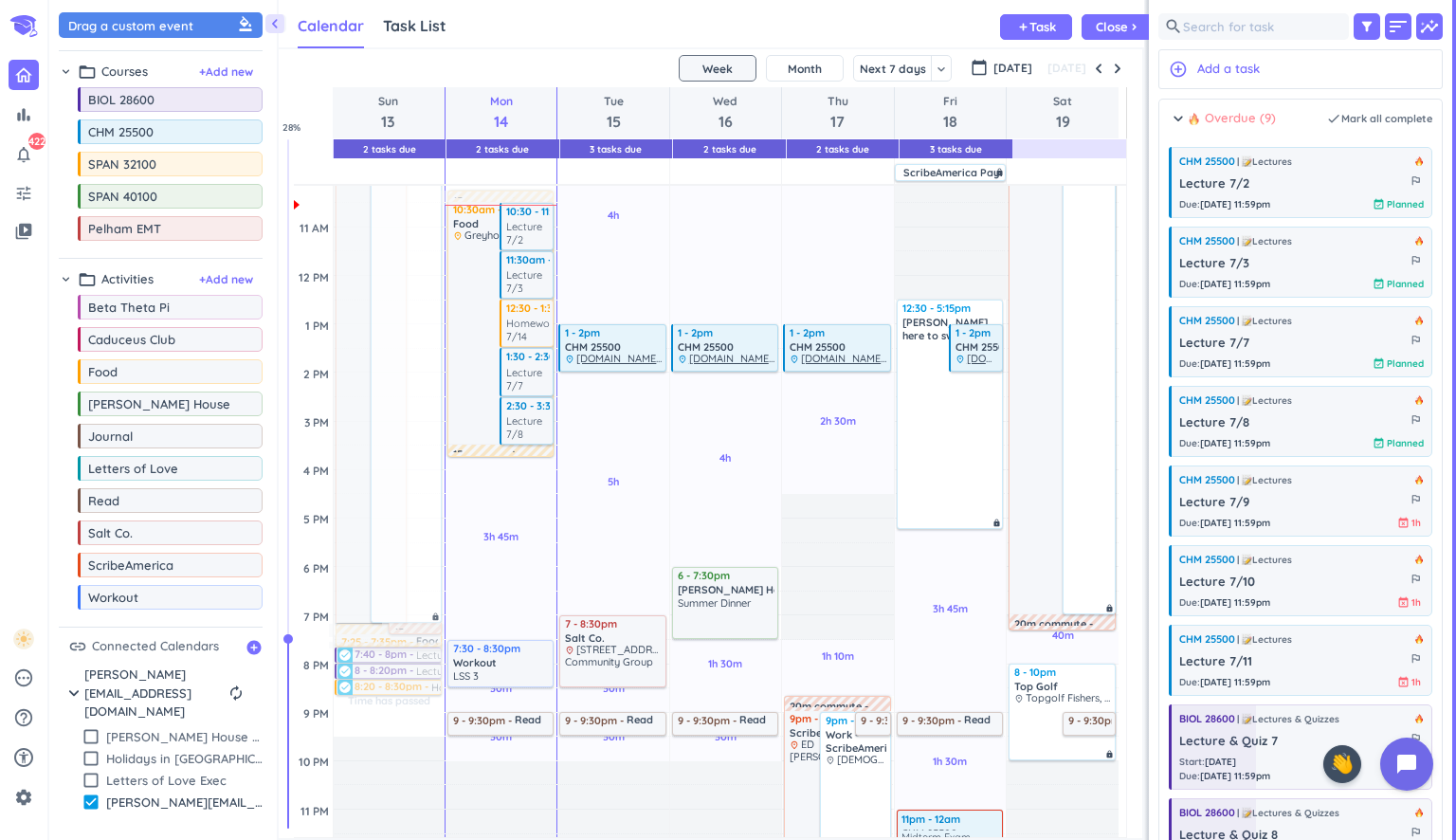 click on "chevron_right Overdue (9) done [PERSON_NAME] all complete" at bounding box center (1301, 128) 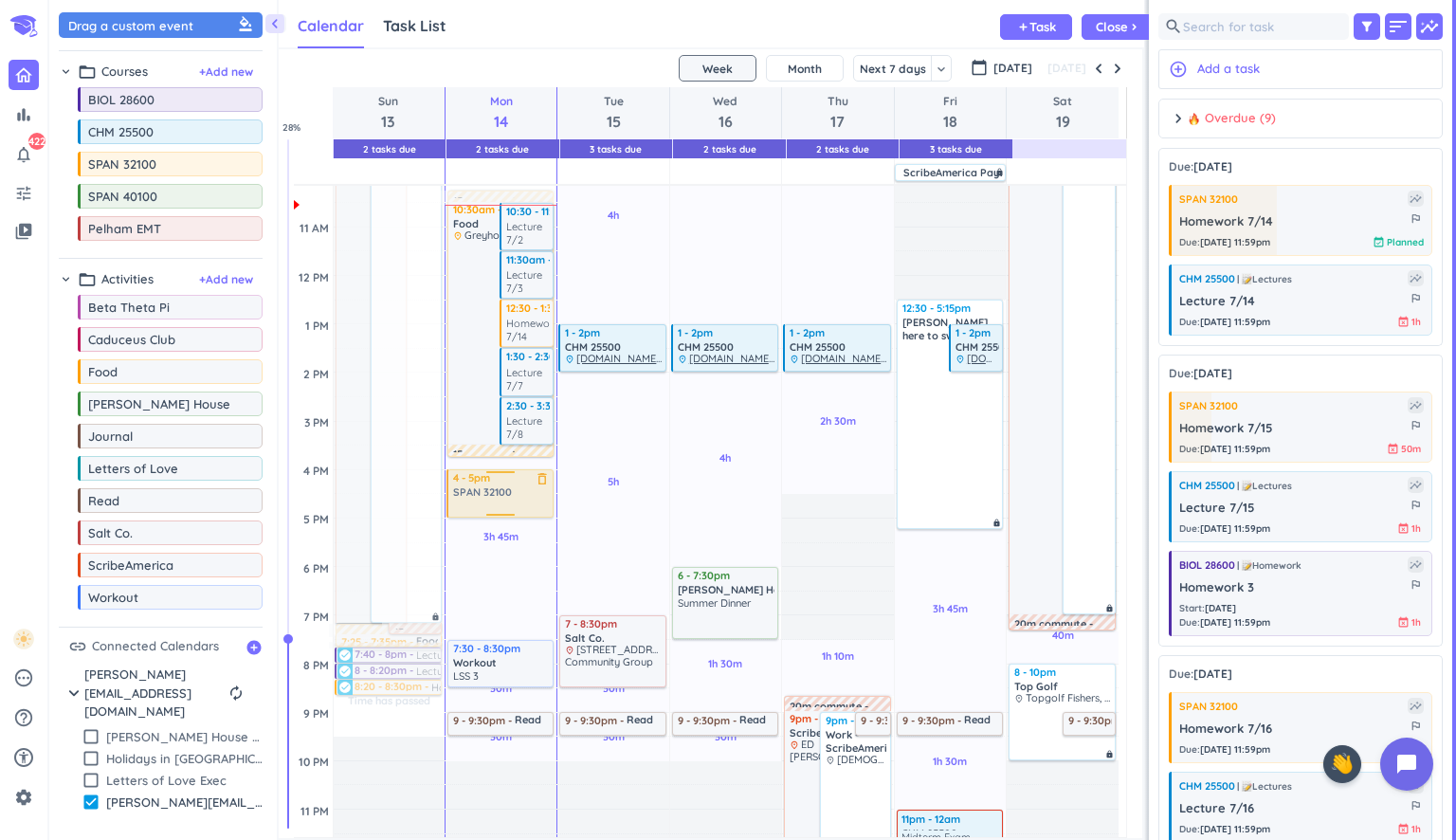 drag, startPoint x: 100, startPoint y: 159, endPoint x: 496, endPoint y: 470, distance: 503.5246 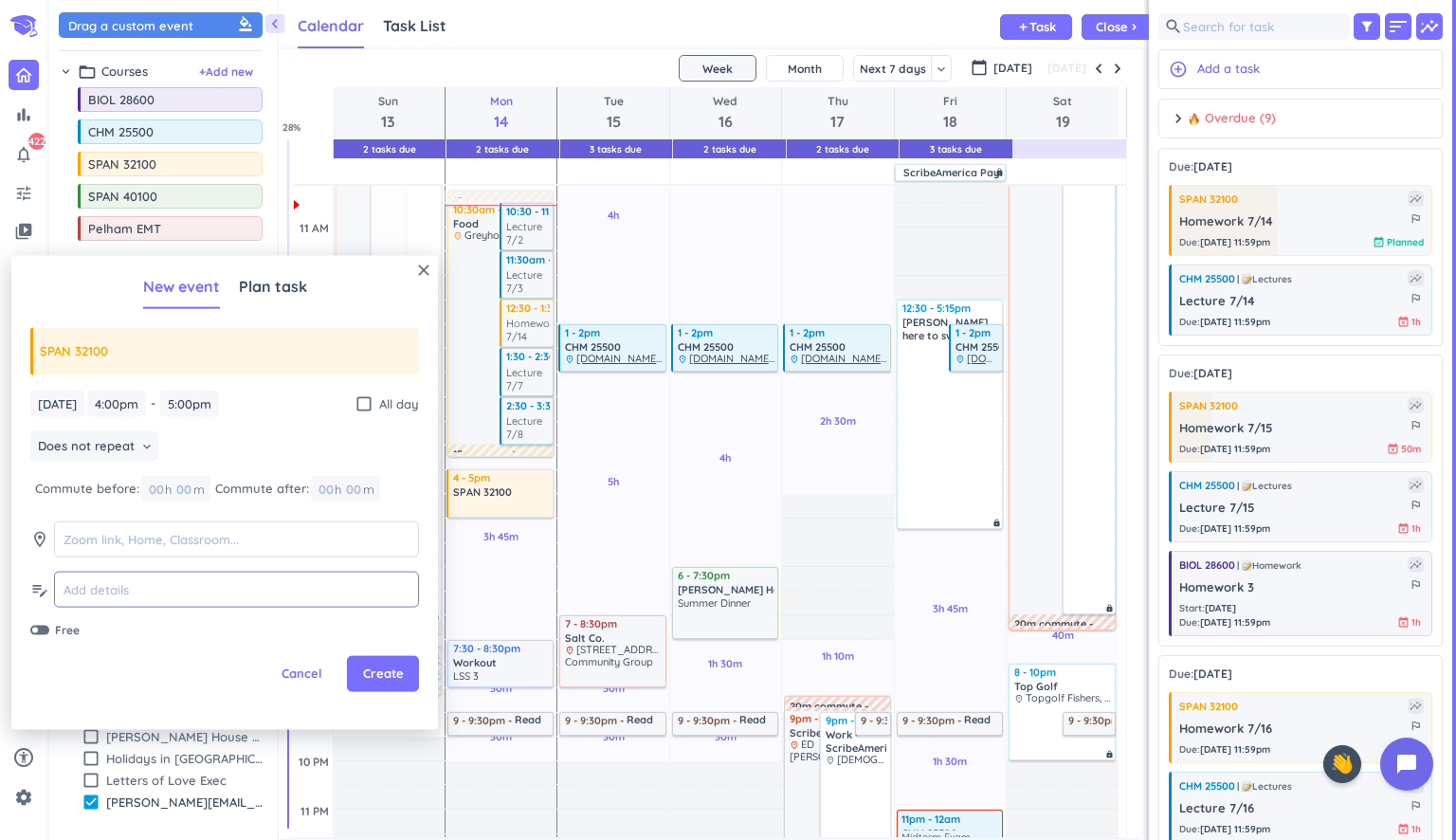 click at bounding box center (236, 589) 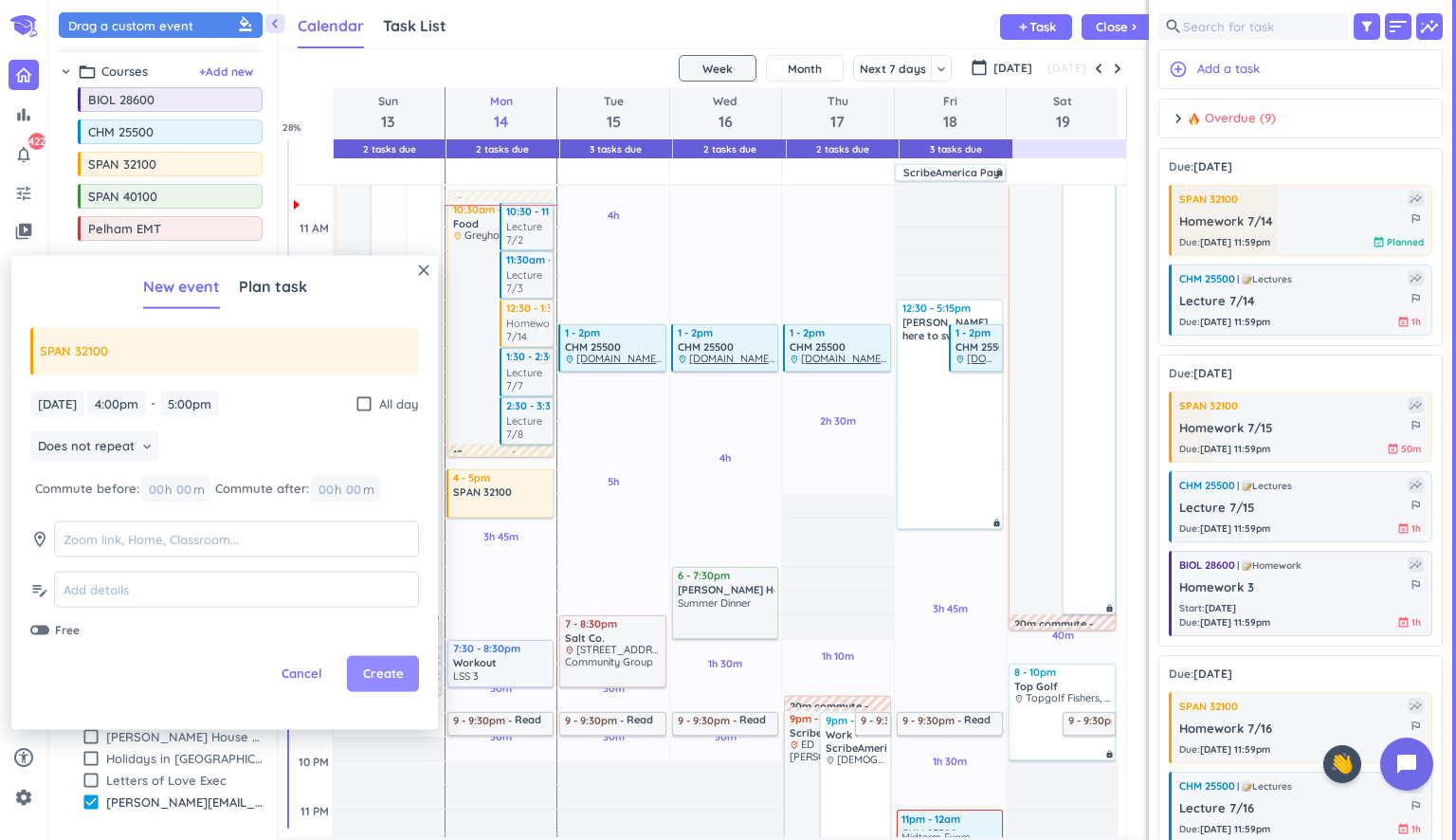 click on "Create" at bounding box center [383, 674] 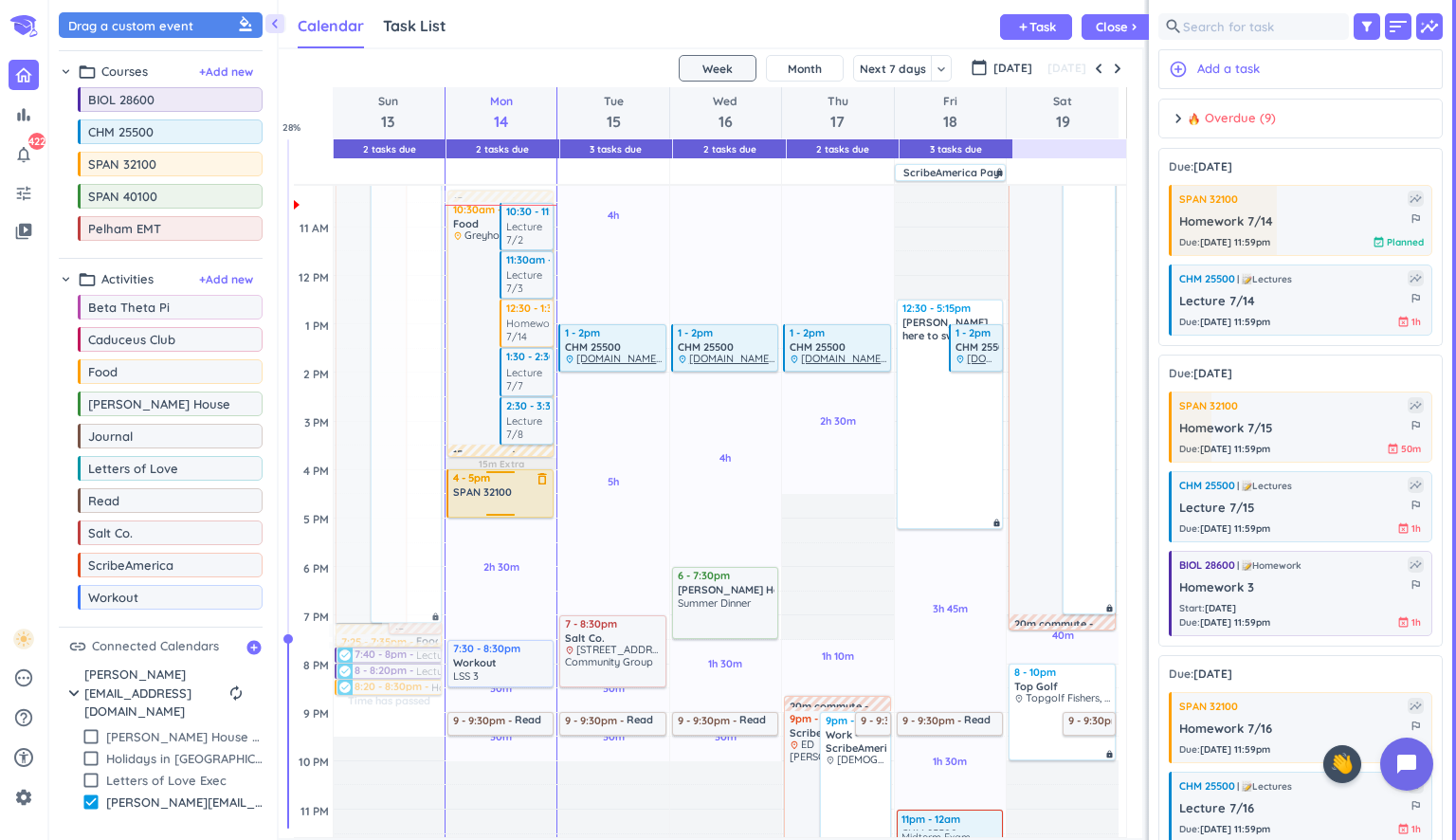 click on "SPAN 32100 delete_outline" at bounding box center (501, 500) 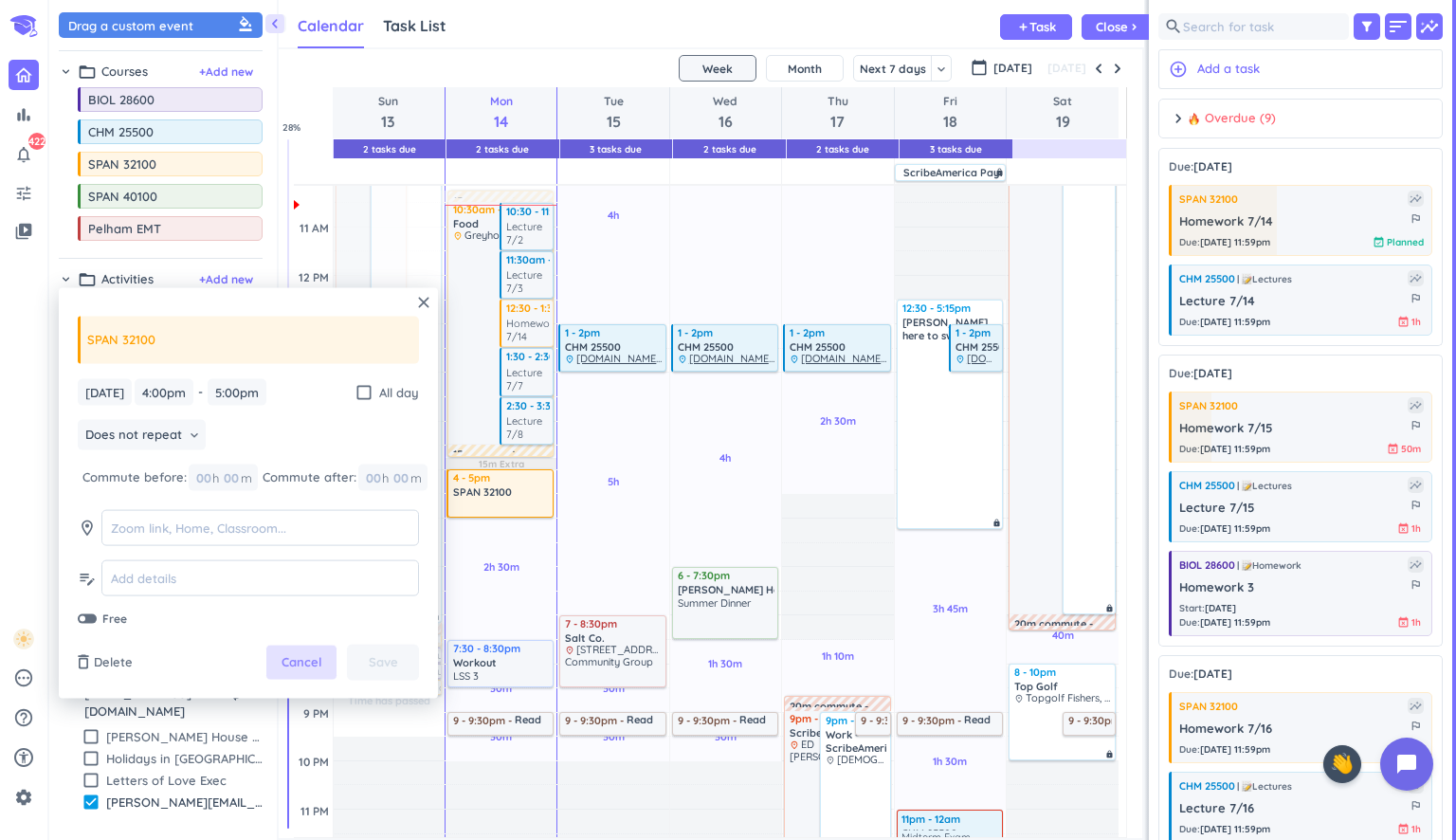 click on "Cancel" at bounding box center (301, 663) 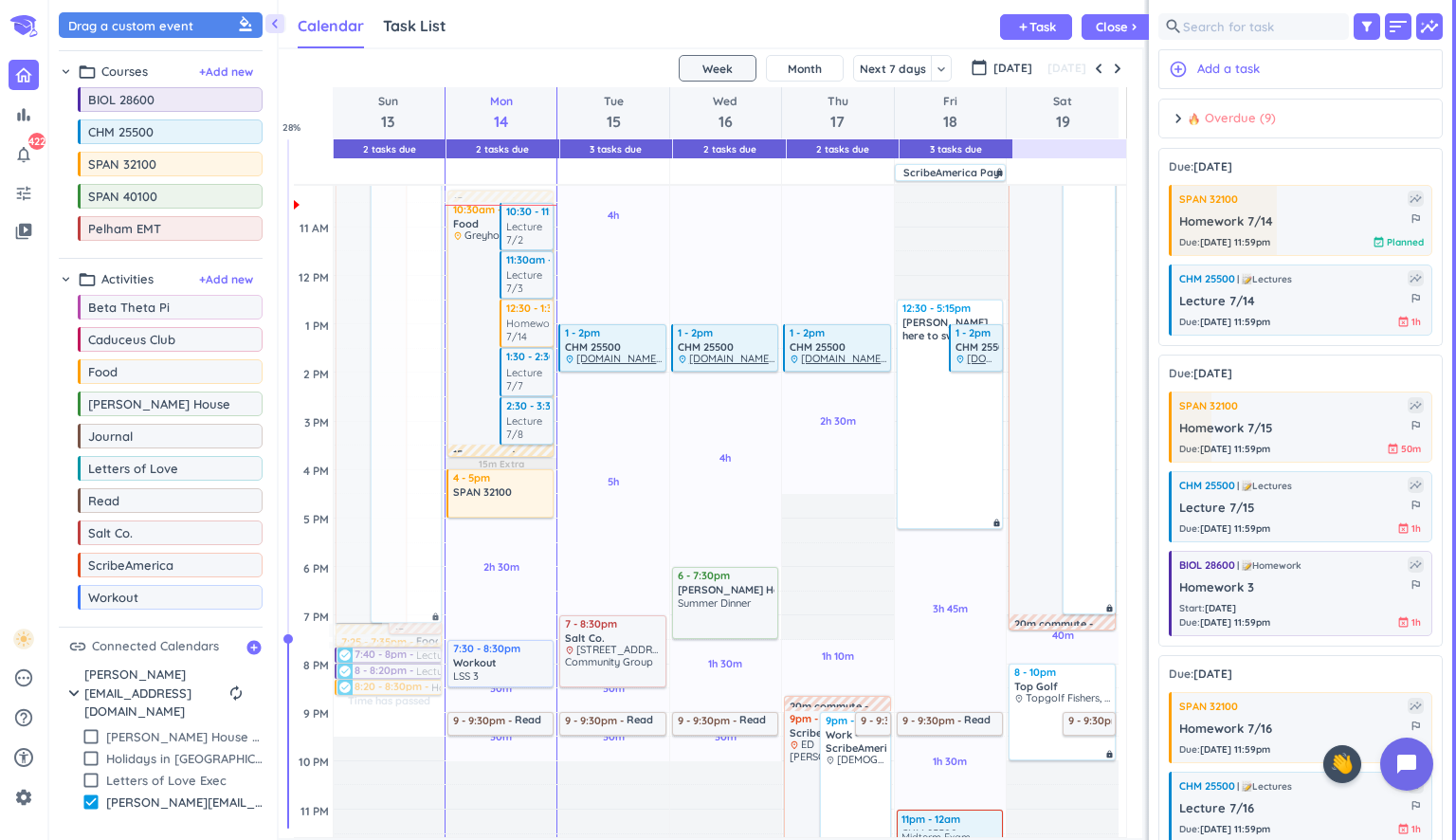 click on "Overdue (9)" at bounding box center [1231, 119] 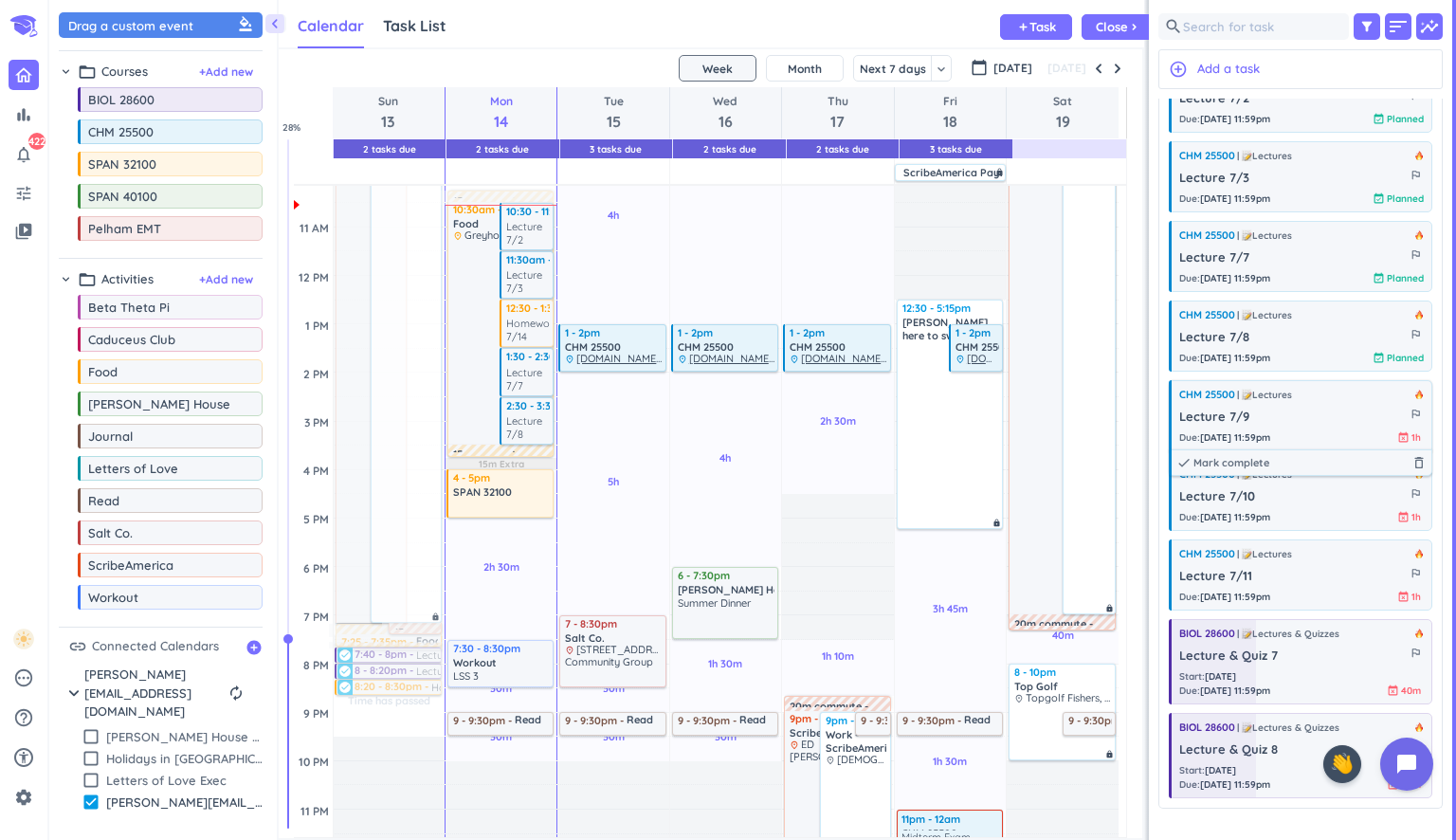 scroll, scrollTop: 84, scrollLeft: 0, axis: vertical 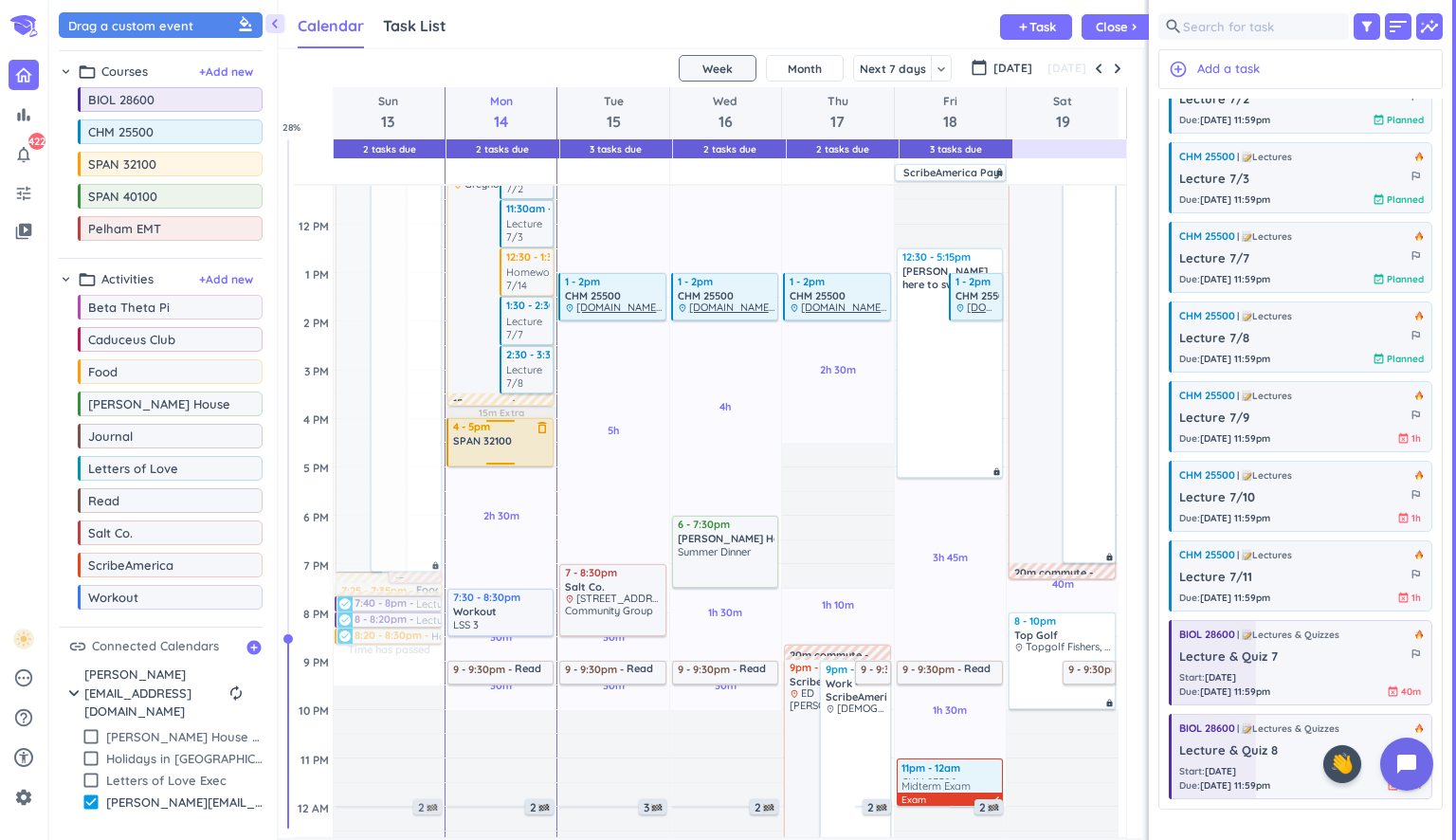 click at bounding box center (501, 456) 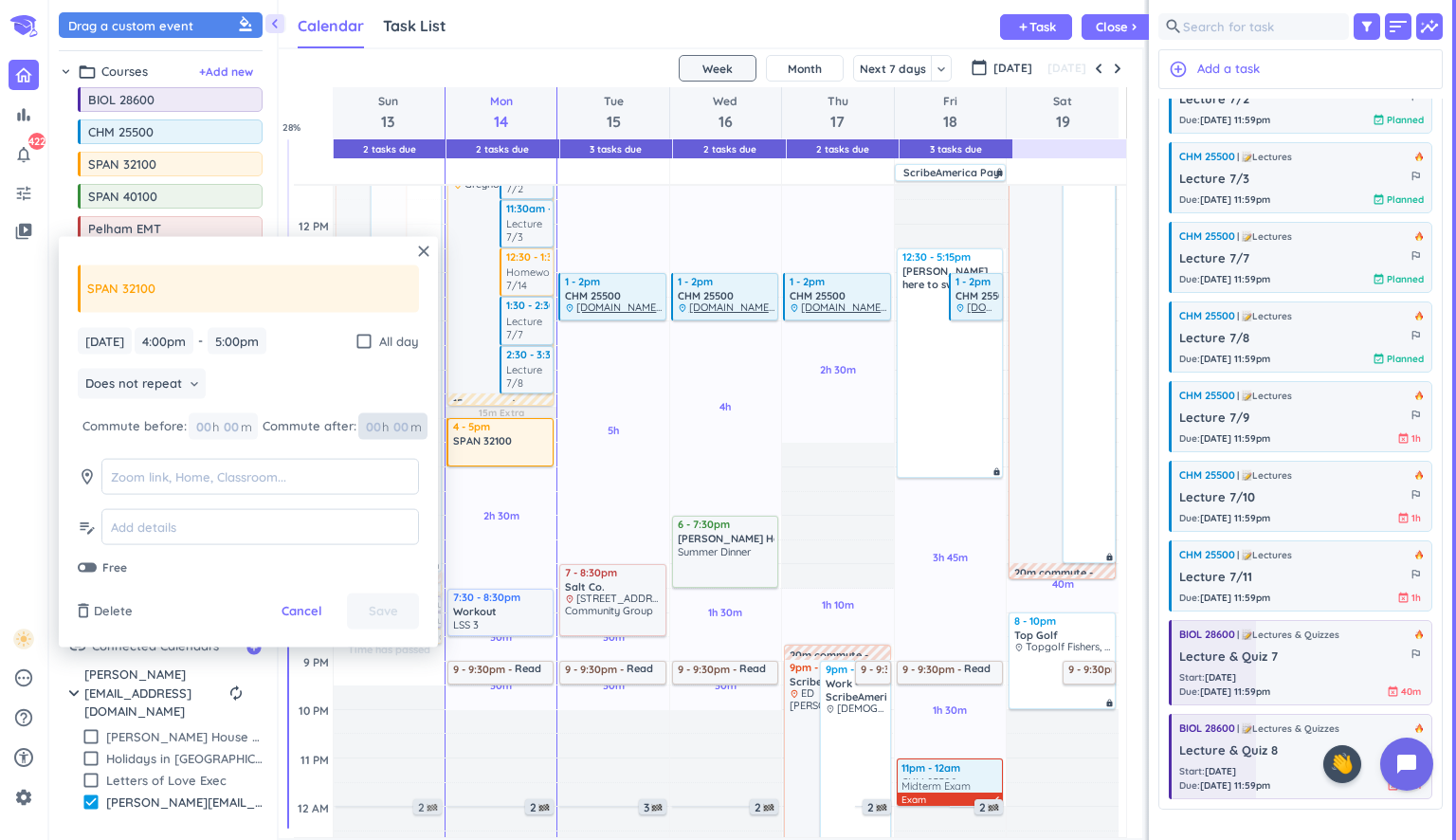 click at bounding box center (373, 426) 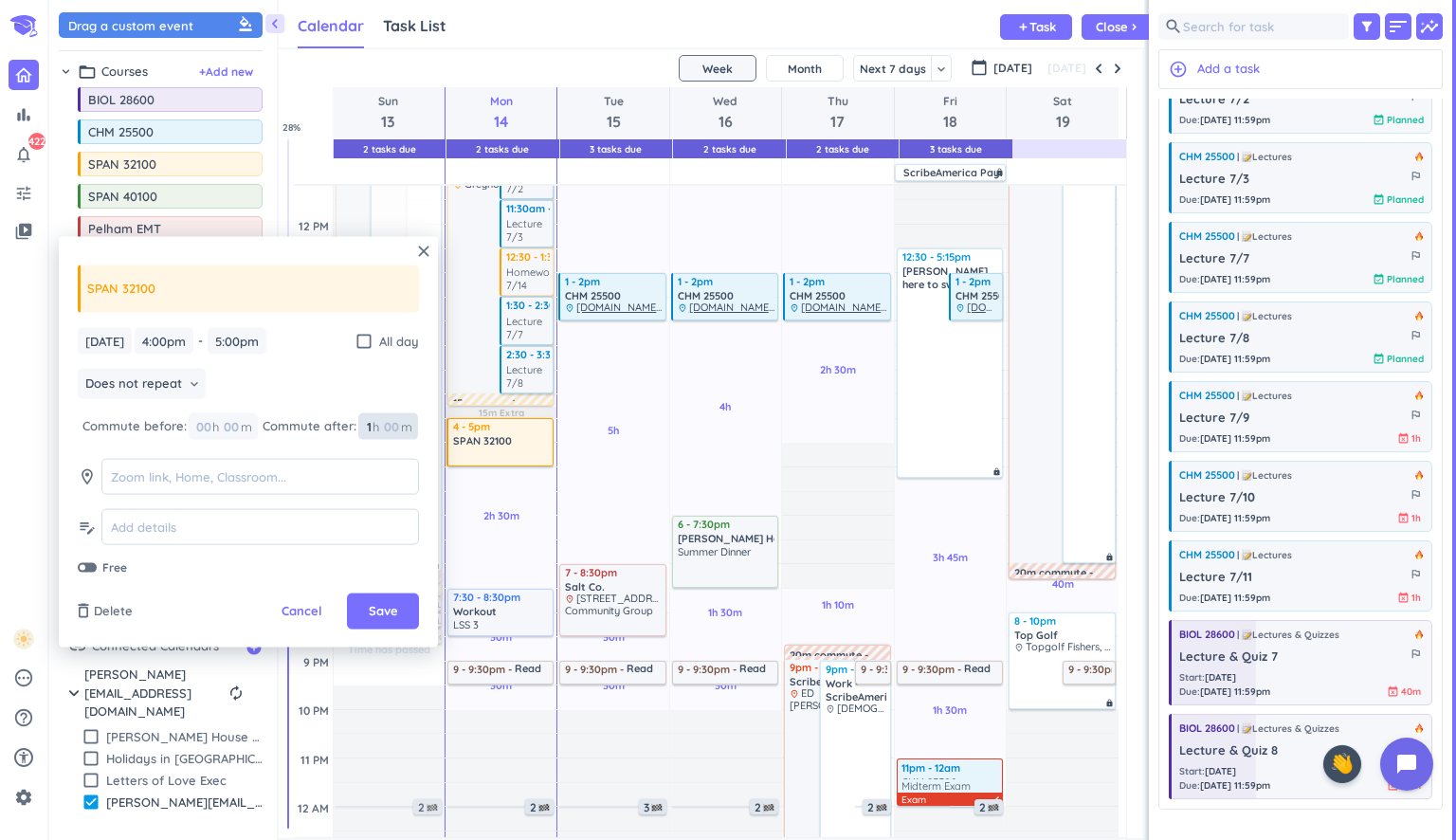 type on "1" 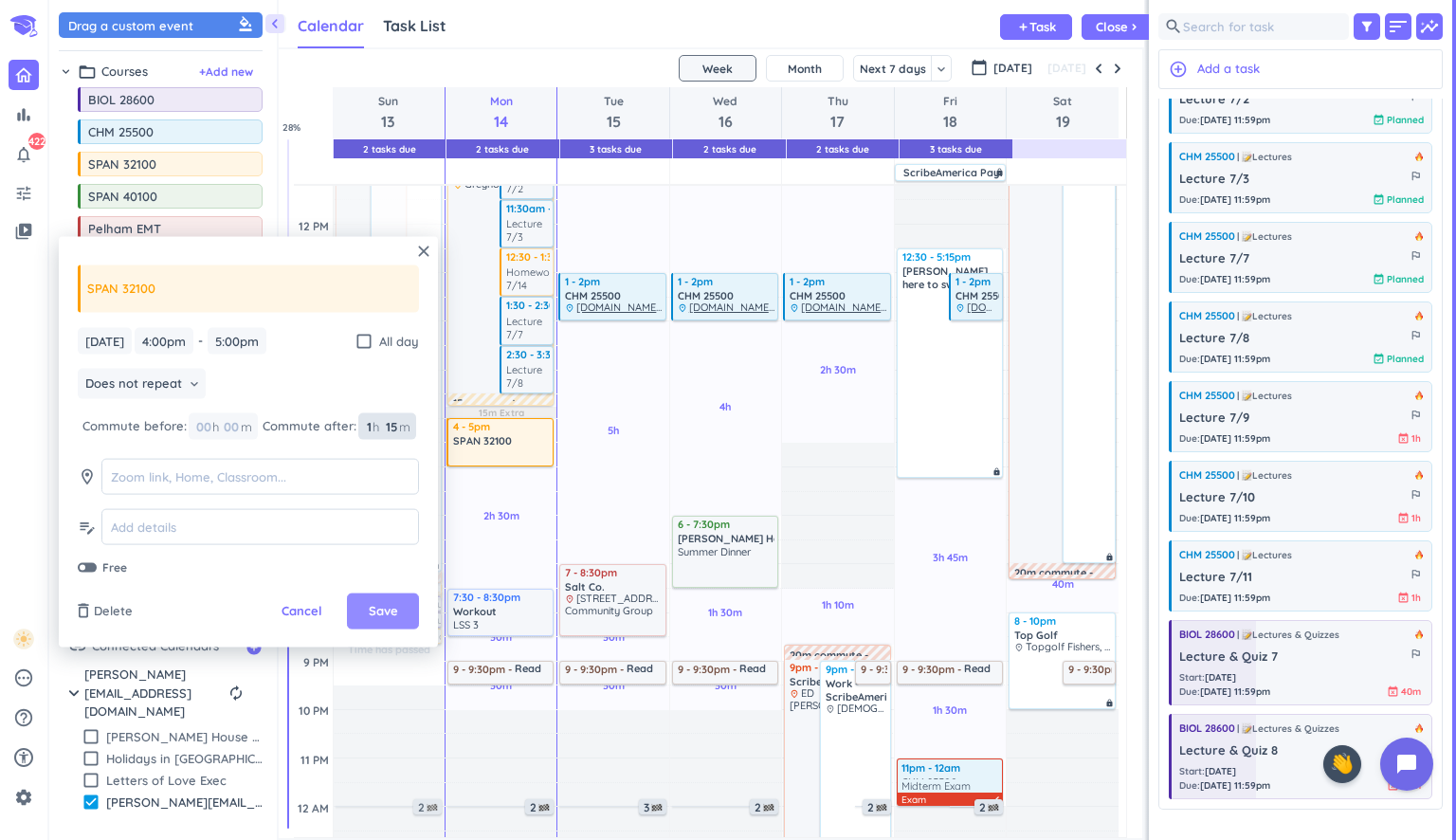 type on "15" 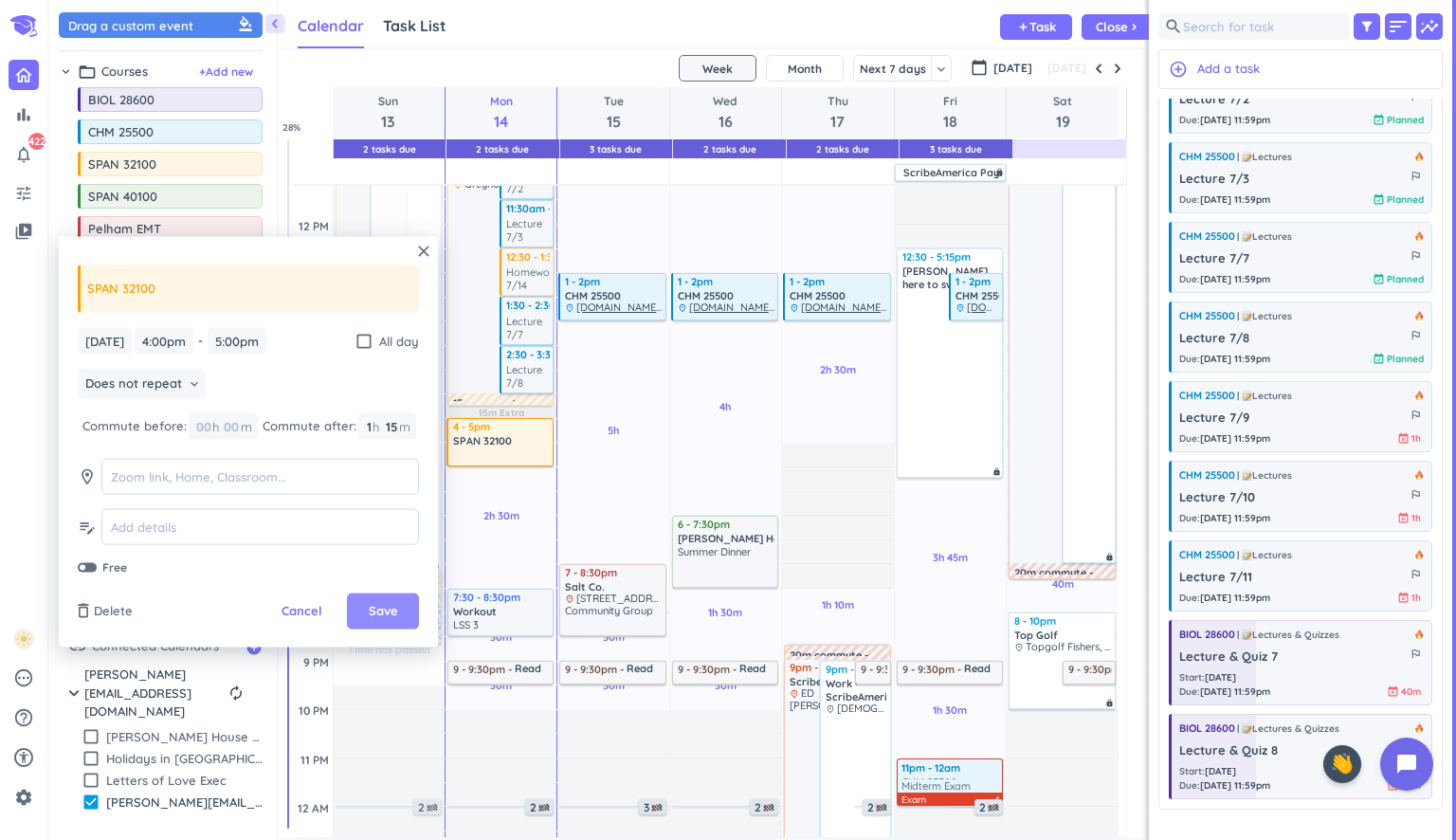 click on "Save" at bounding box center (383, 612) 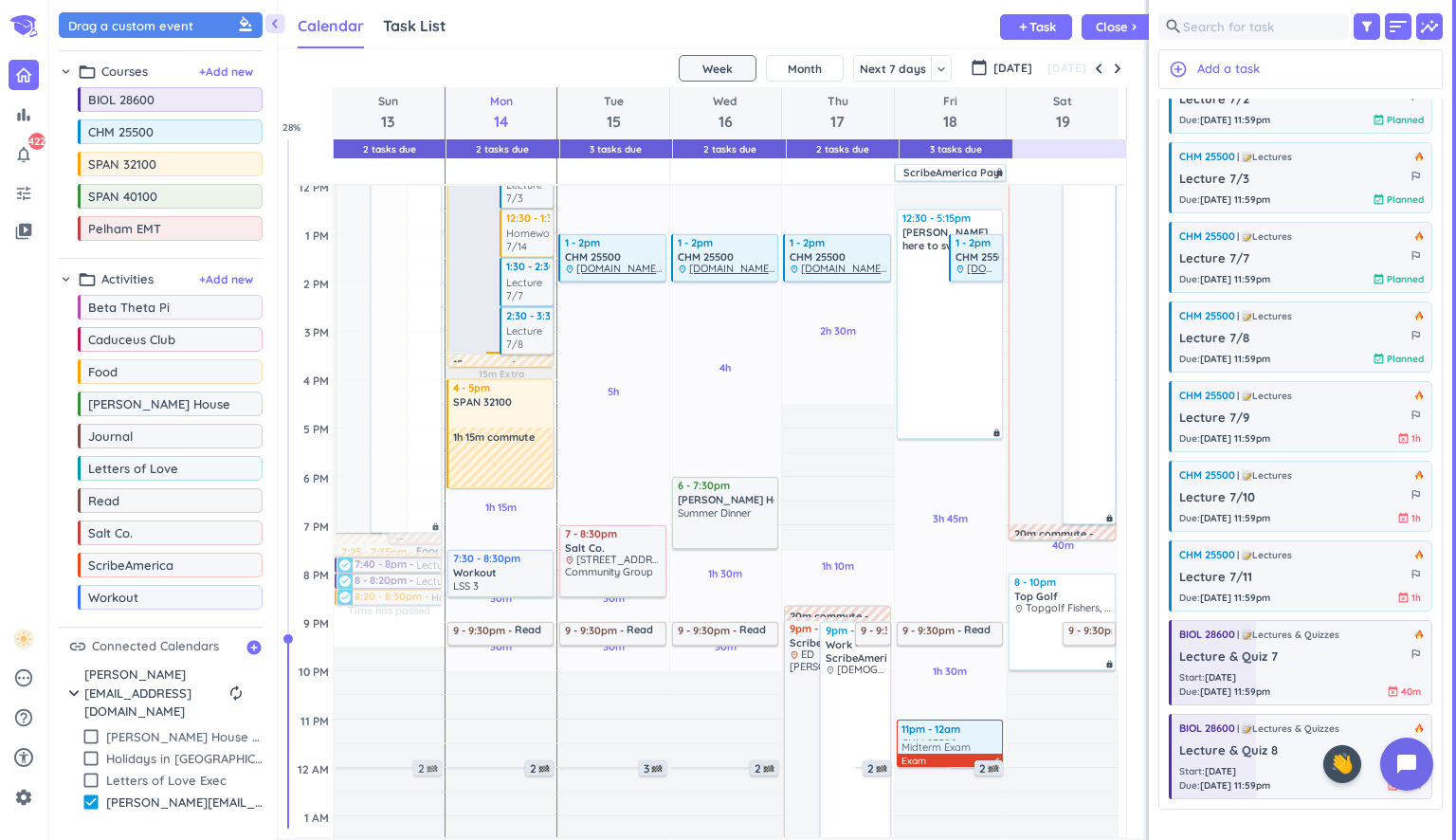 scroll, scrollTop: 391, scrollLeft: 0, axis: vertical 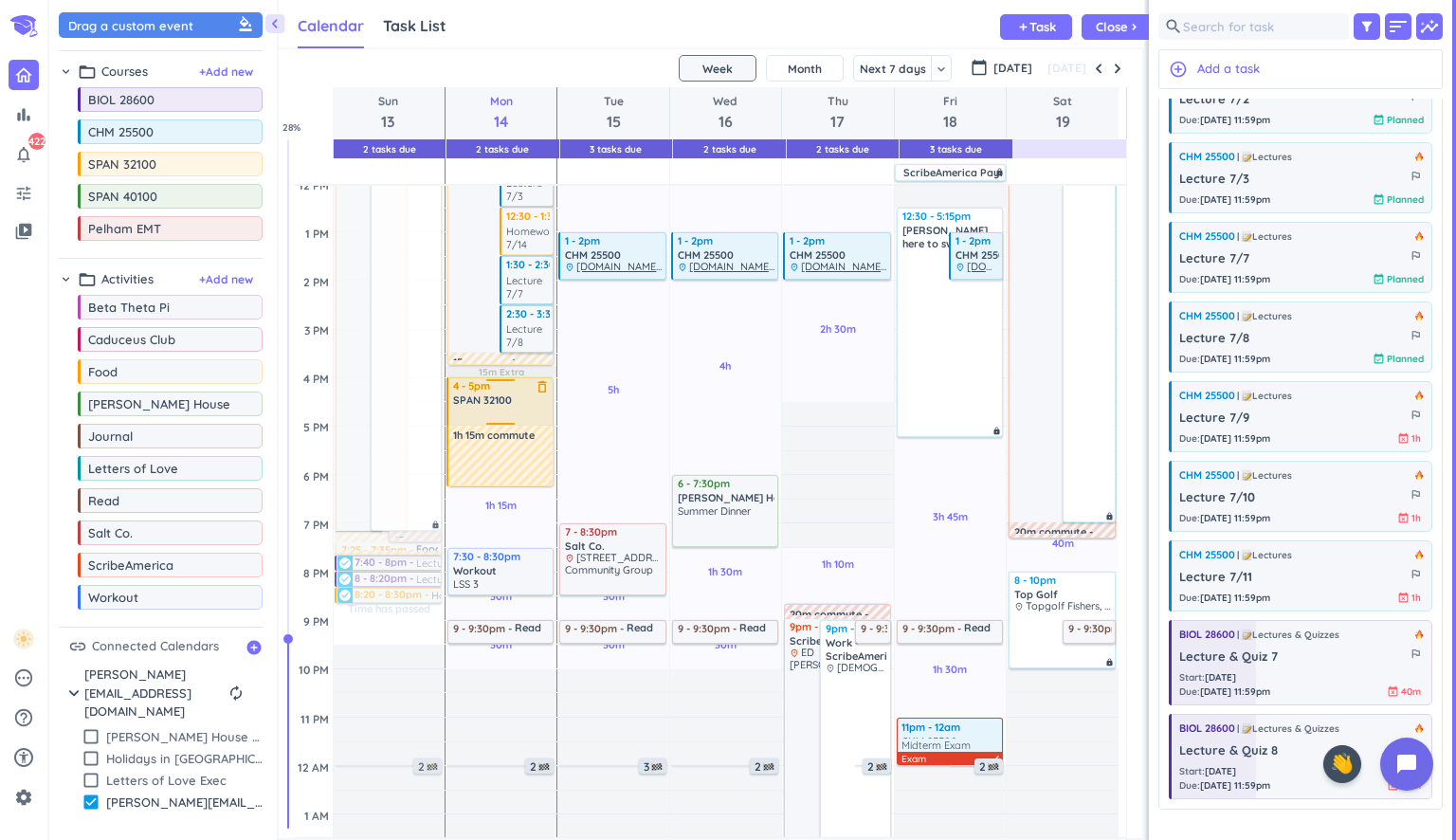 click on "4 - 5pm" at bounding box center [501, 386] 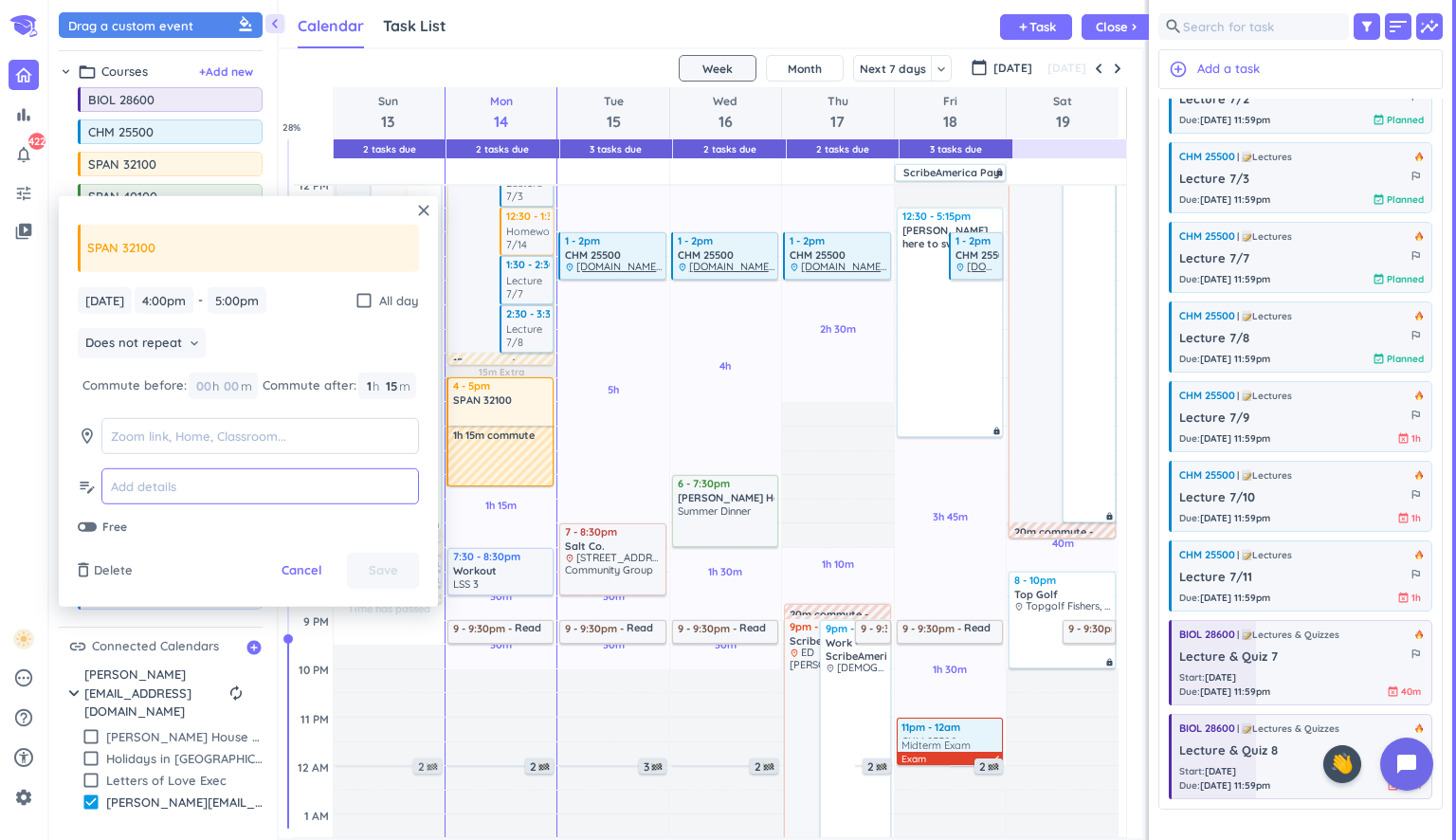 click at bounding box center [260, 486] 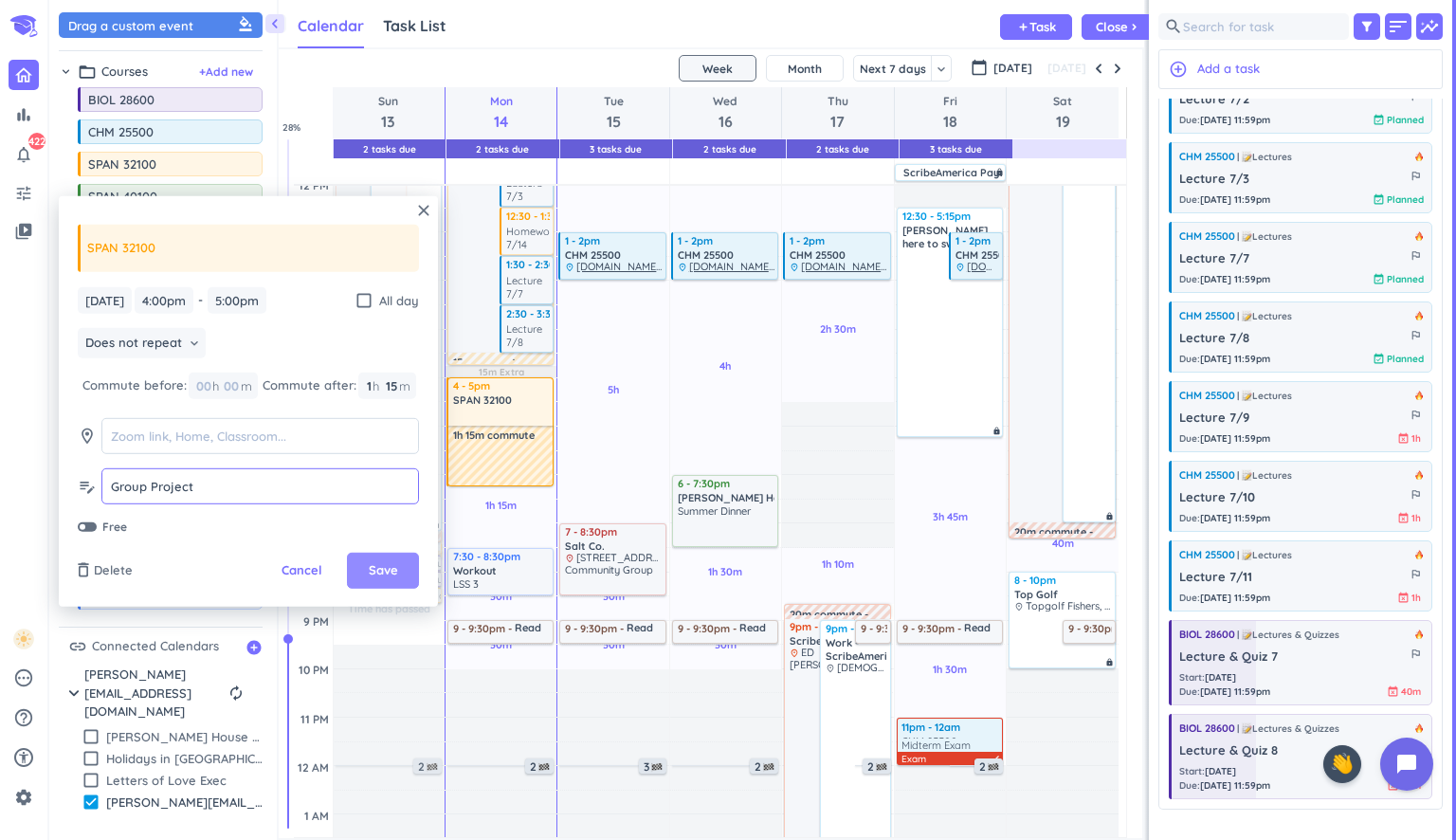 type on "Group Project" 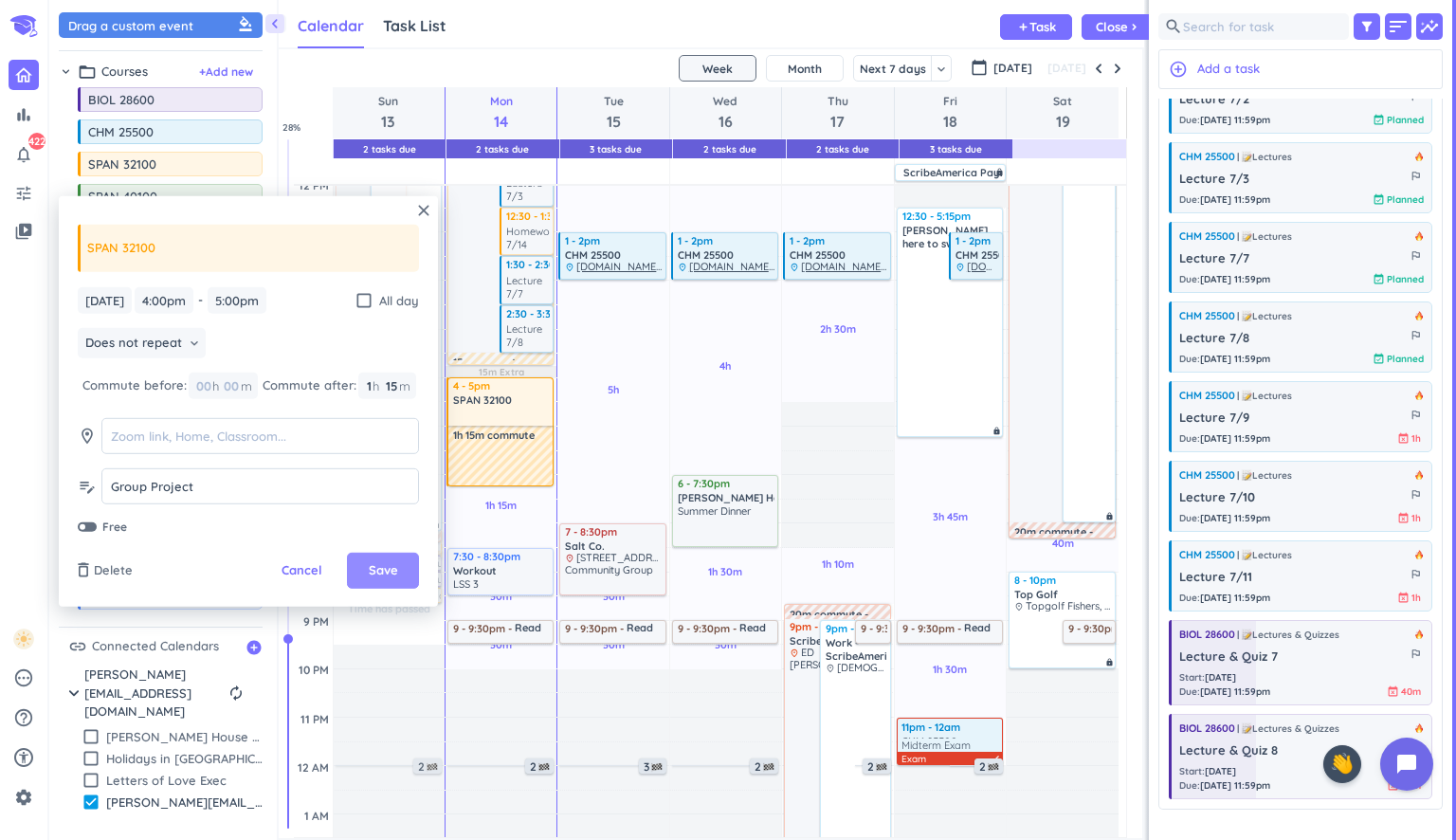 click on "Save" at bounding box center (383, 571) 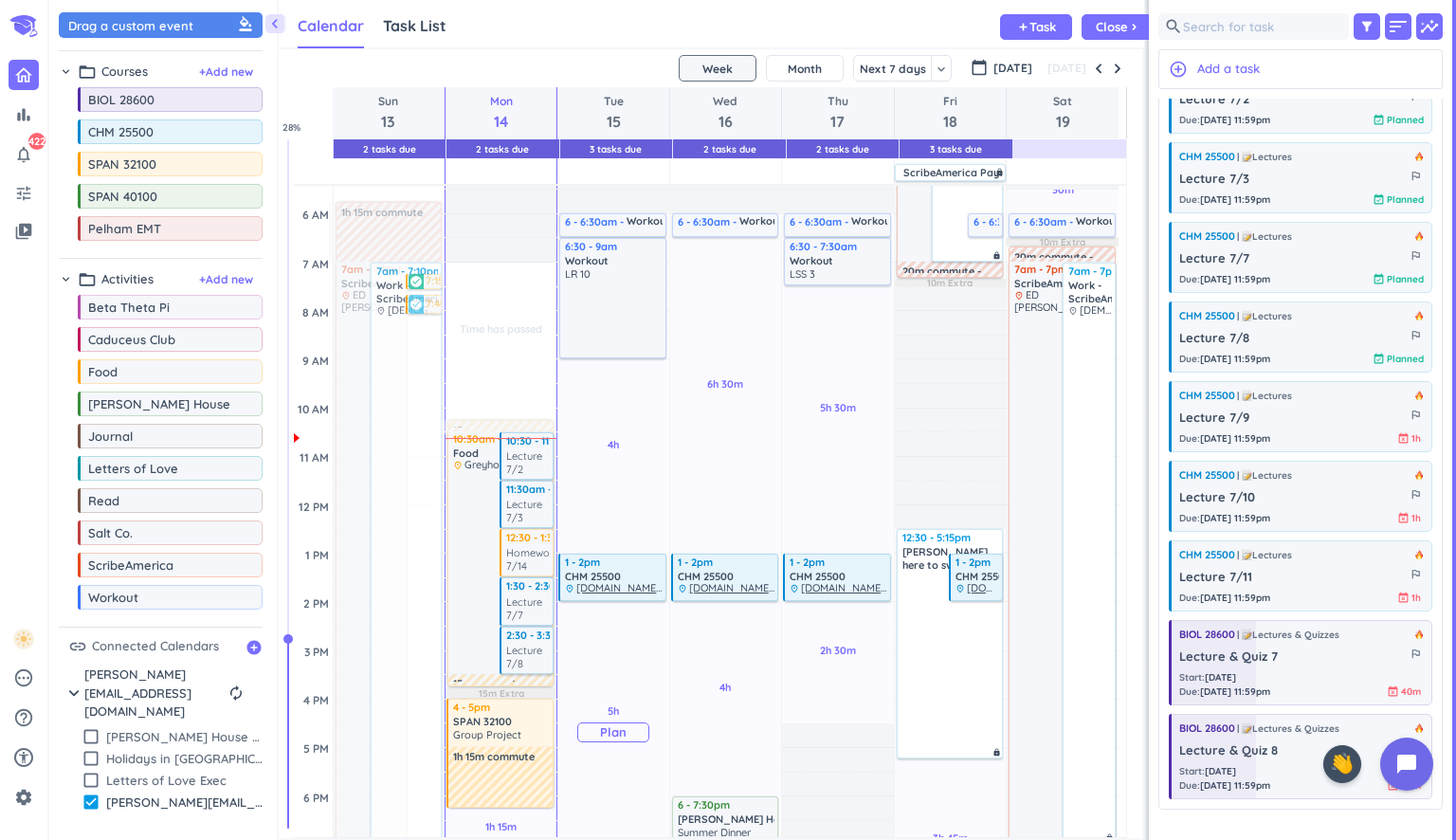 scroll, scrollTop: 13, scrollLeft: 0, axis: vertical 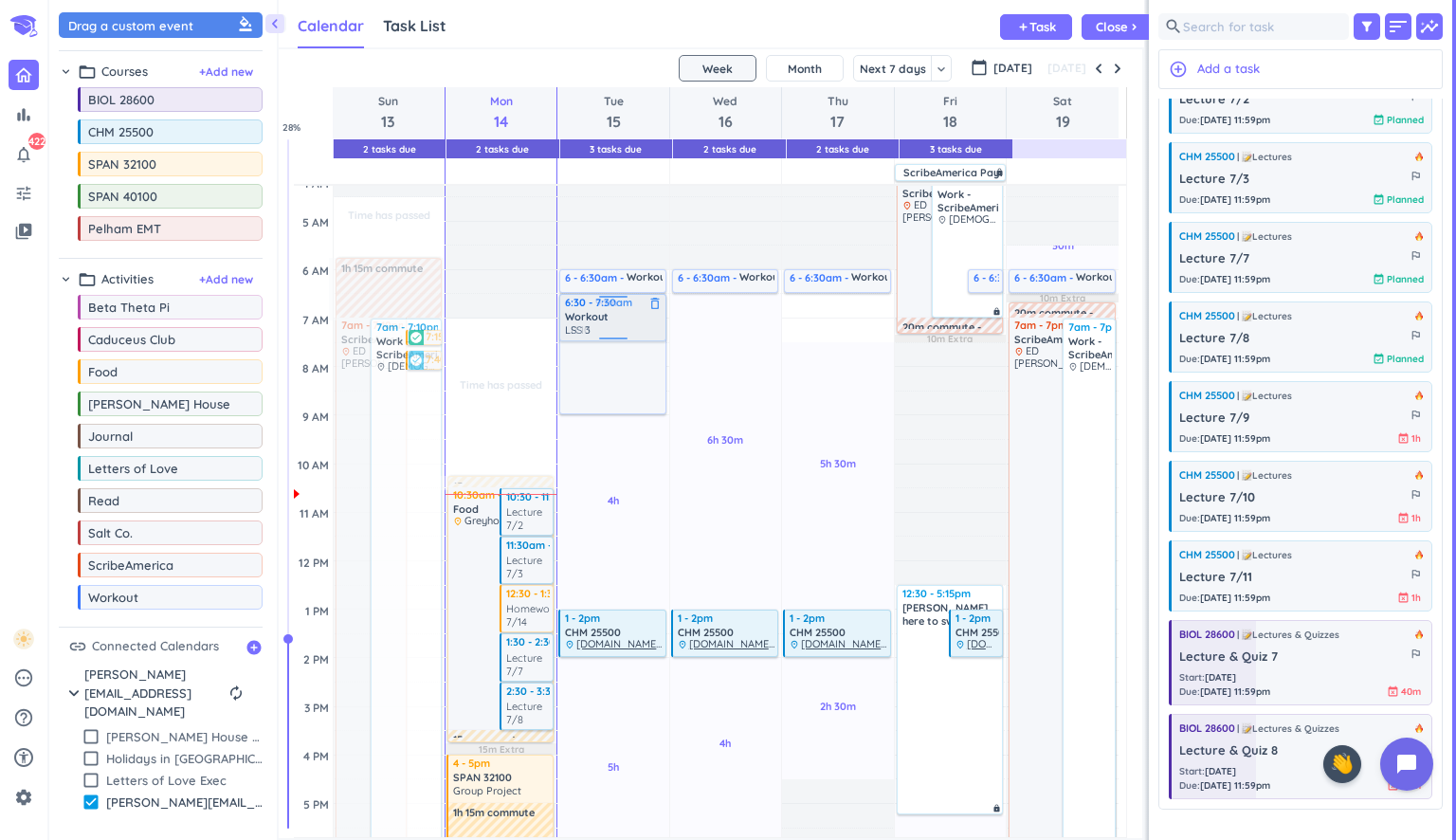 drag, startPoint x: 821, startPoint y: 320, endPoint x: 596, endPoint y: 308, distance: 225.3198 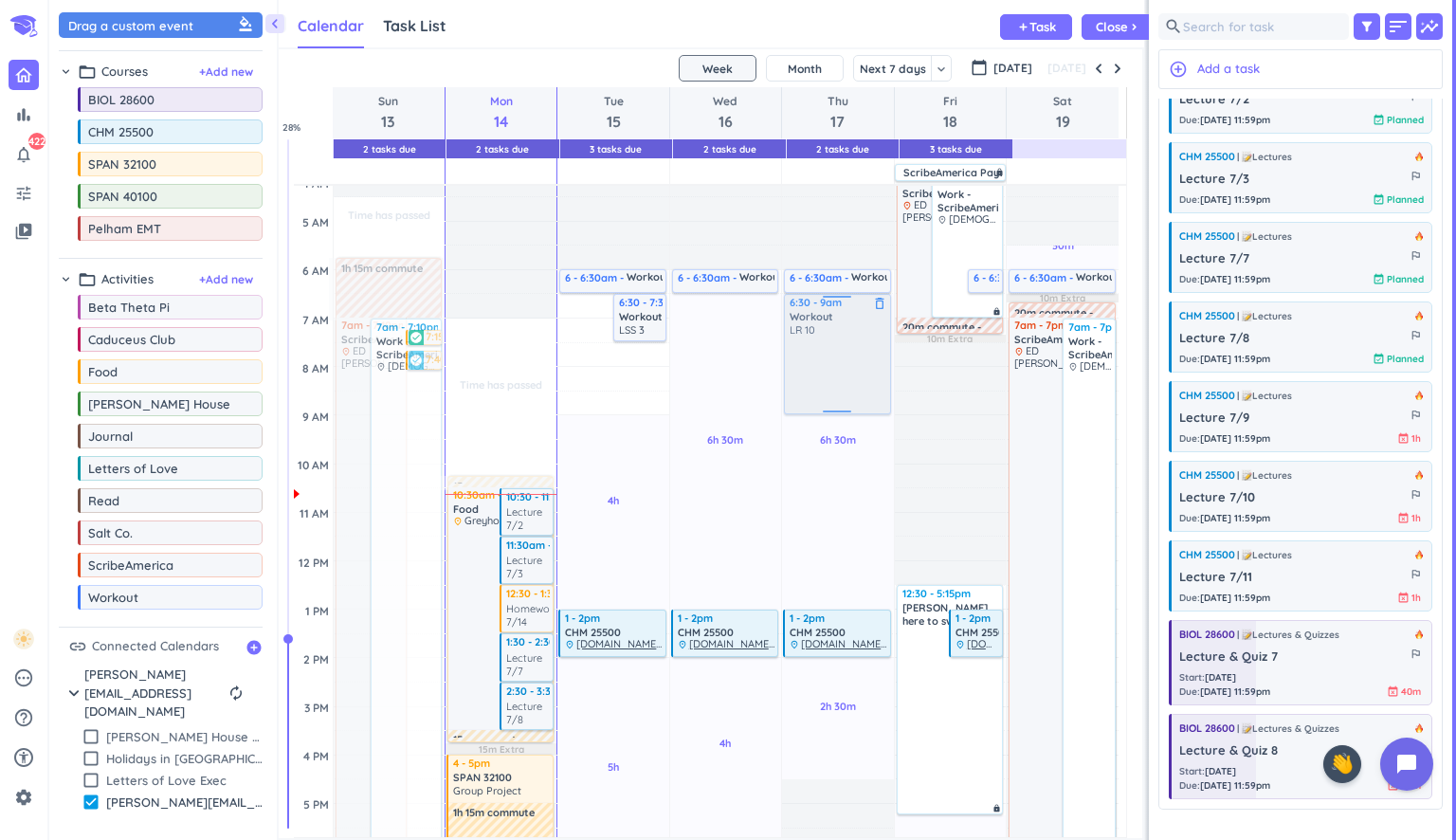 drag, startPoint x: 592, startPoint y: 359, endPoint x: 829, endPoint y: 366, distance: 237.1034 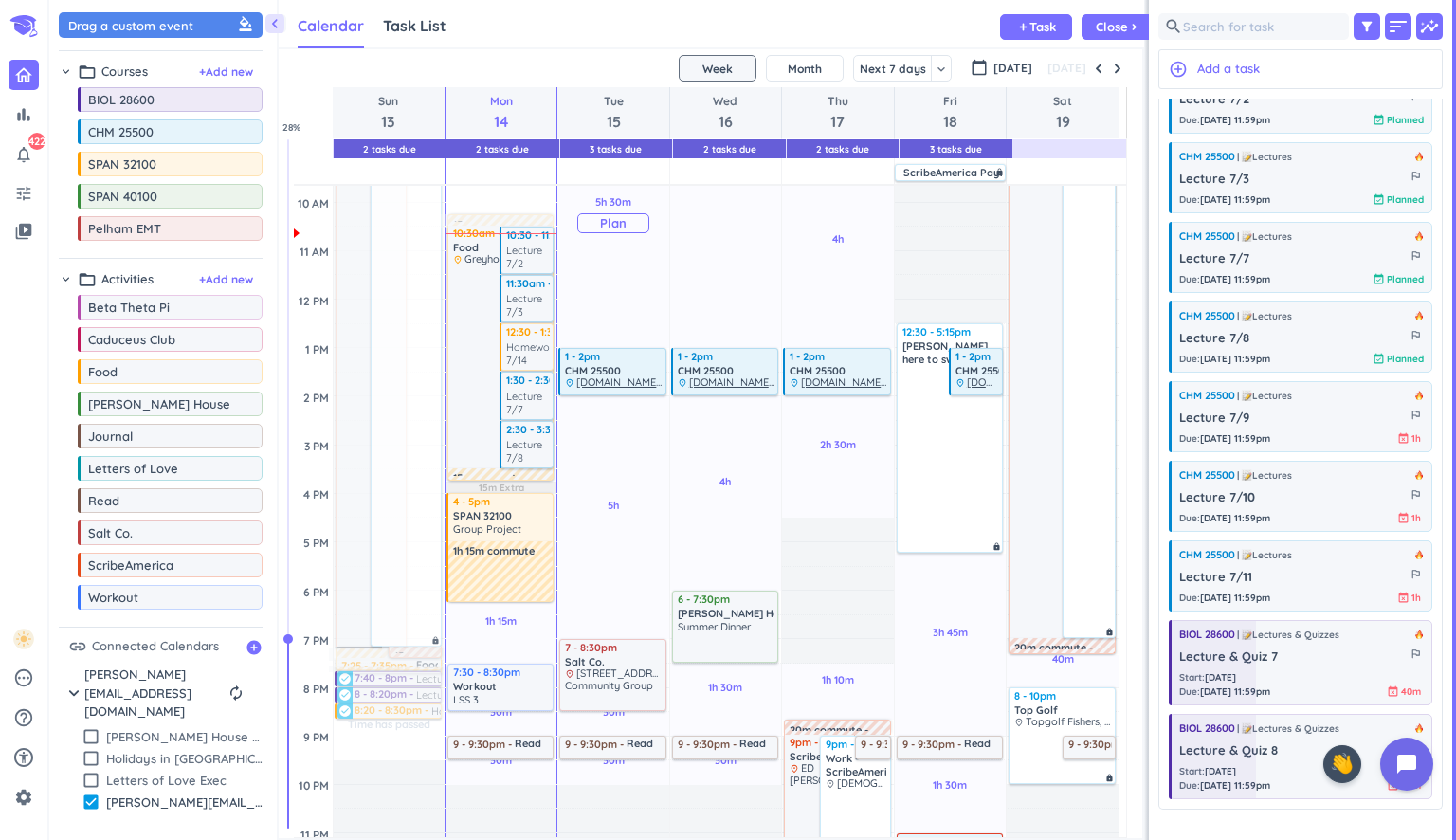 scroll, scrollTop: 274, scrollLeft: 0, axis: vertical 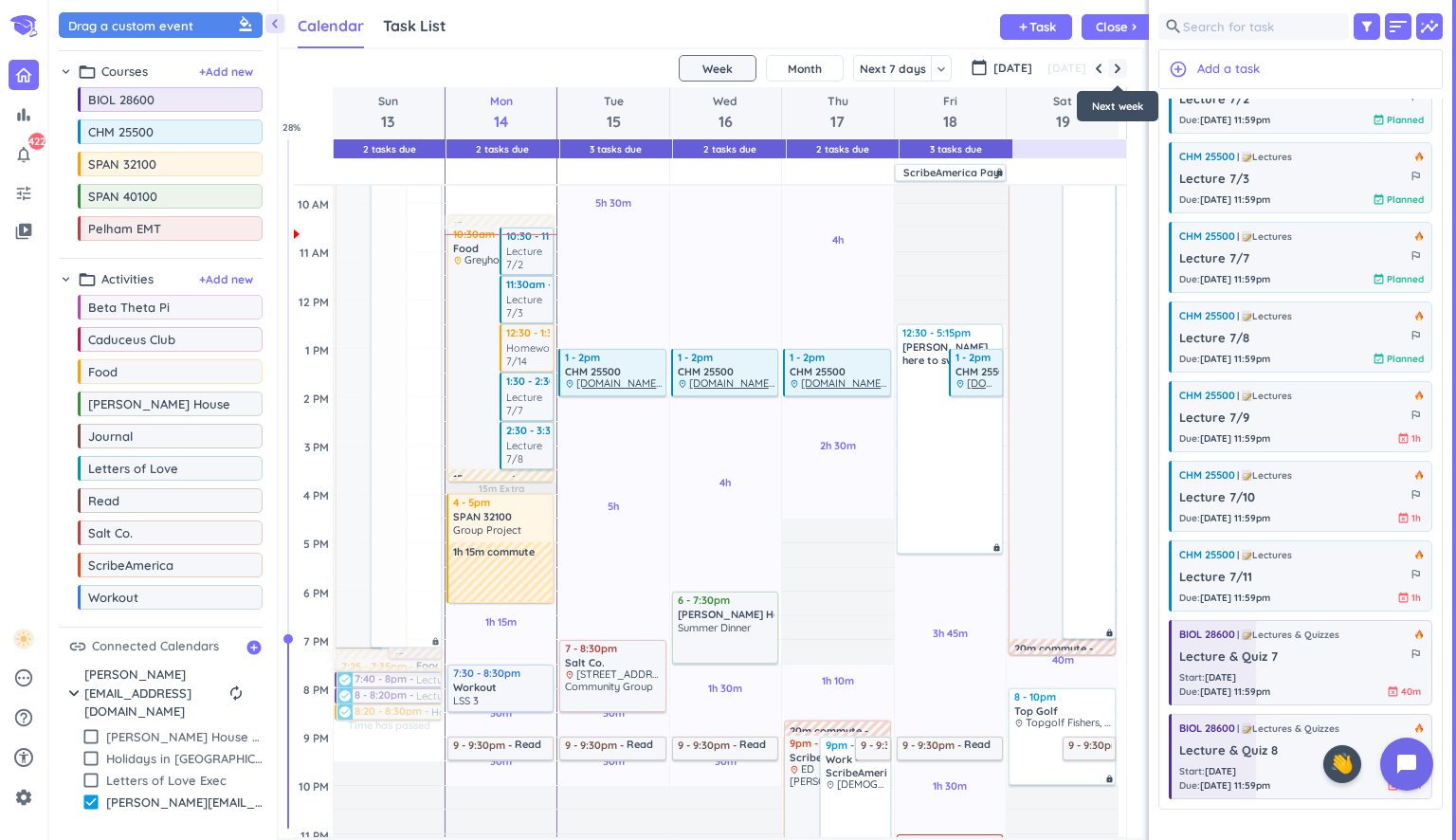 click at bounding box center [1118, 68] 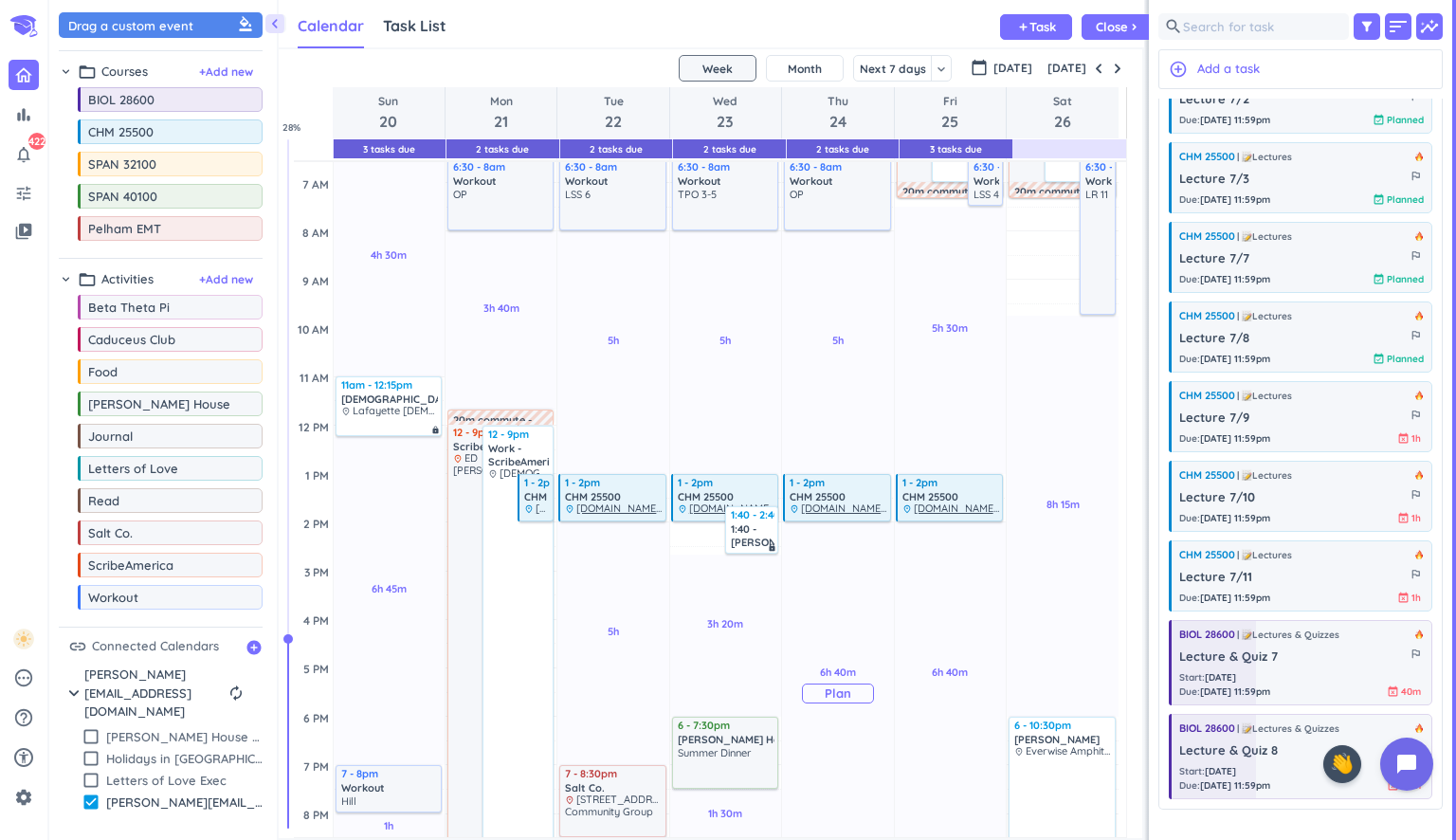 scroll, scrollTop: 104, scrollLeft: 0, axis: vertical 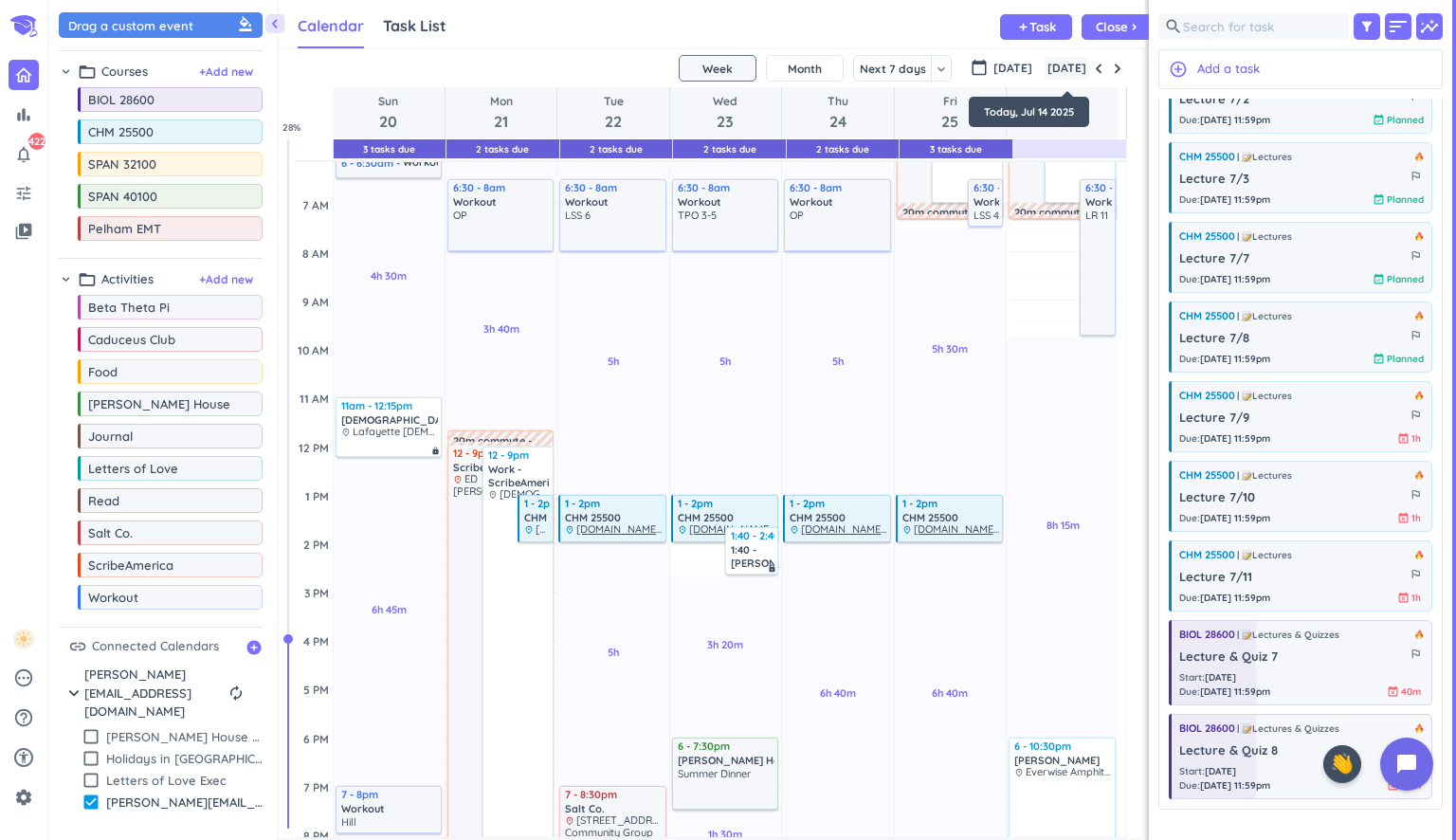 click on "[DATE]" at bounding box center (1066, 68) 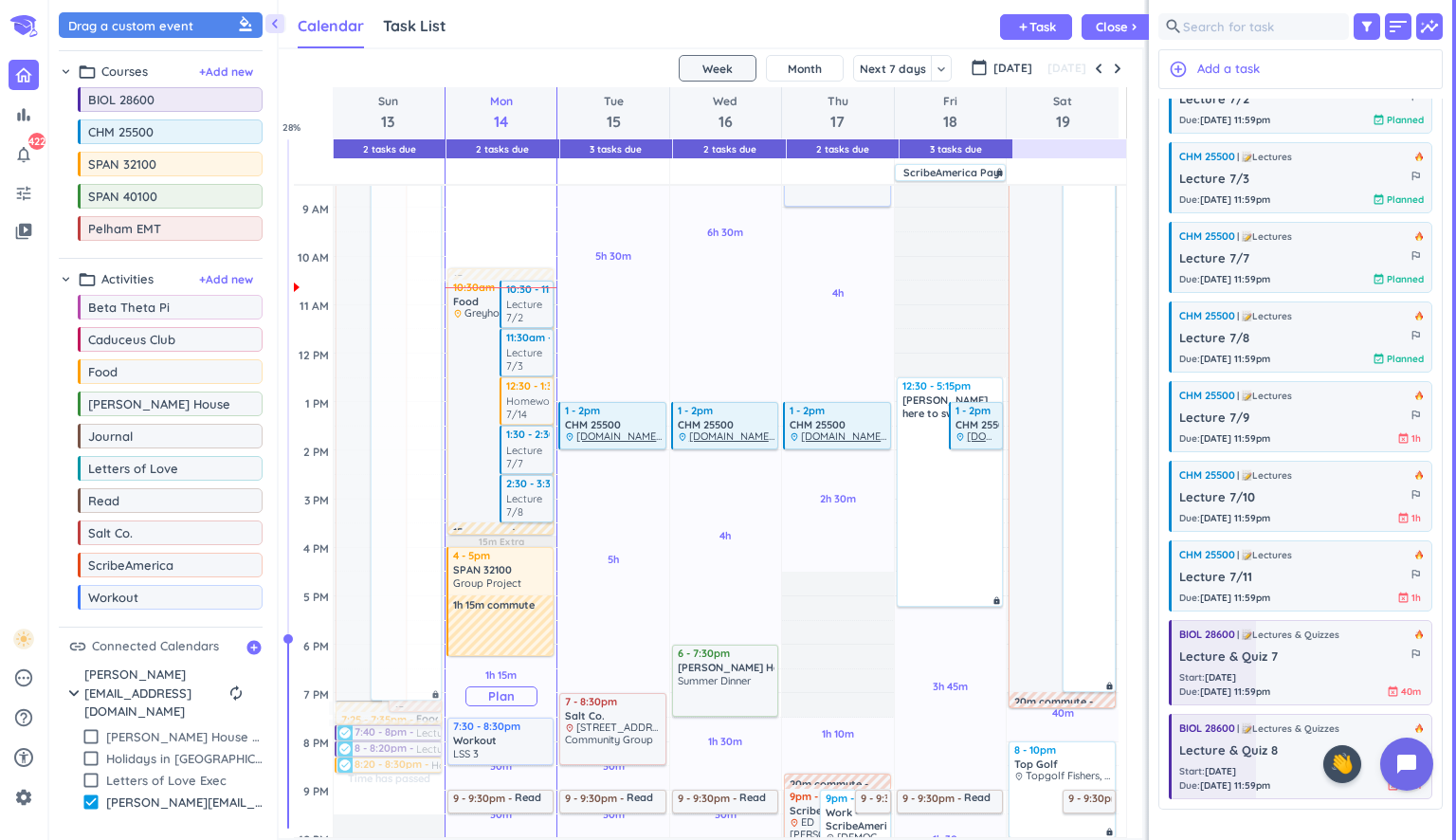 scroll, scrollTop: 224, scrollLeft: 0, axis: vertical 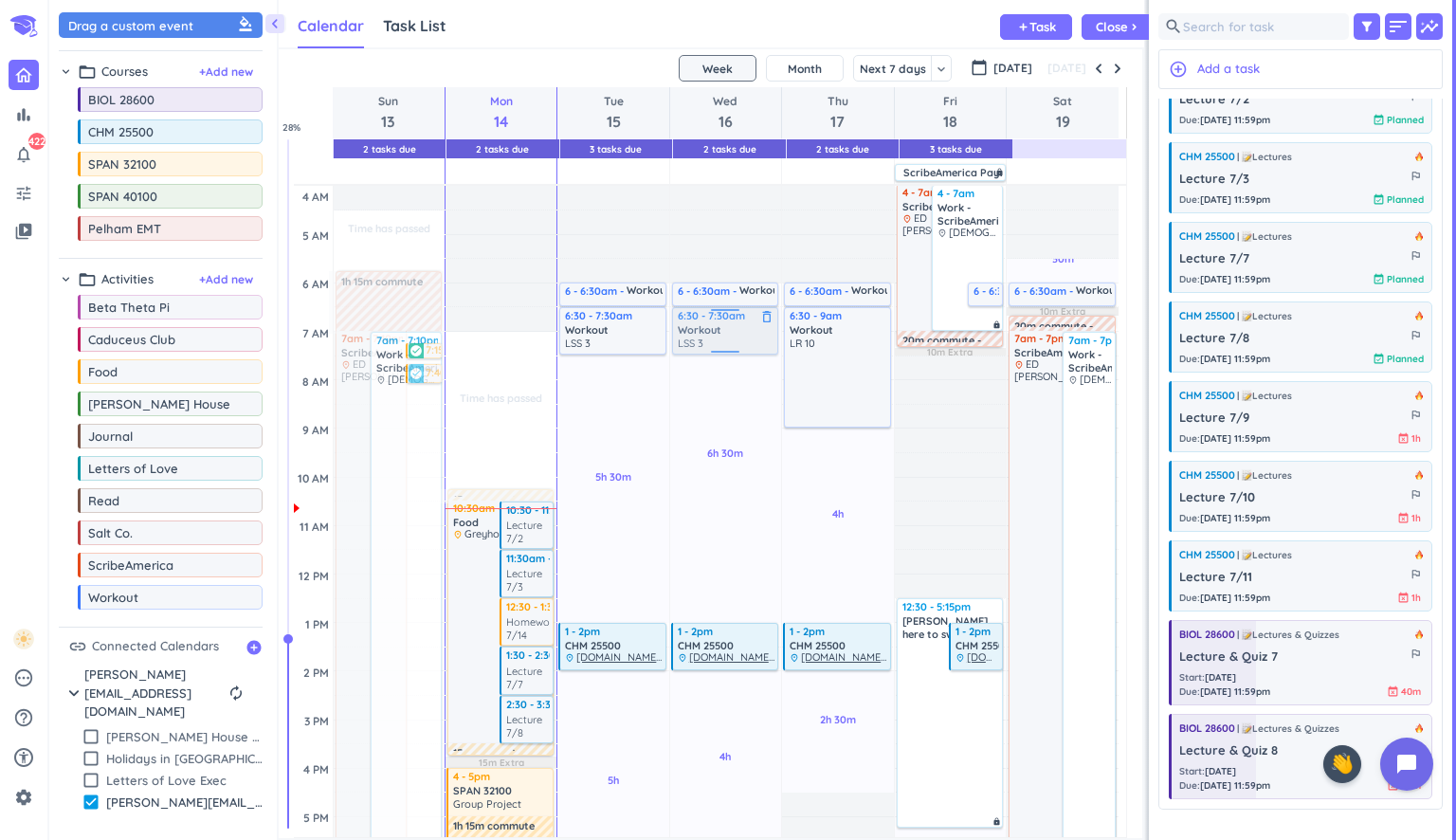 drag, startPoint x: 497, startPoint y: 732, endPoint x: 705, endPoint y: 331, distance: 451.7355 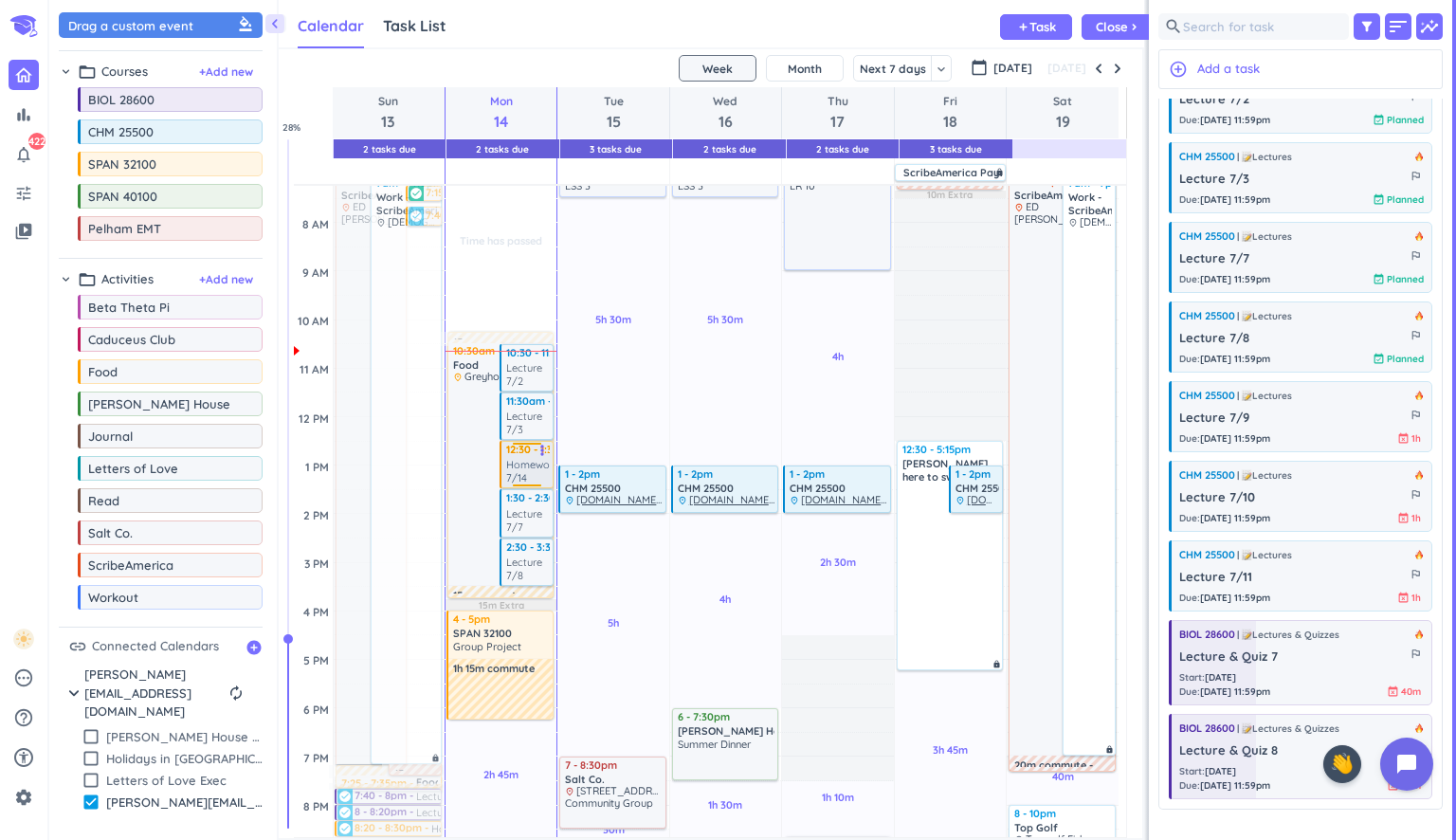 scroll, scrollTop: 0, scrollLeft: 0, axis: both 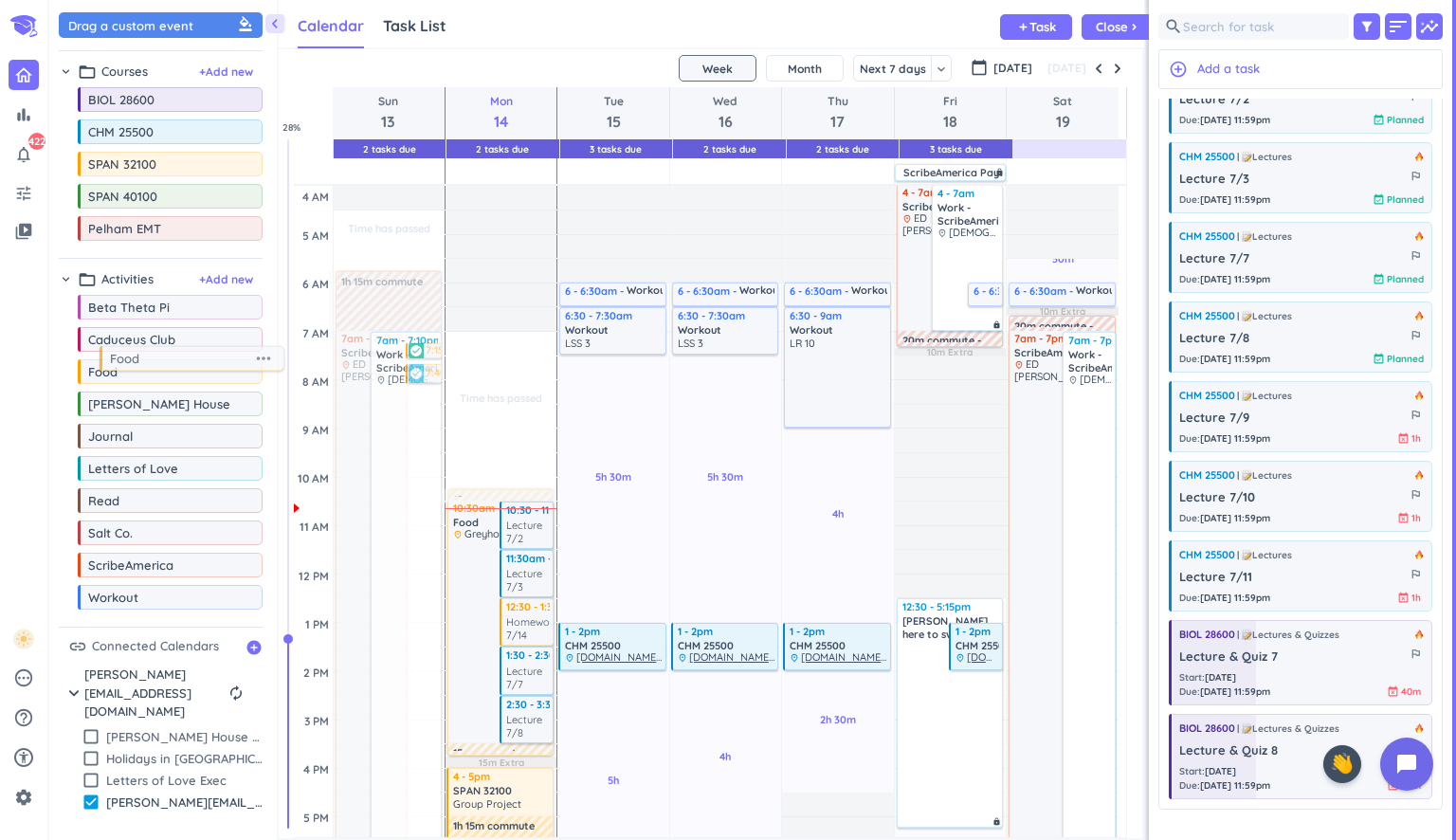 drag, startPoint x: 126, startPoint y: 371, endPoint x: 144, endPoint y: 357, distance: 22.803509 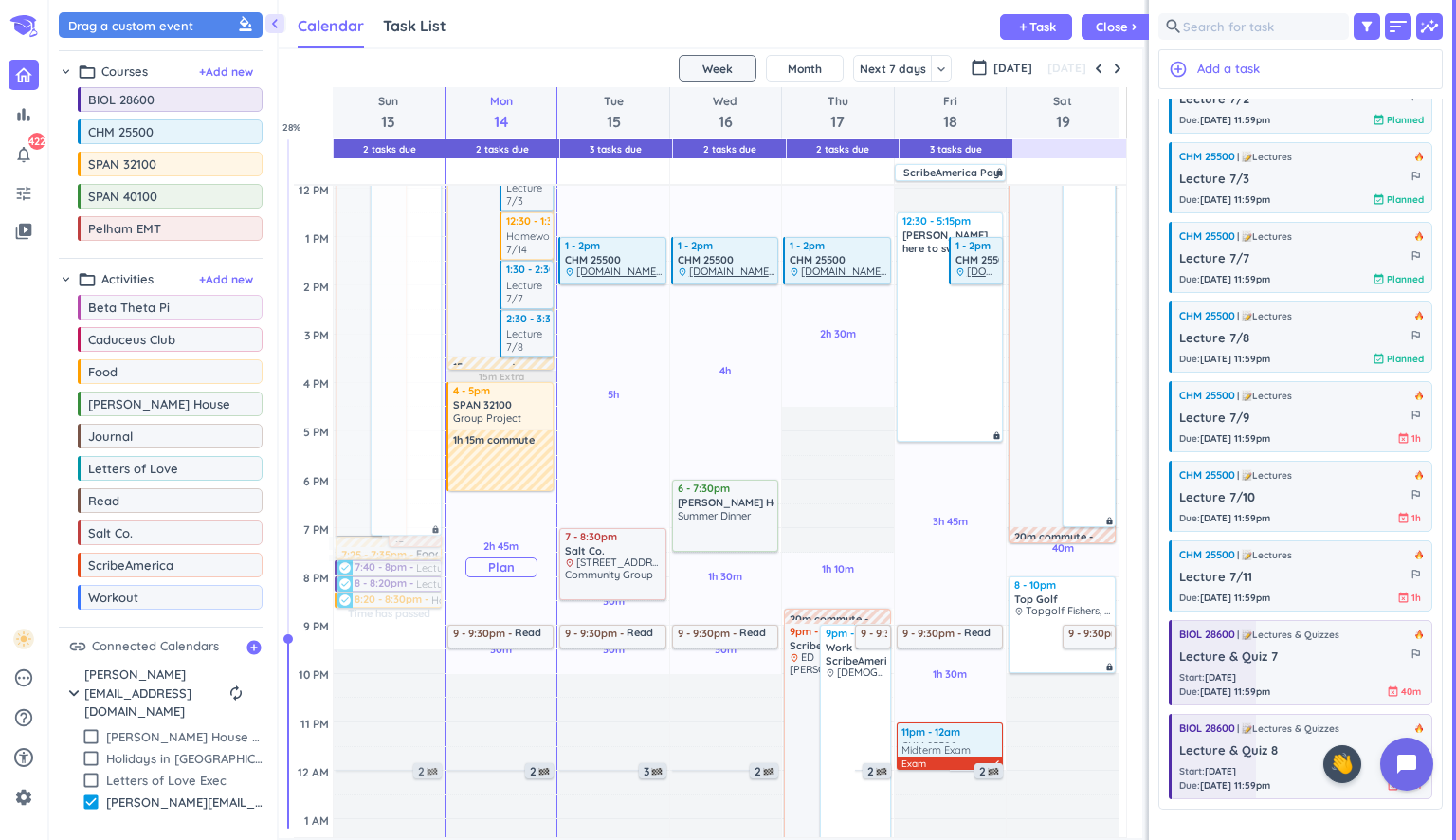 scroll, scrollTop: 414, scrollLeft: 0, axis: vertical 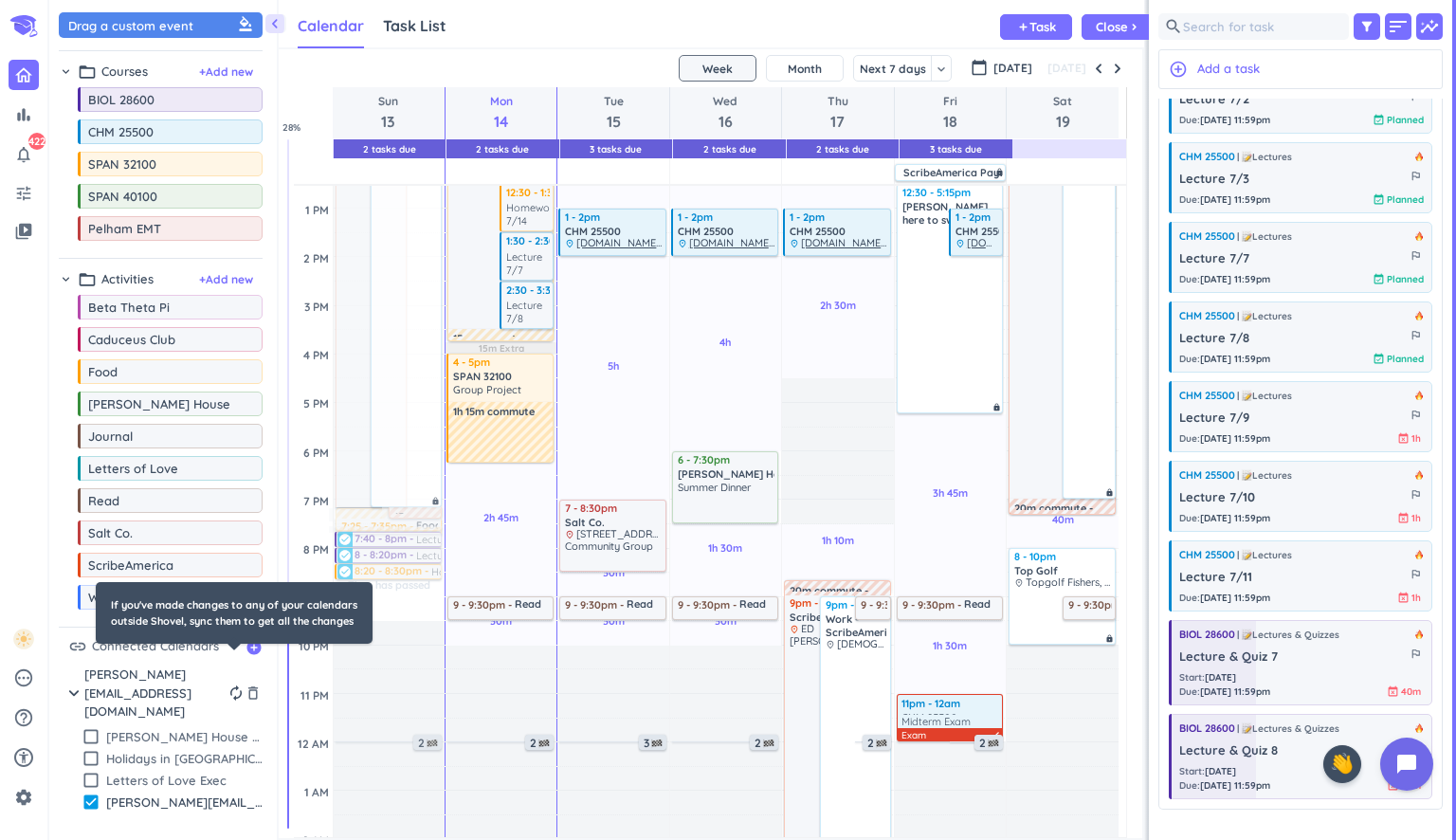 click on "autorenew" at bounding box center [236, 693] 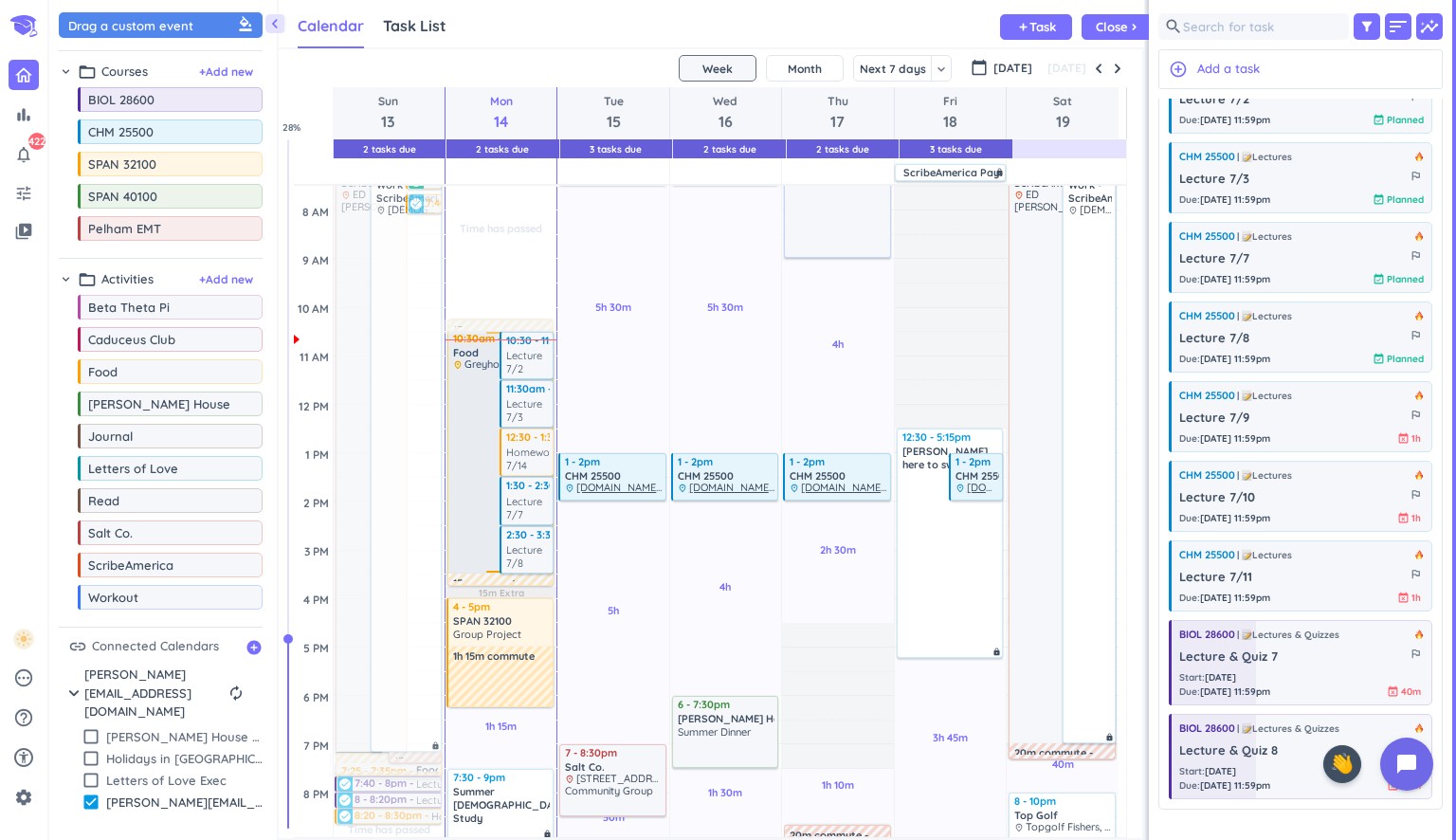 scroll, scrollTop: 88, scrollLeft: 0, axis: vertical 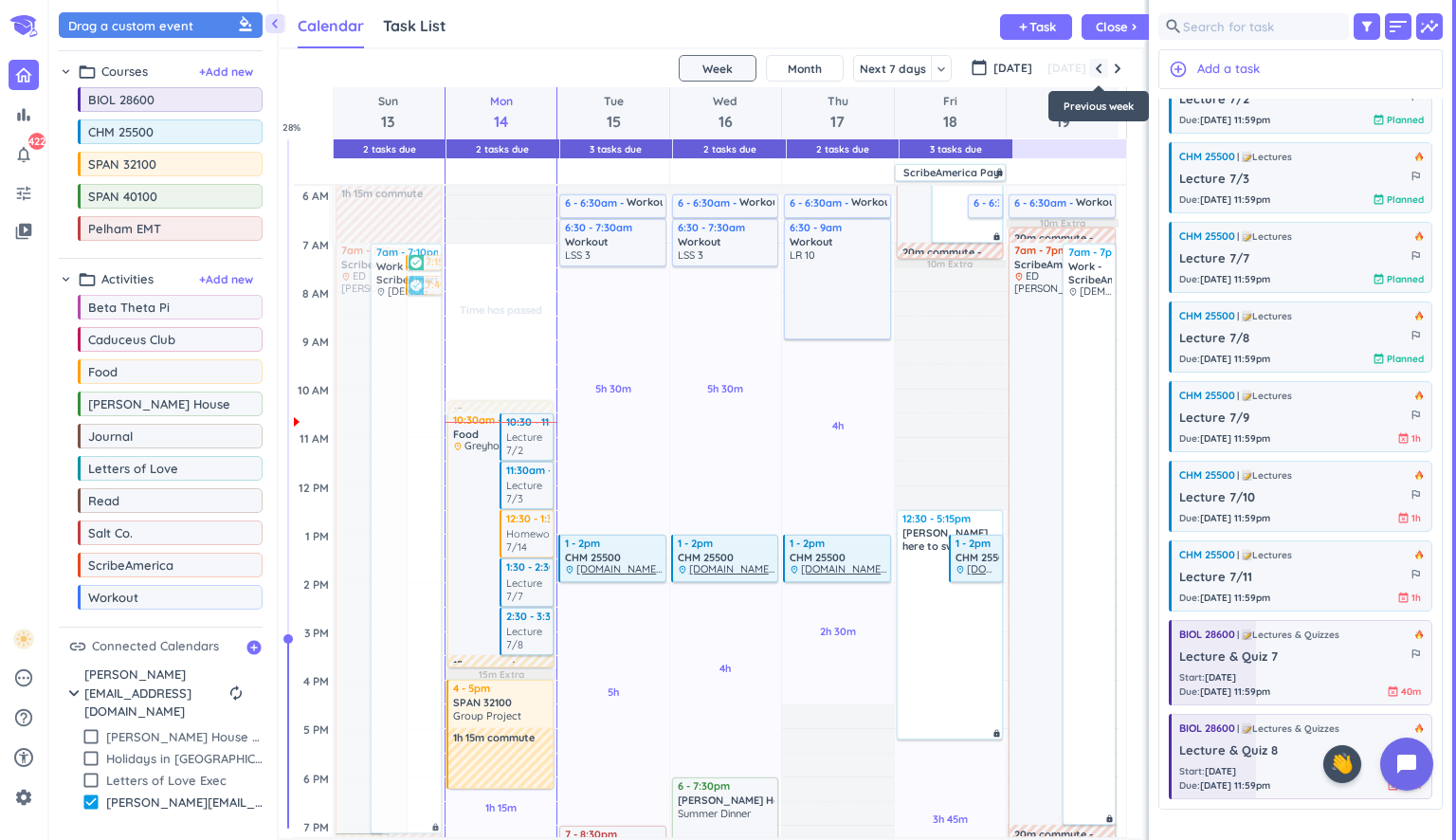 click at bounding box center (1099, 68) 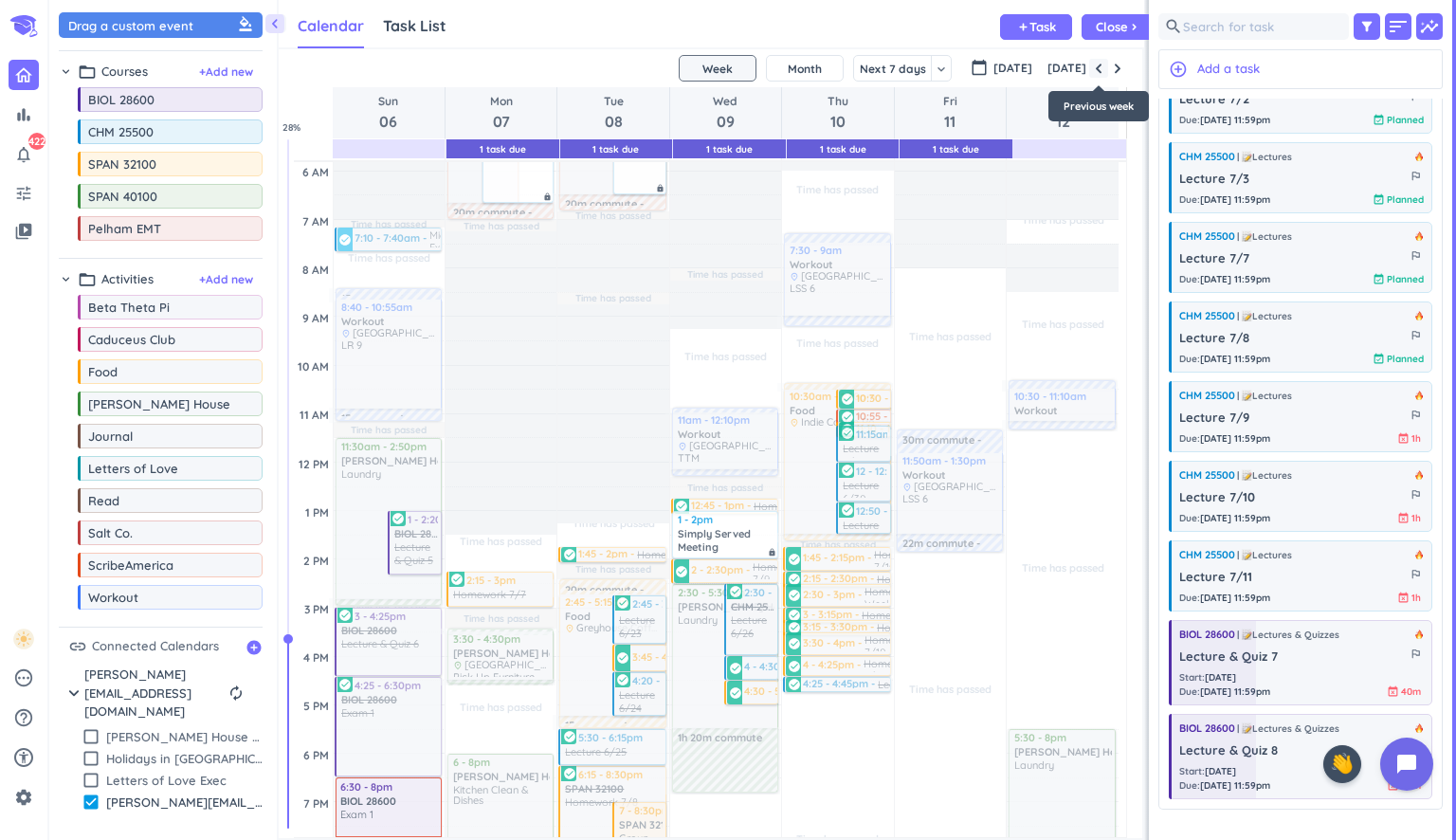 scroll, scrollTop: 99, scrollLeft: 0, axis: vertical 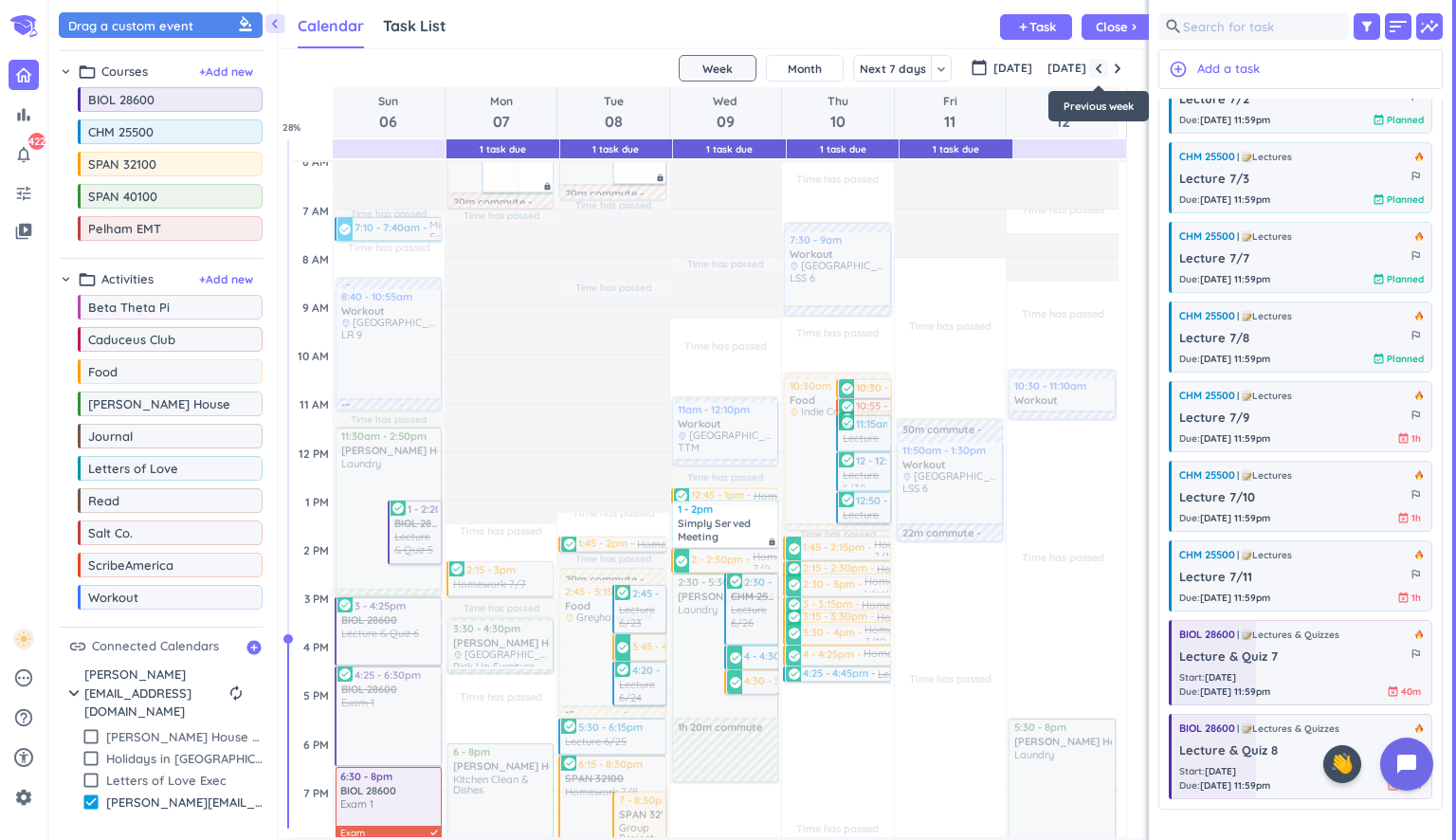click at bounding box center [1099, 68] 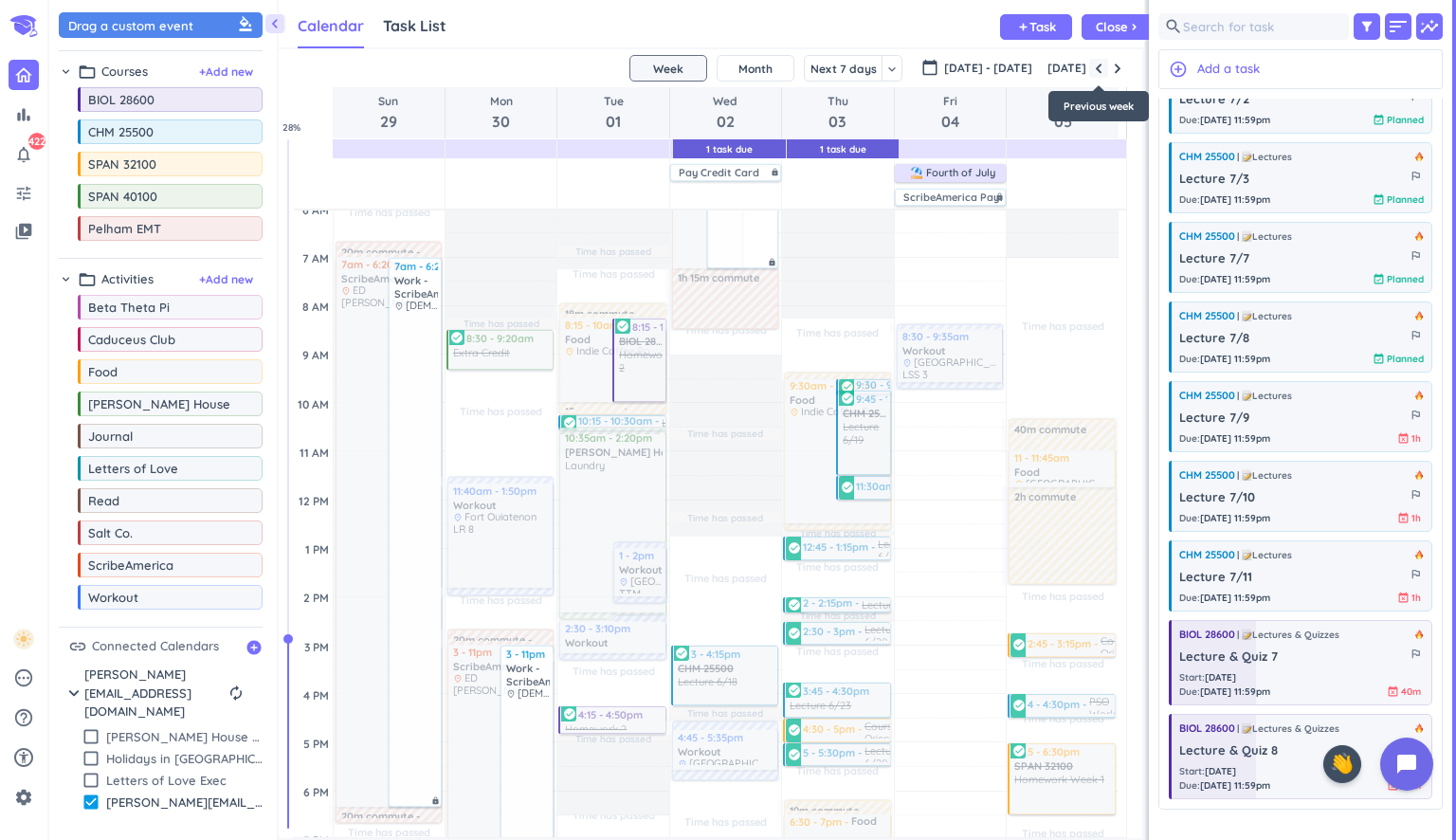 click at bounding box center [1099, 68] 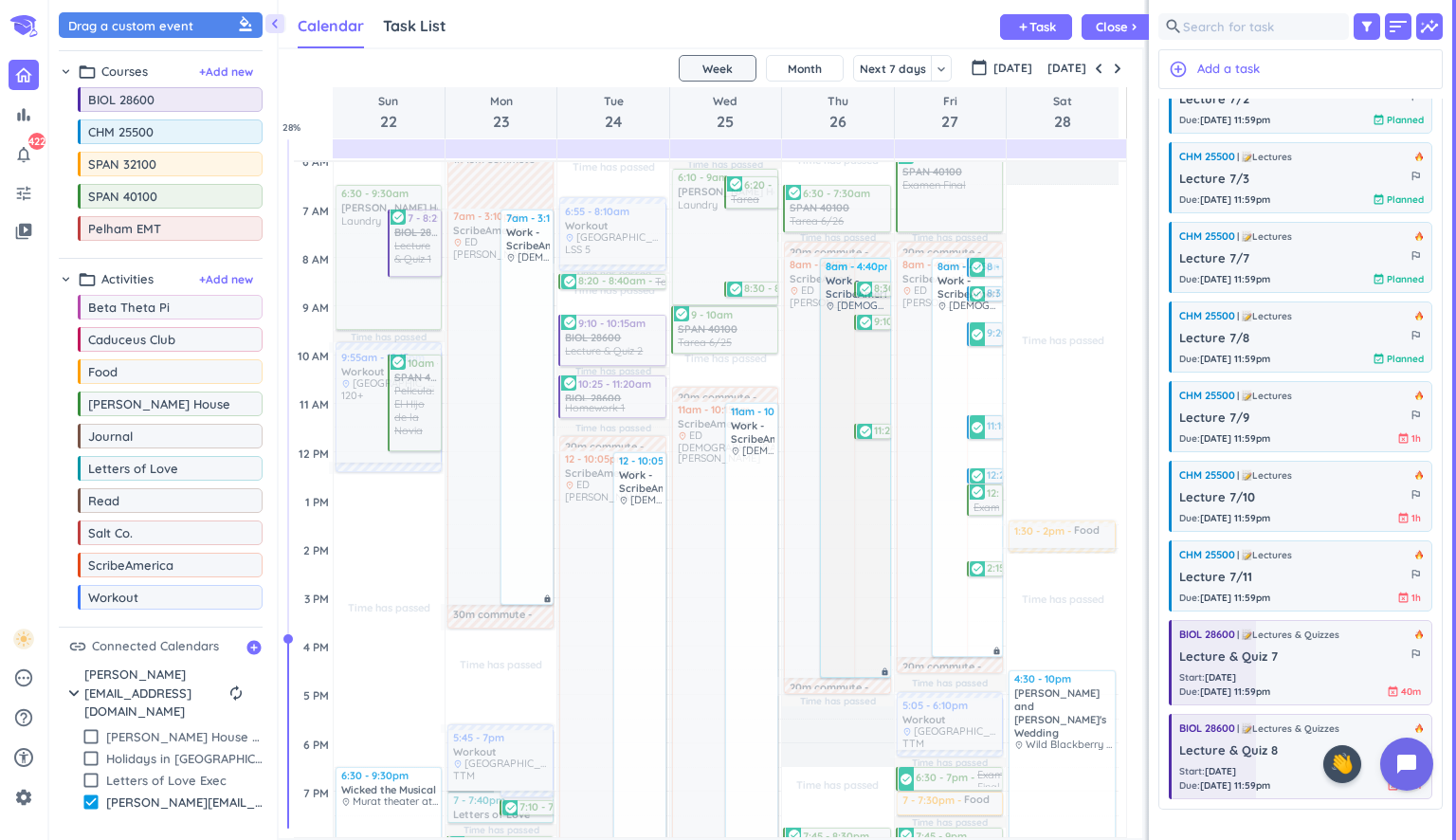 drag, startPoint x: 1095, startPoint y: 72, endPoint x: 821, endPoint y: 299, distance: 355.81596 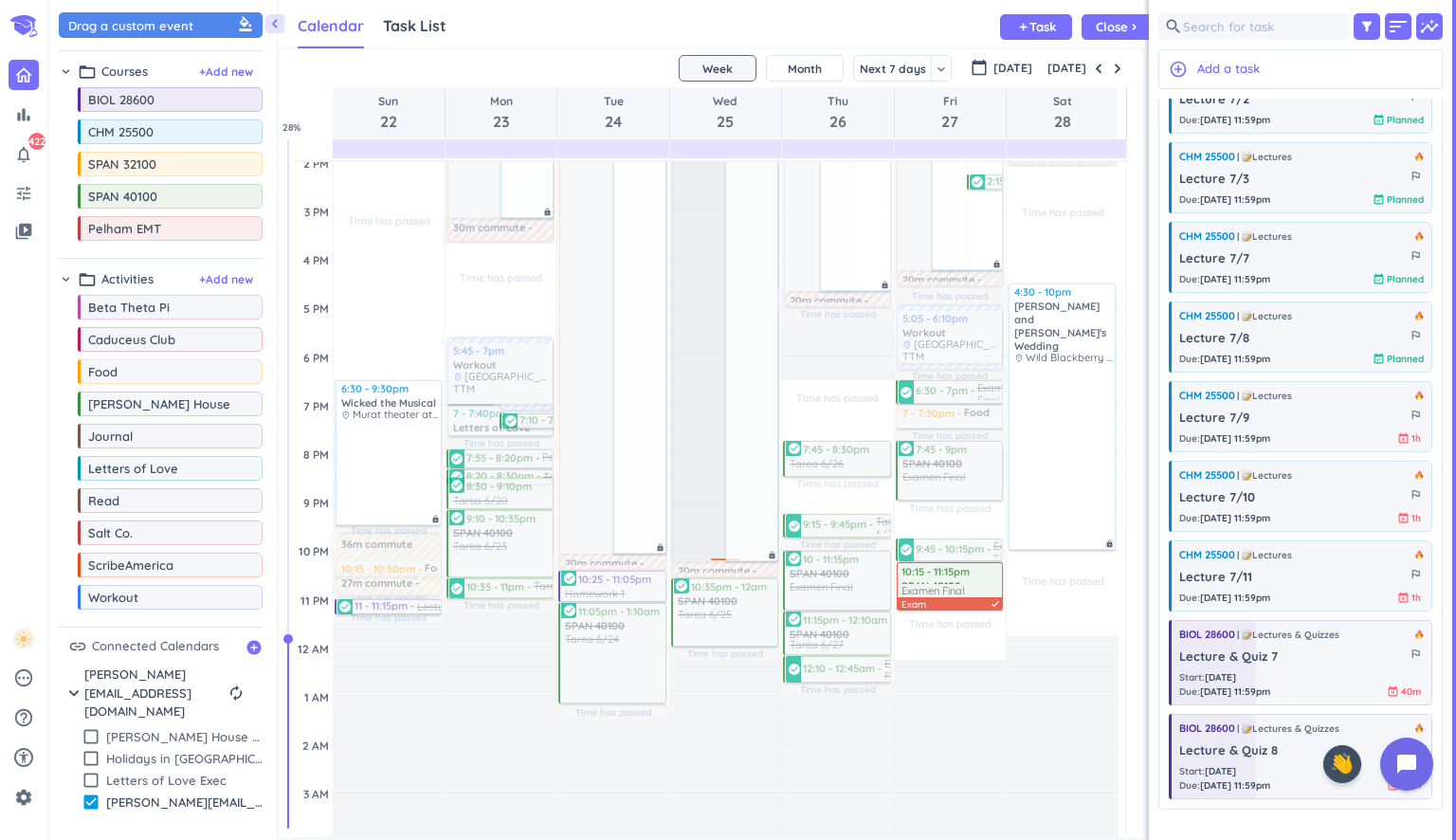 scroll, scrollTop: 484, scrollLeft: 0, axis: vertical 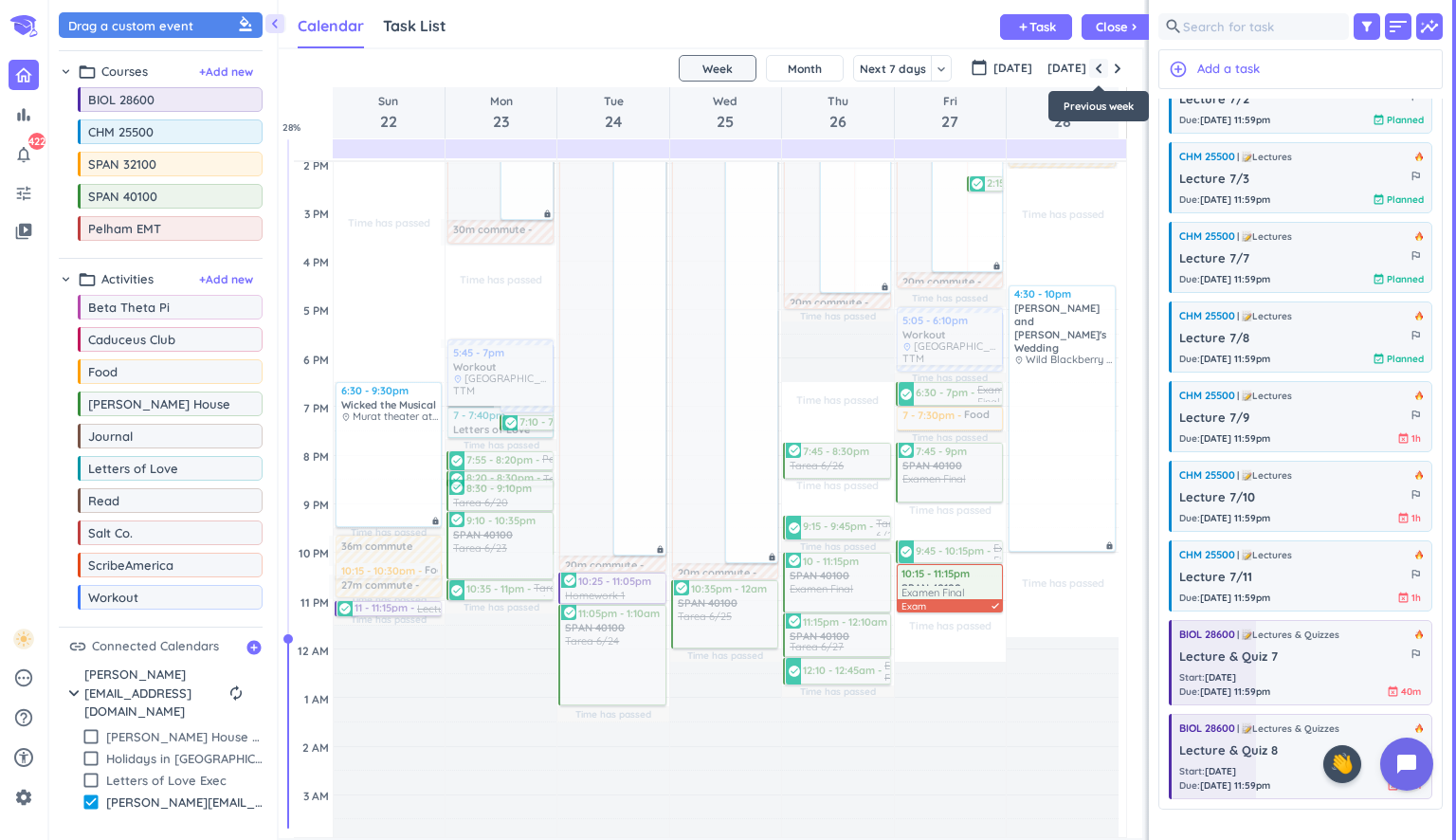click at bounding box center (1099, 68) 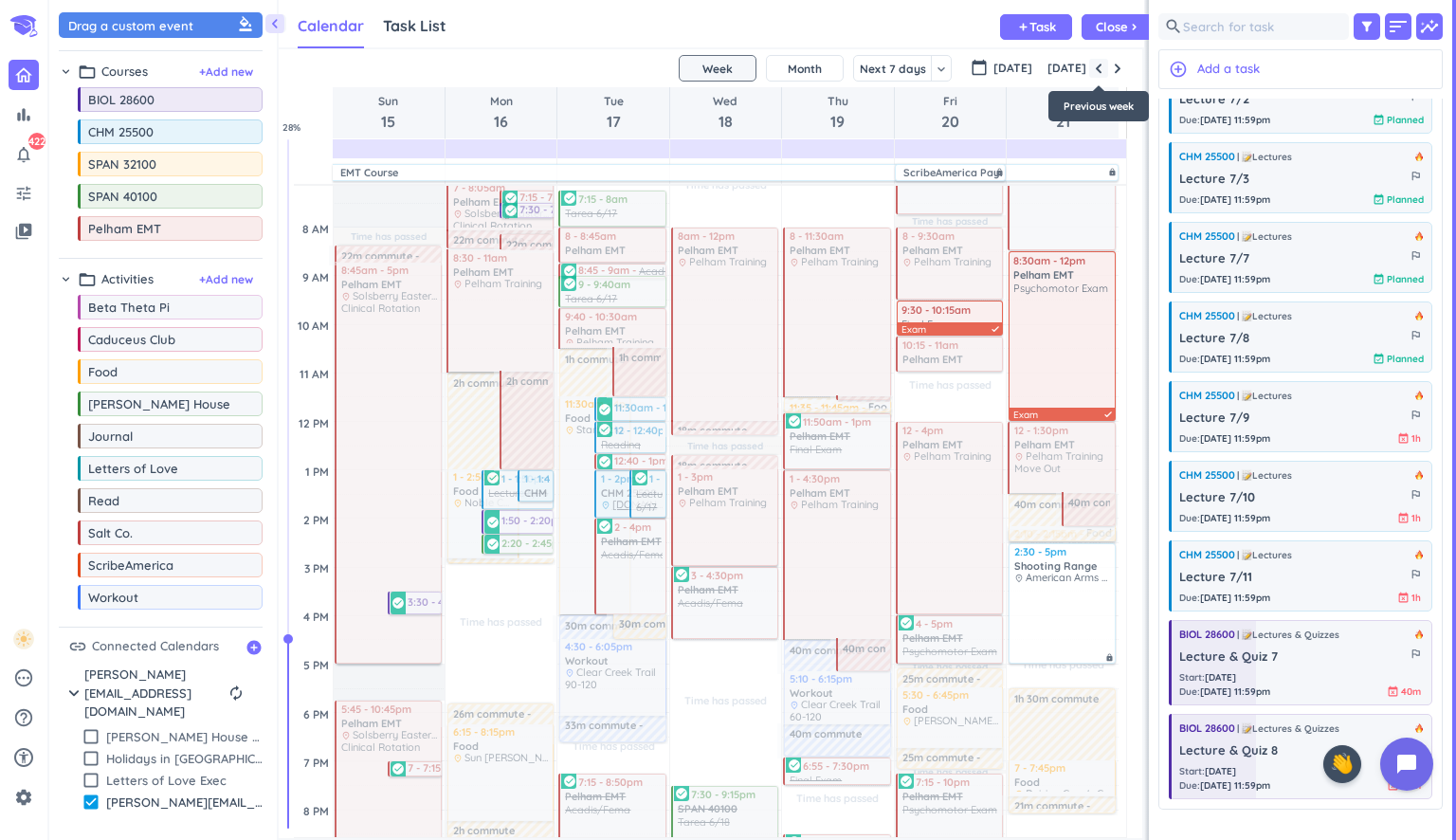 scroll, scrollTop: 157, scrollLeft: 0, axis: vertical 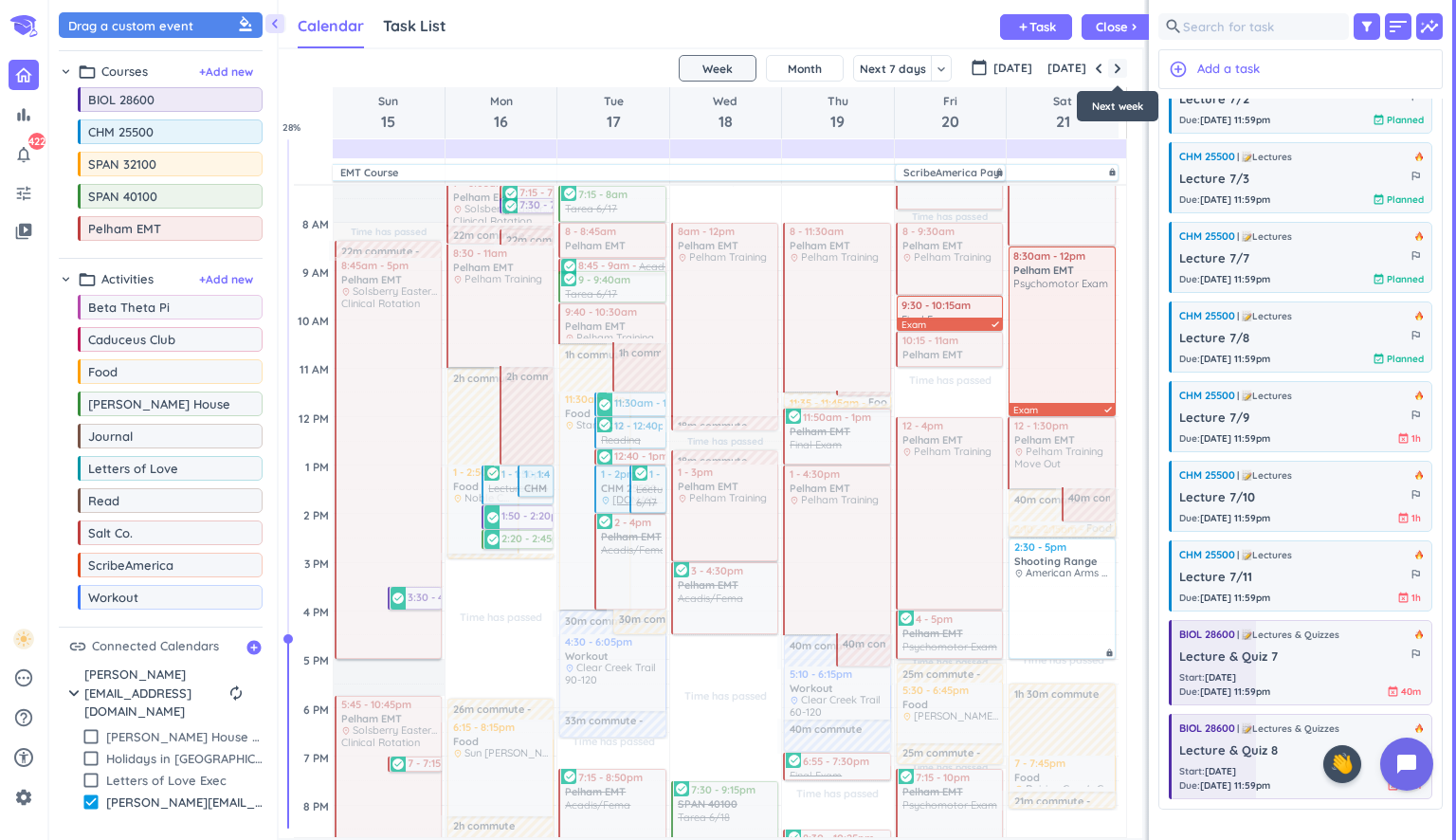 click at bounding box center [1118, 68] 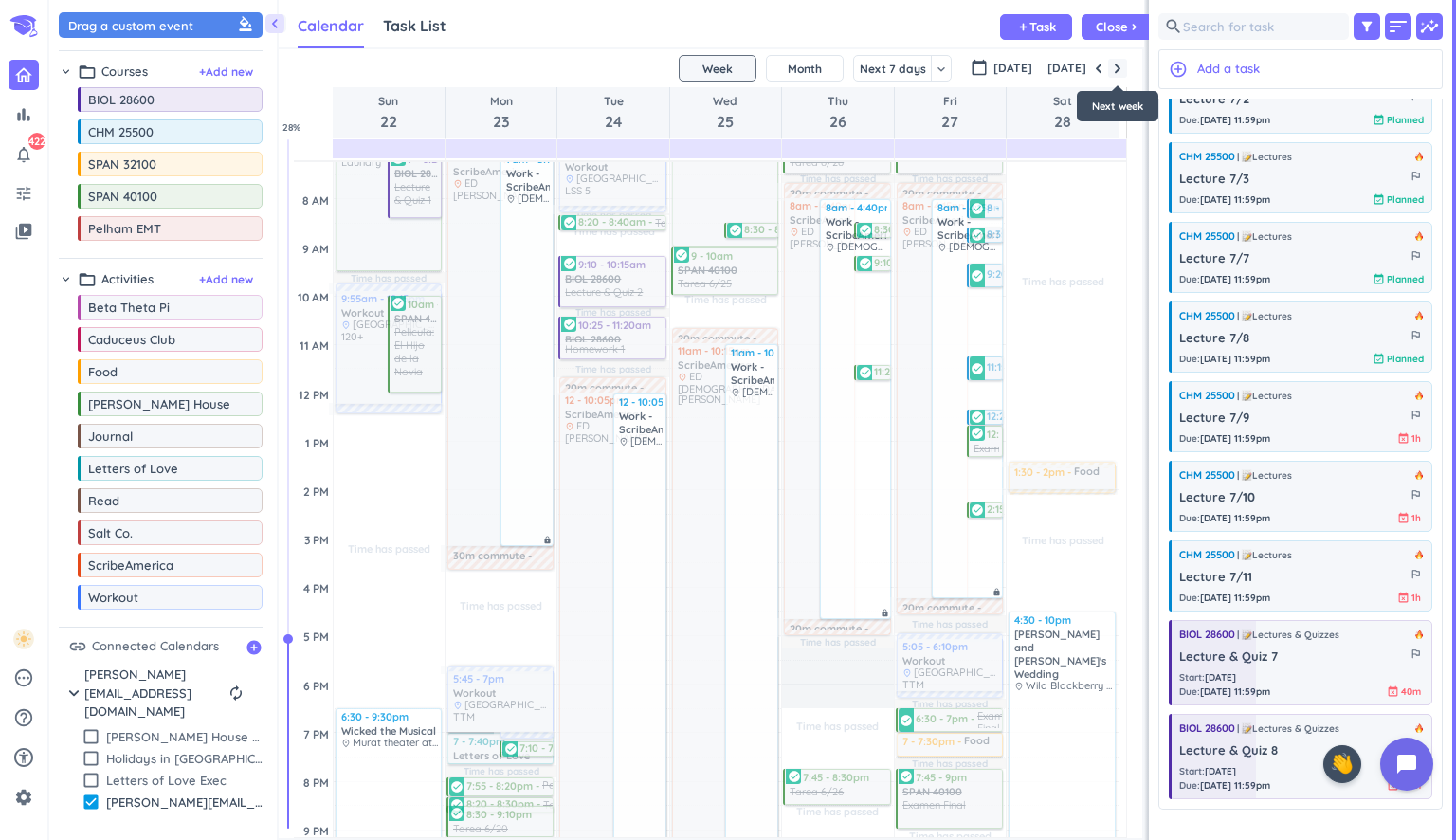 scroll, scrollTop: 99, scrollLeft: 0, axis: vertical 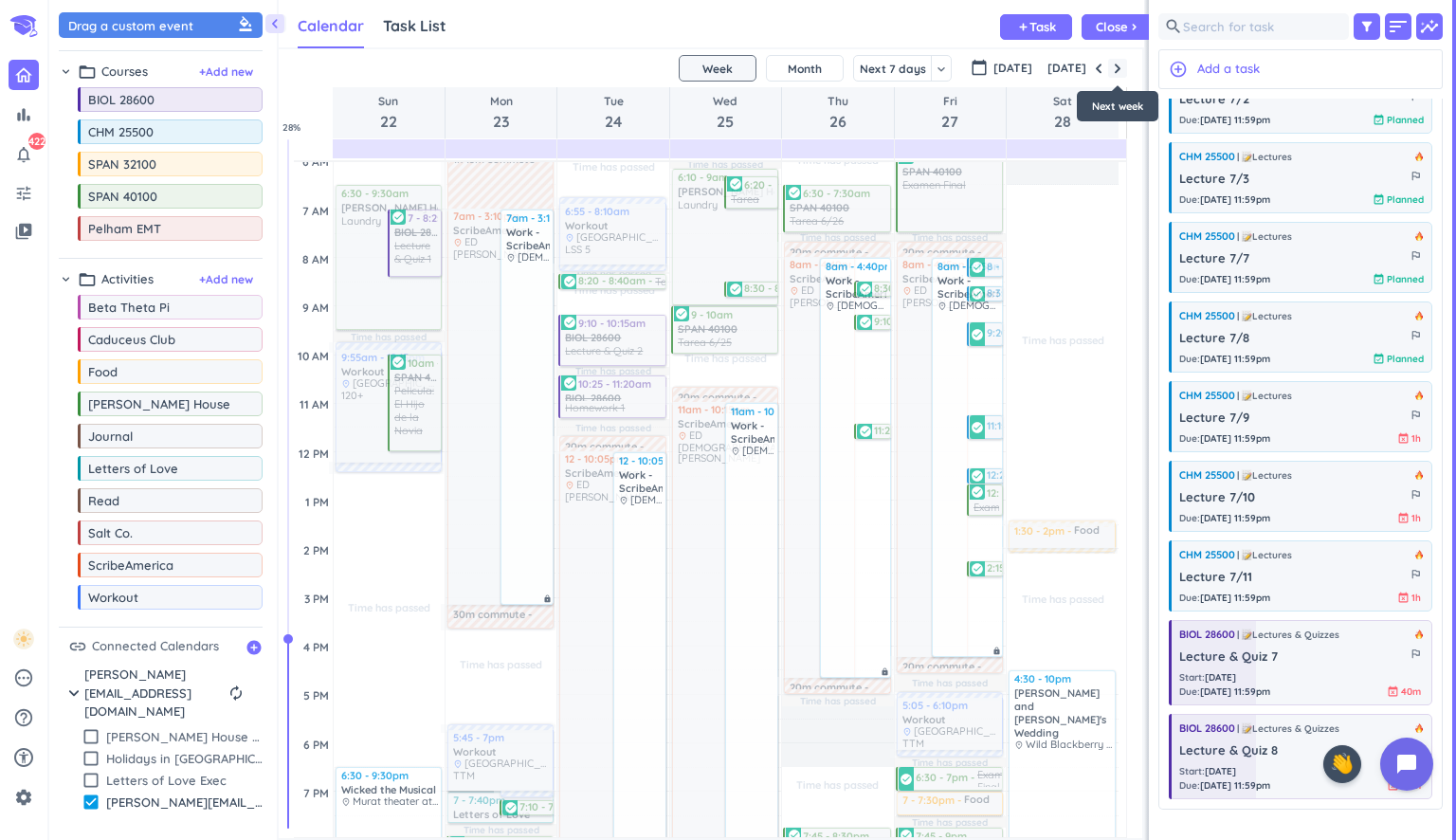 click at bounding box center [1118, 68] 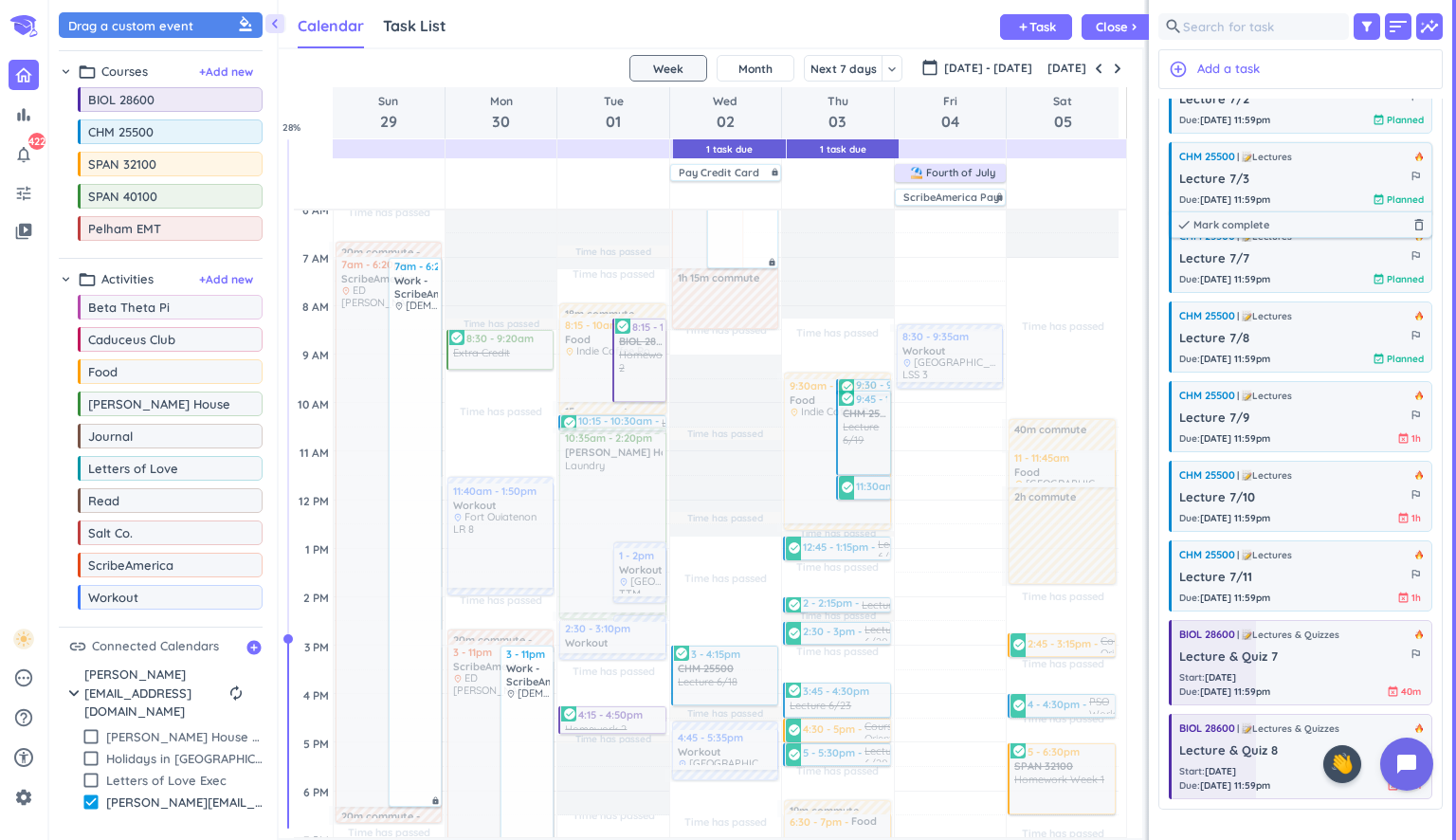 scroll, scrollTop: 0, scrollLeft: 0, axis: both 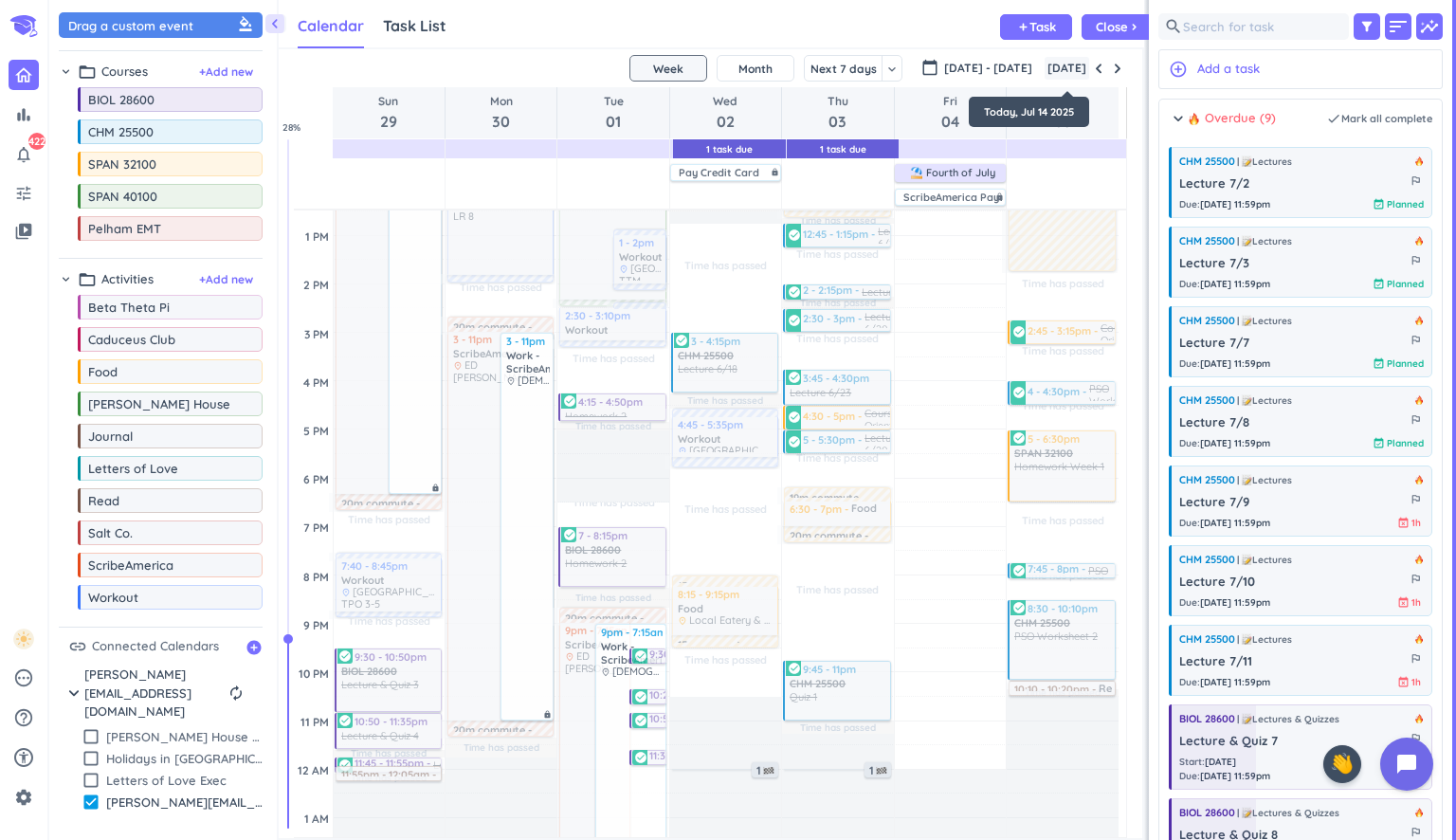 click on "[DATE]" at bounding box center [1066, 68] 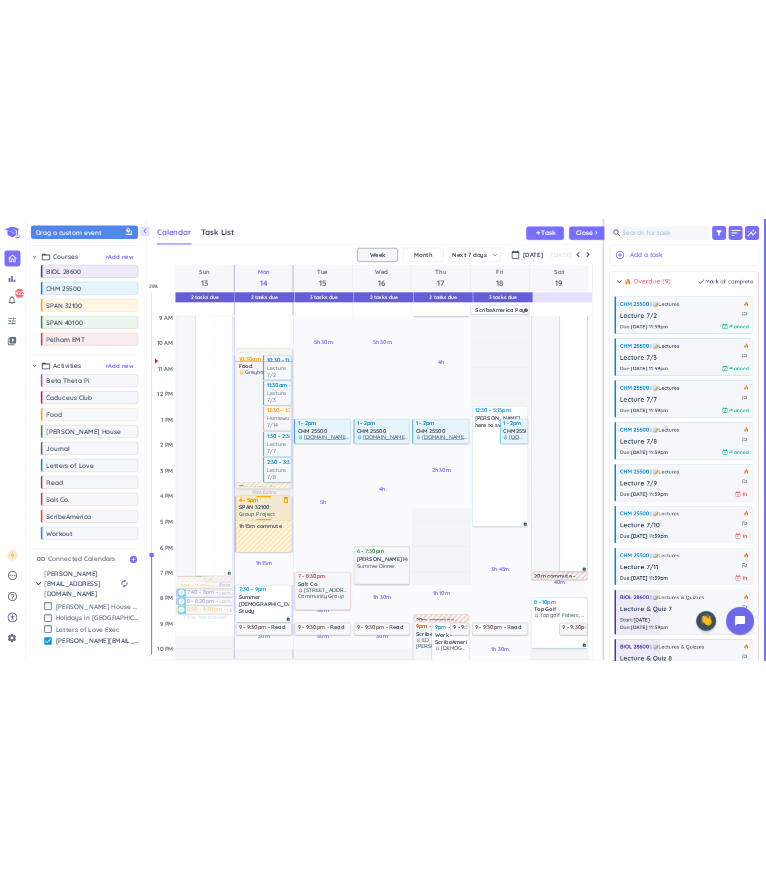 scroll, scrollTop: 253, scrollLeft: 0, axis: vertical 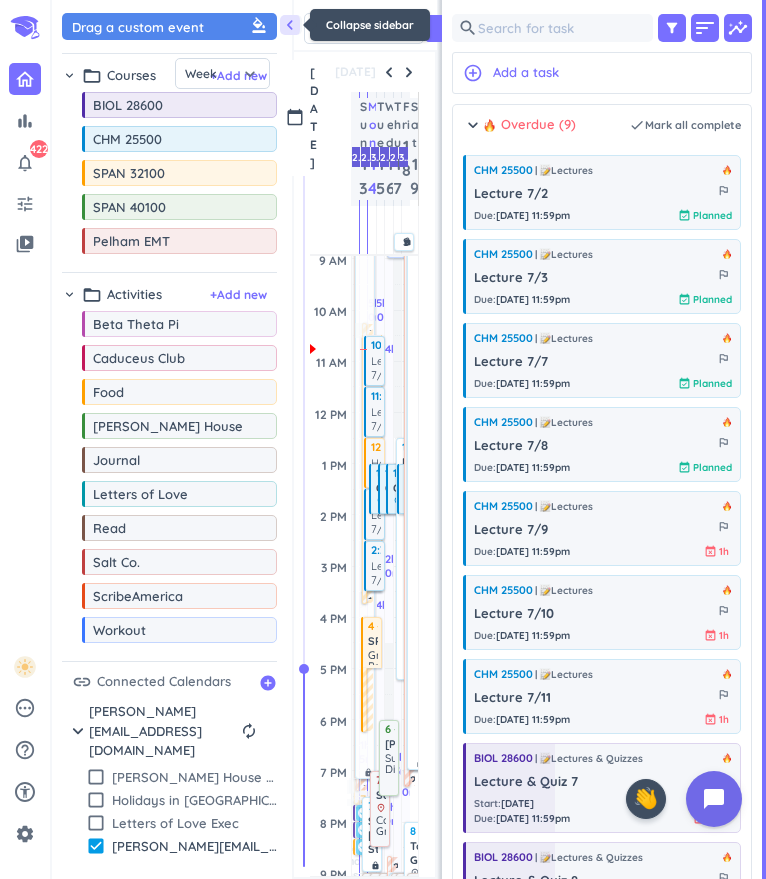 click on "chevron_left" at bounding box center (290, 25) 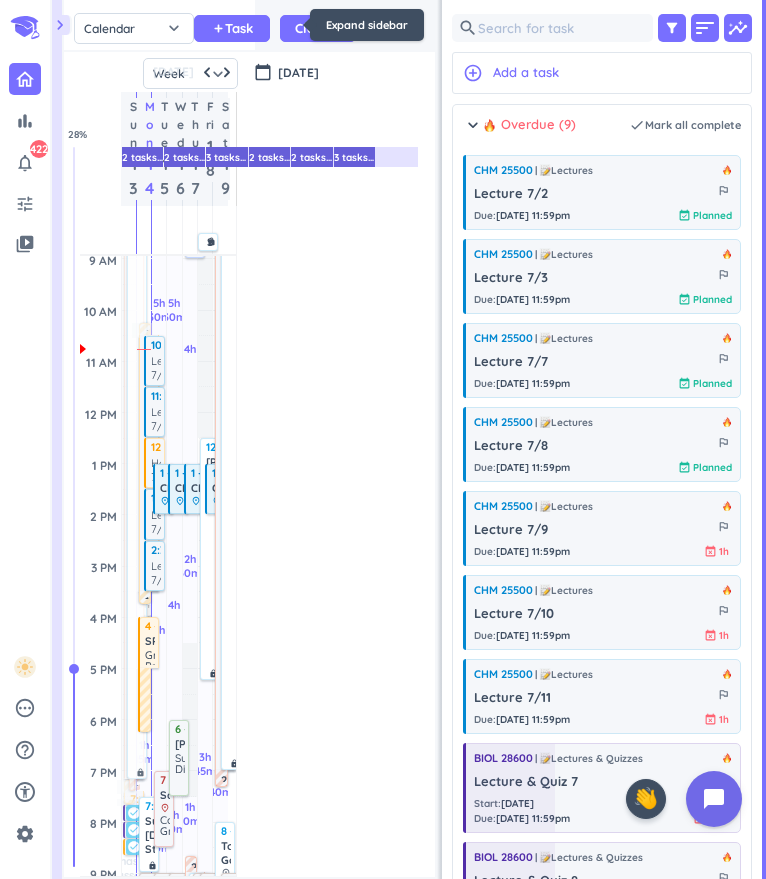 scroll, scrollTop: 9, scrollLeft: 9, axis: both 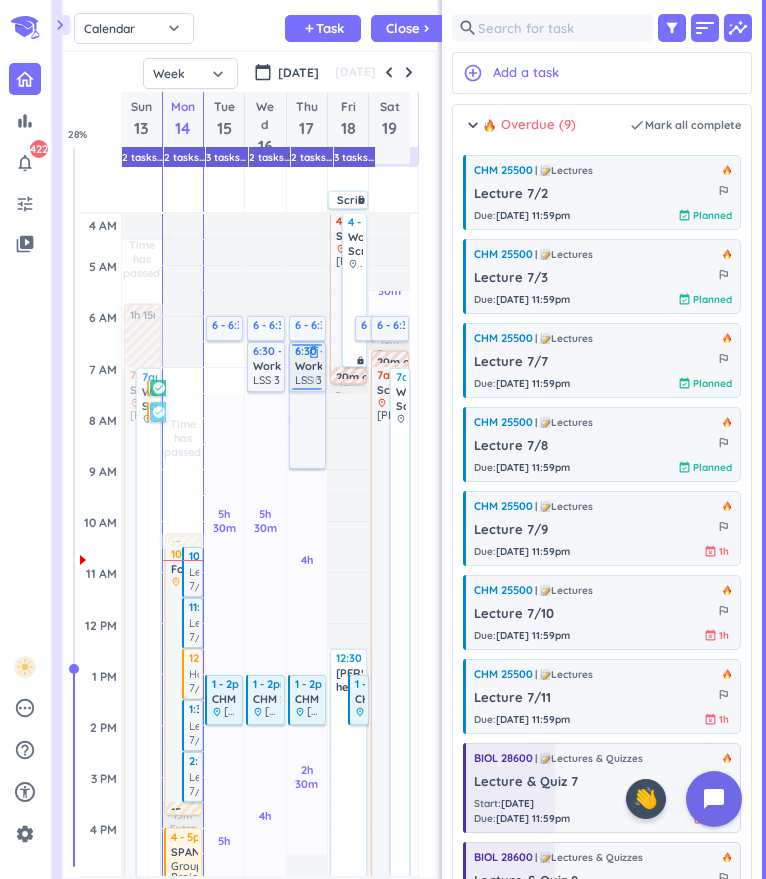 drag, startPoint x: 214, startPoint y: 371, endPoint x: 298, endPoint y: 362, distance: 84.48077 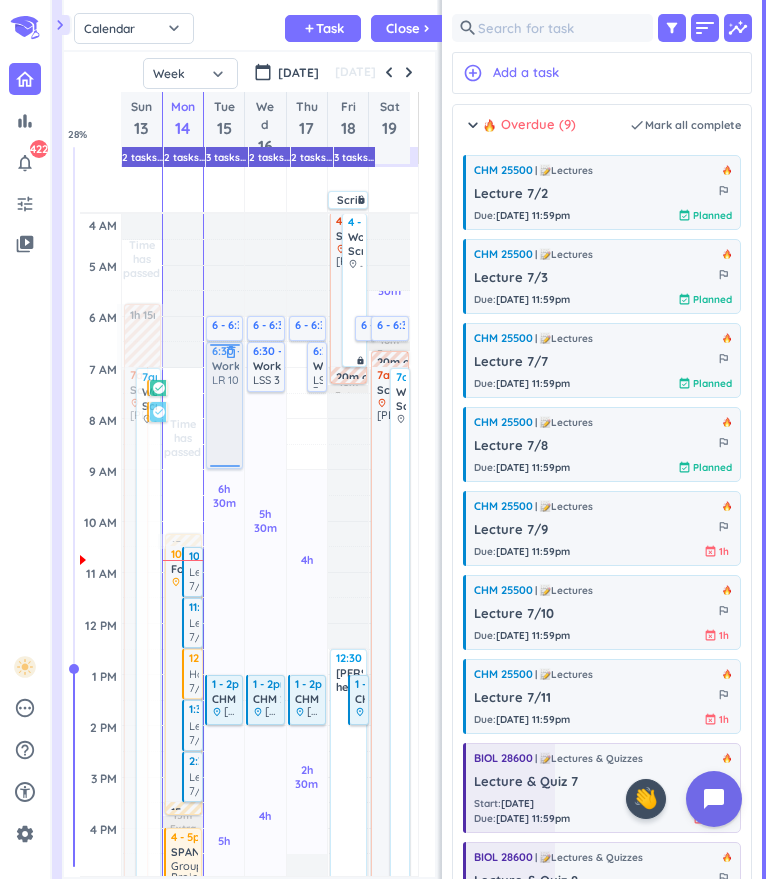 drag, startPoint x: 312, startPoint y: 438, endPoint x: 234, endPoint y: 446, distance: 78.40918 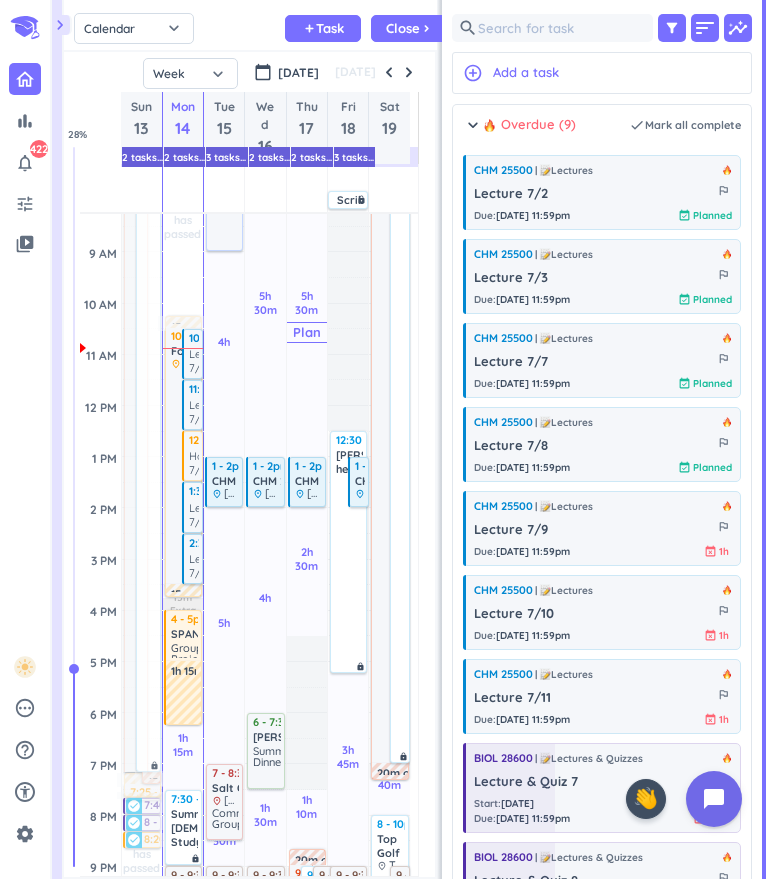 scroll, scrollTop: 239, scrollLeft: 0, axis: vertical 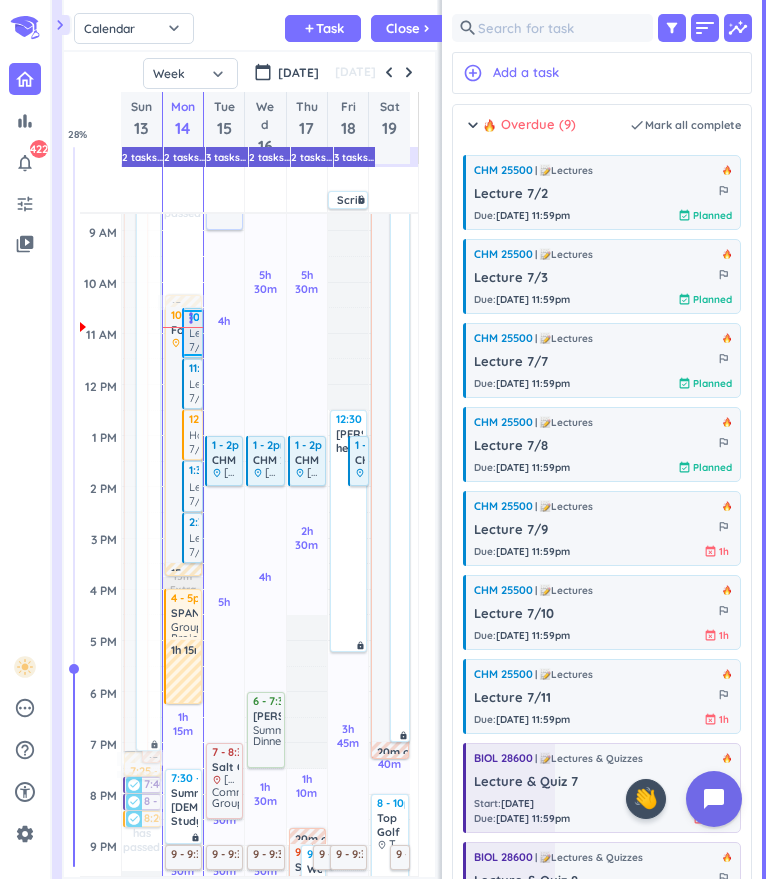 click on "Lecture 7/2" at bounding box center (208, 340) 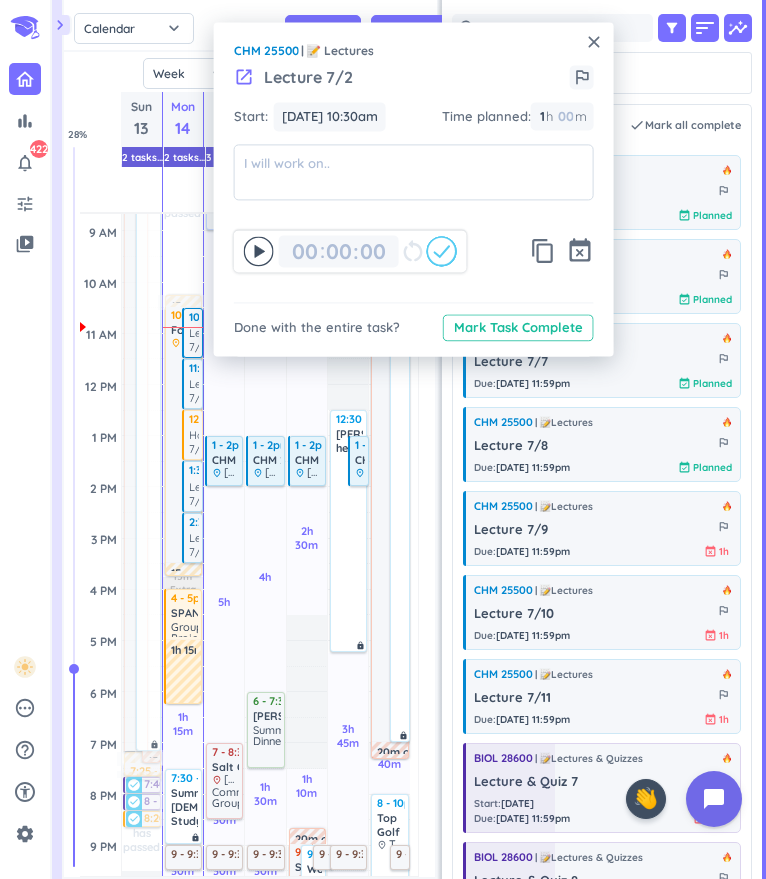 click on "close" at bounding box center (594, 42) 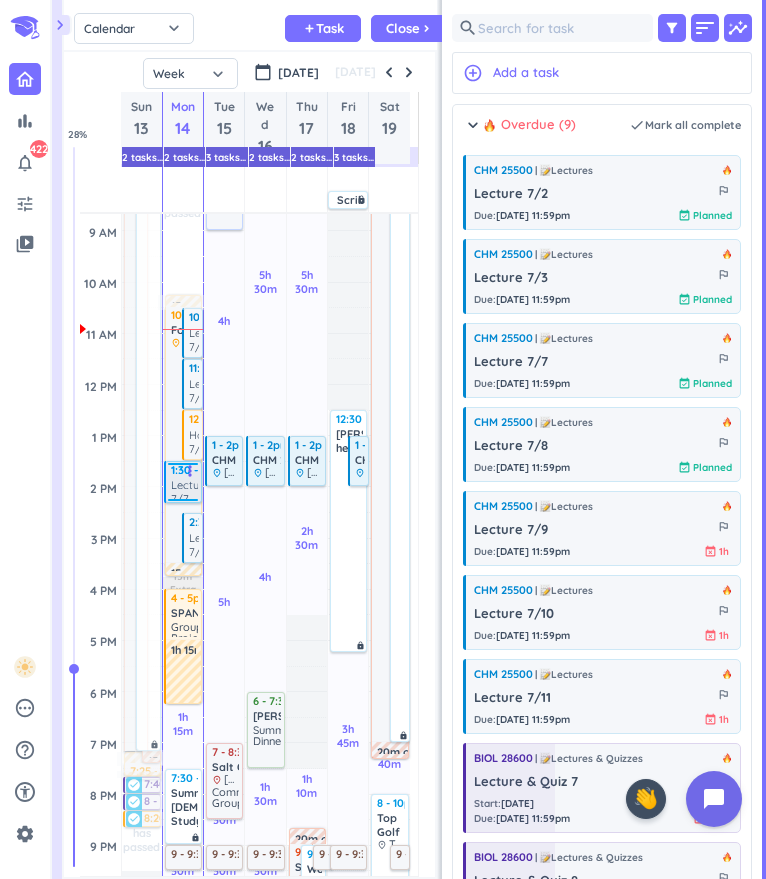 drag, startPoint x: 197, startPoint y: 509, endPoint x: 182, endPoint y: 503, distance: 16.155495 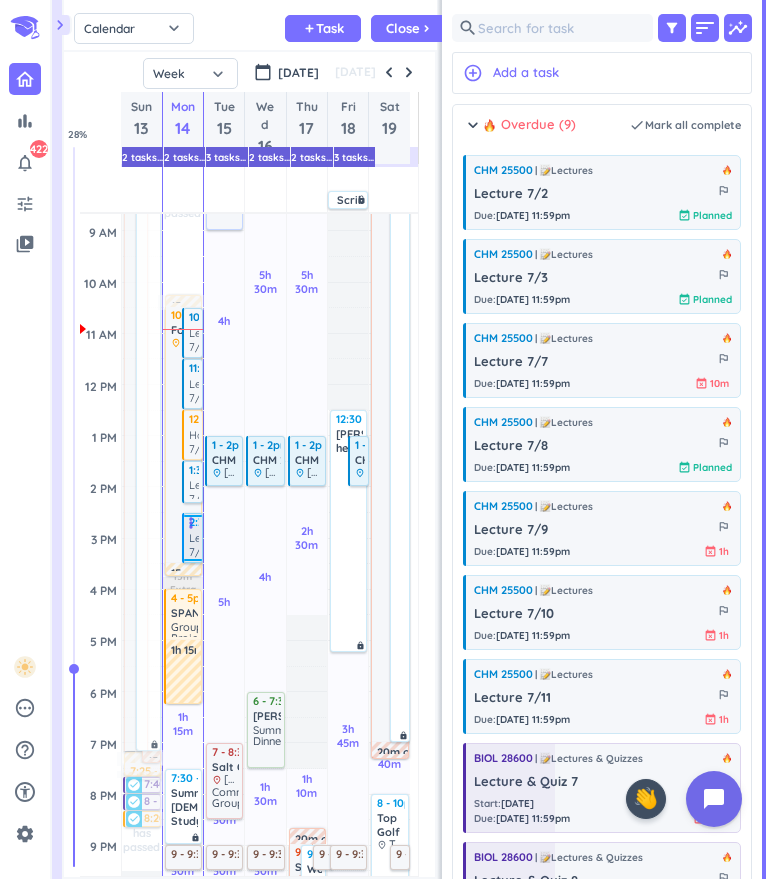 drag, startPoint x: 182, startPoint y: 503, endPoint x: 187, endPoint y: 526, distance: 23.537205 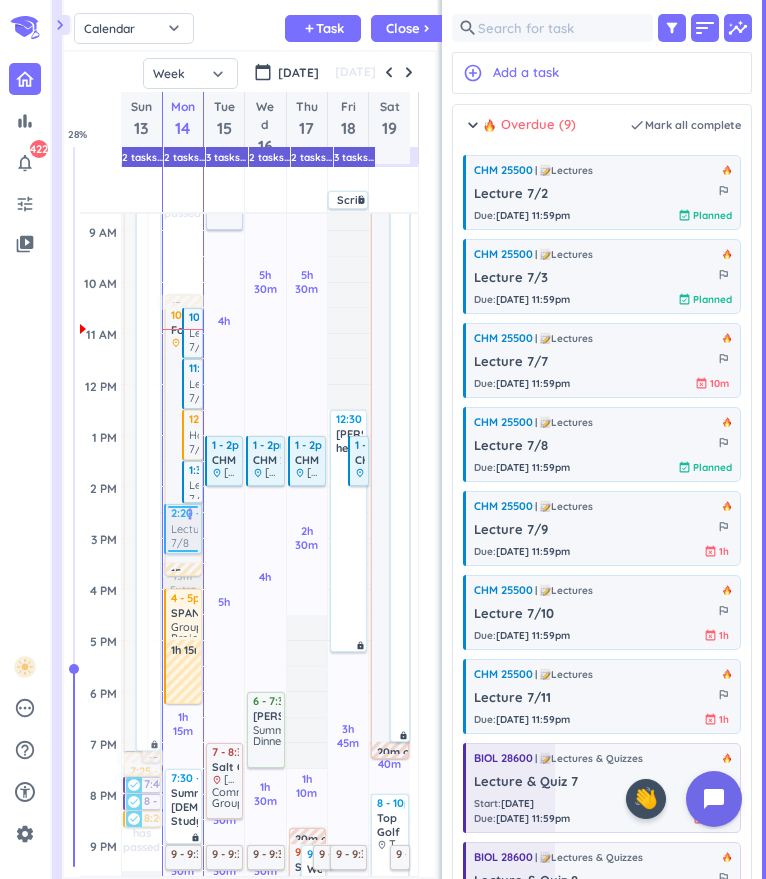 drag, startPoint x: 187, startPoint y: 532, endPoint x: 165, endPoint y: 529, distance: 22.203604 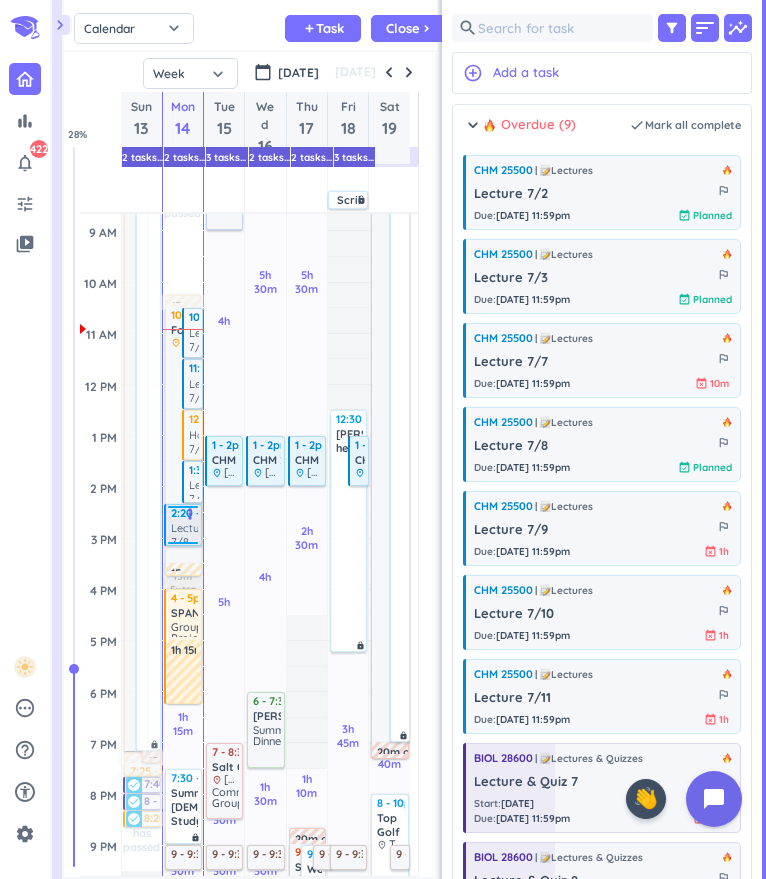 drag, startPoint x: 165, startPoint y: 529, endPoint x: 176, endPoint y: 545, distance: 19.416489 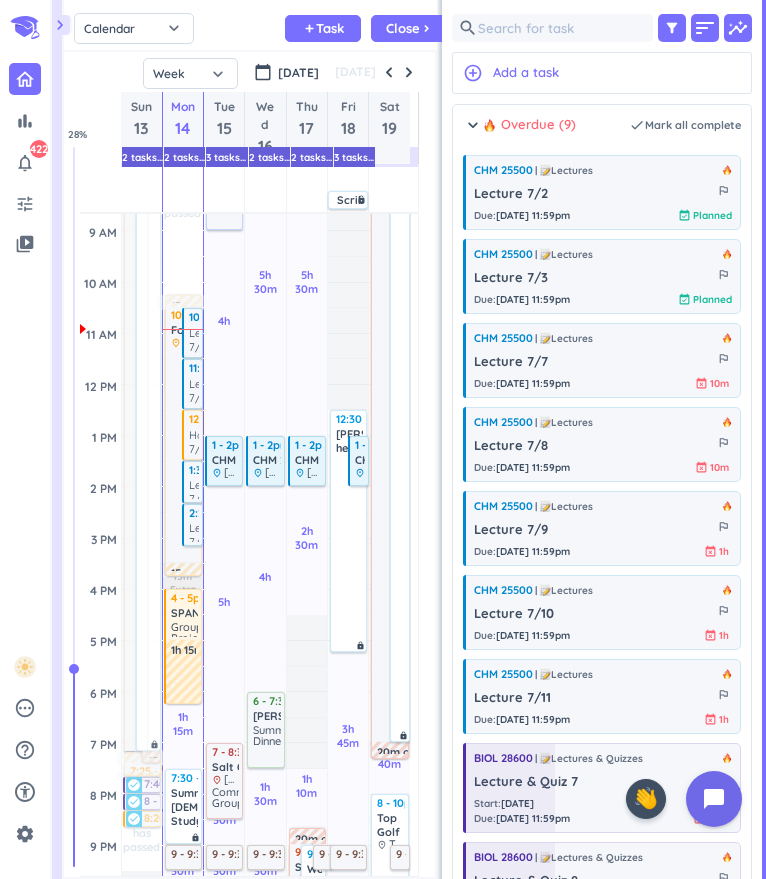 click on "2:20 - 3:10pm Lecture 7/8 more_vert" at bounding box center [193, 525] 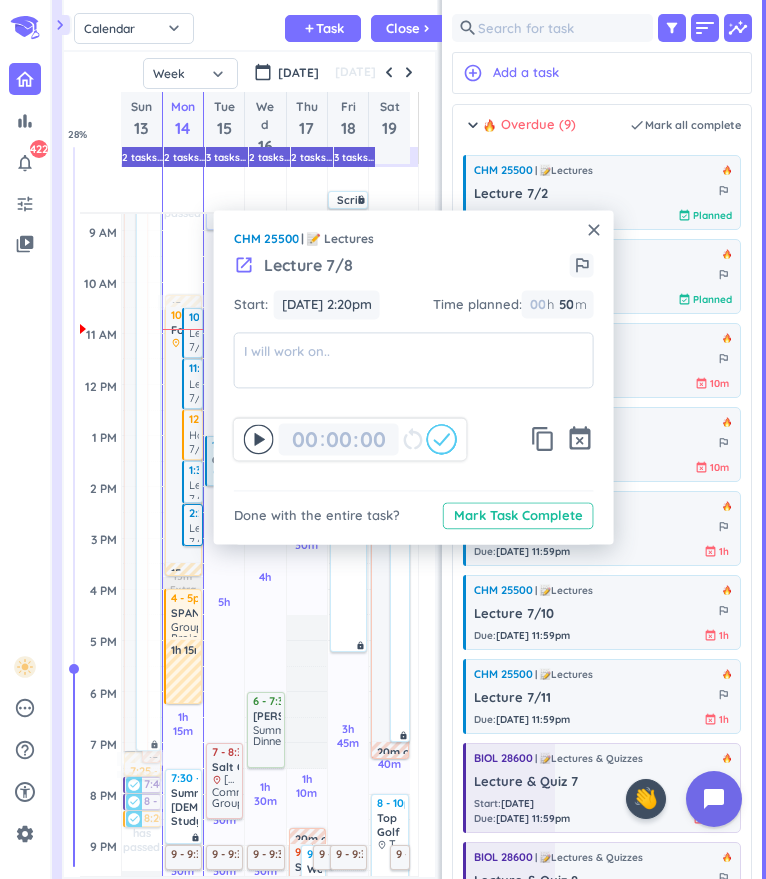 click on "close" at bounding box center (594, 230) 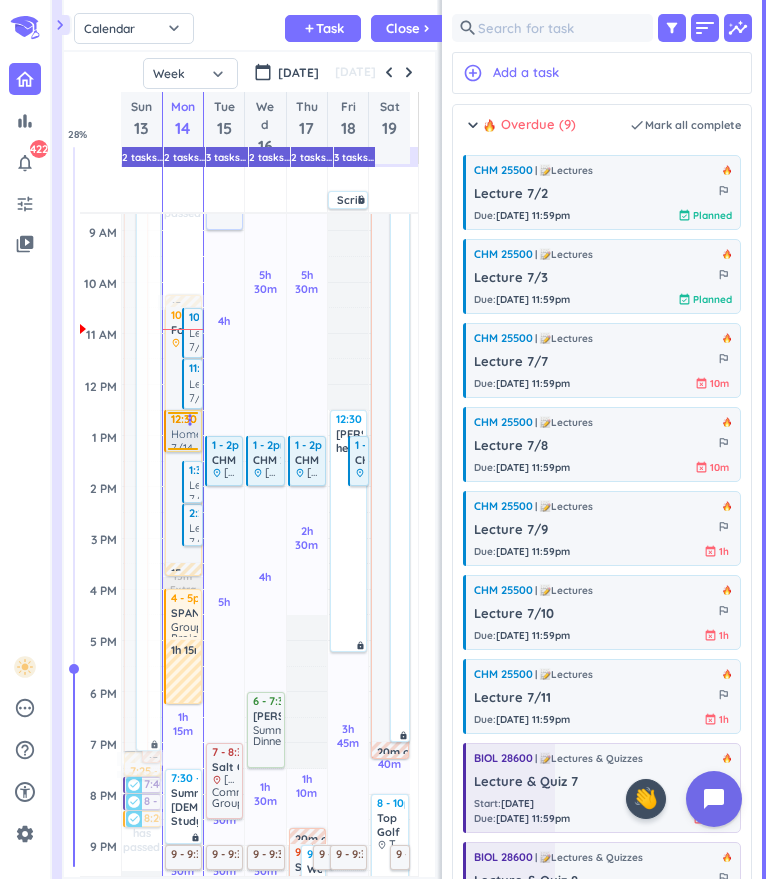 drag, startPoint x: 186, startPoint y: 458, endPoint x: 170, endPoint y: 450, distance: 17.888544 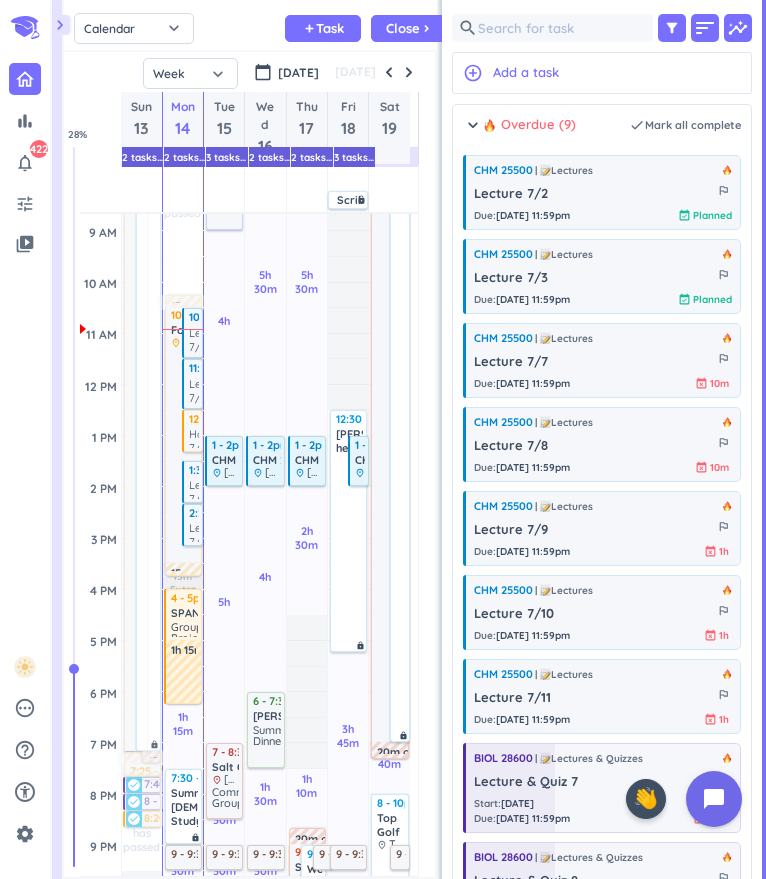 click on "12:30 - 1:20pm Homework 7/14 more_vert" at bounding box center [193, 431] 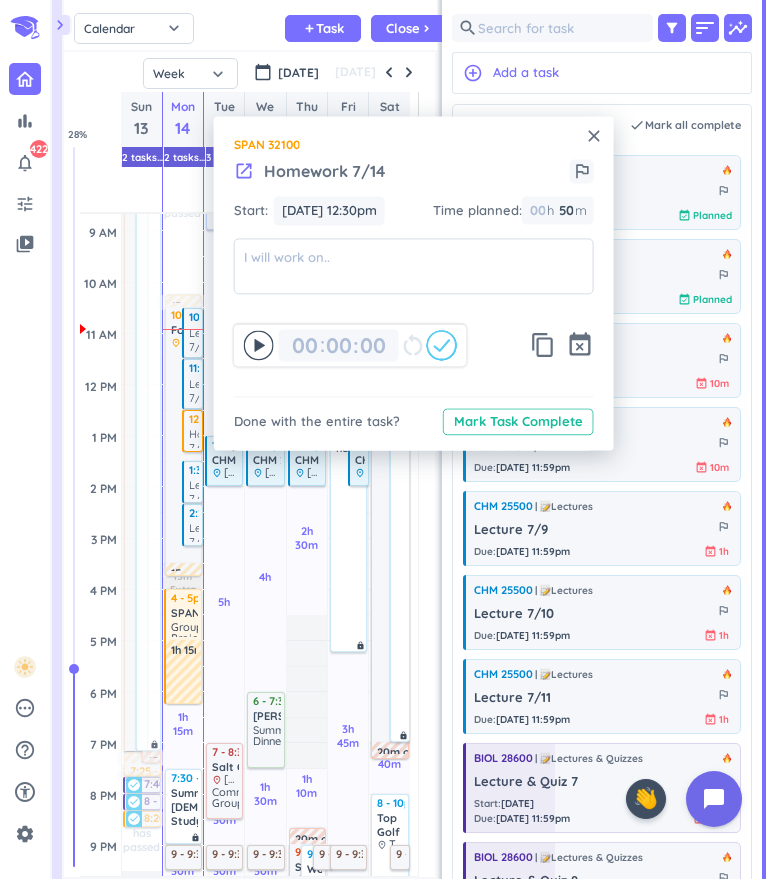 click on "close SPAN 32100 launch Homework 7/14 outlined_flag Start: [DATE] 12:30pm [DATE] 12:30pm Time planned : 00 h 50 50 00 m 00 00 : 00 restart_alt content_copy event_busy Done with the entire task? Mark Task Complete" at bounding box center [414, 283] 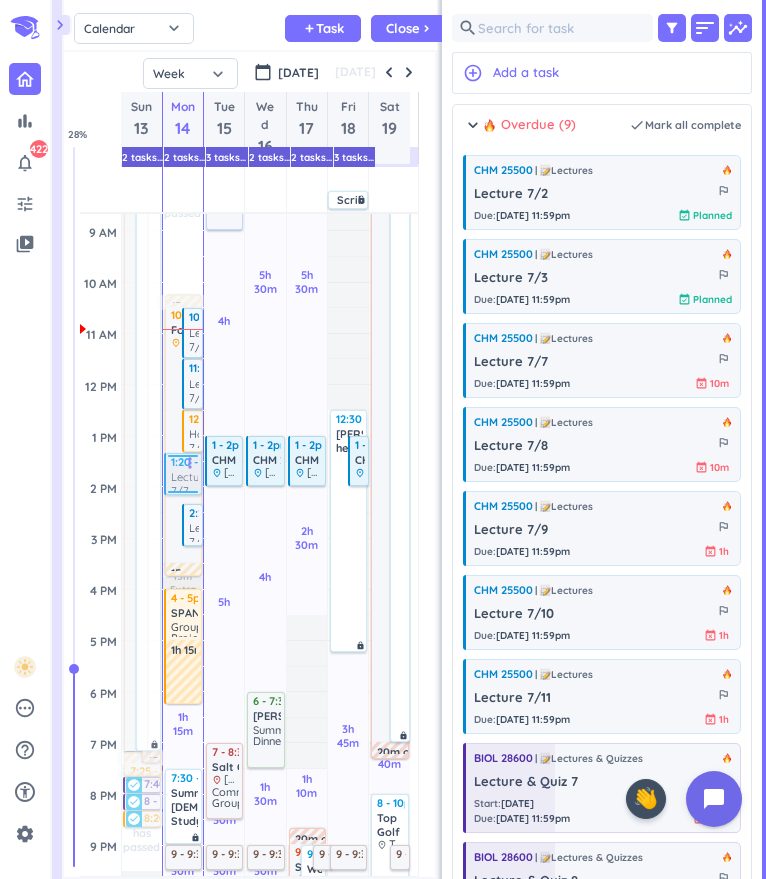 drag, startPoint x: 192, startPoint y: 488, endPoint x: 172, endPoint y: 474, distance: 24.41311 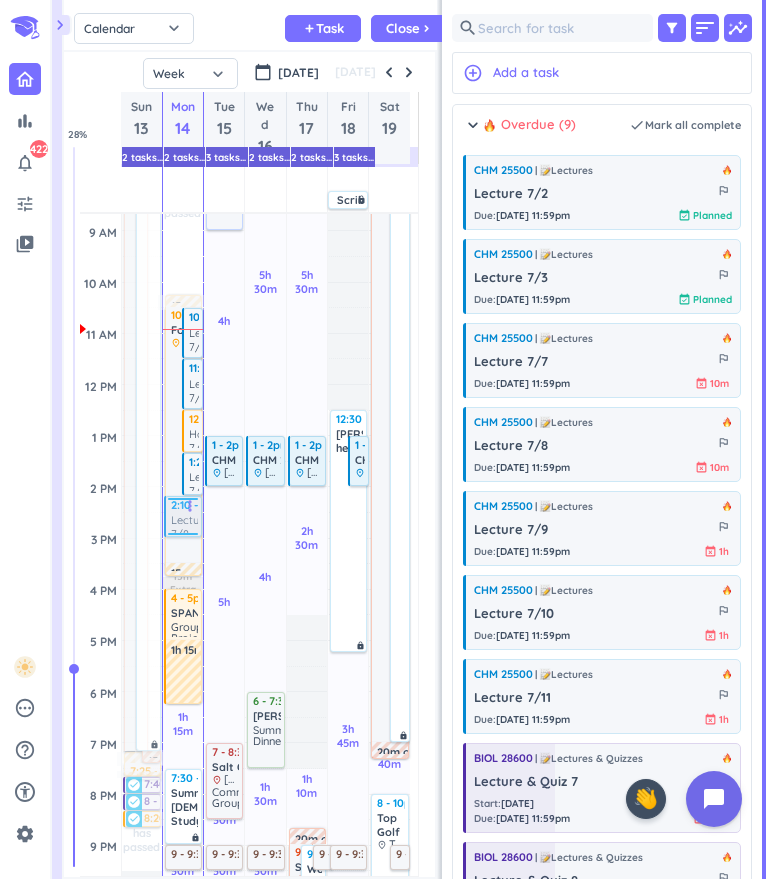 drag, startPoint x: 192, startPoint y: 526, endPoint x: 178, endPoint y: 518, distance: 16.124516 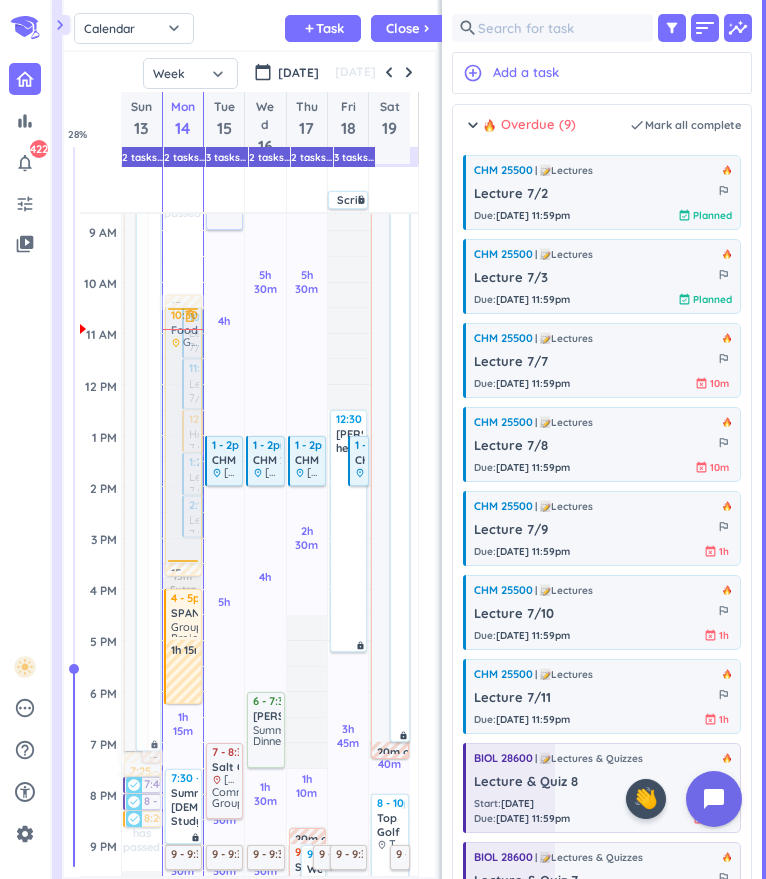 click on "Time has passed Past due Plan 1h 15m Past due Plan 30m Past due Plan 15m Extra Adjust Awake Time Adjust Awake Time 10:30am - 3:30pm Food delete_outline place Greyhouse Coffee & Supply Co. - [GEOGRAPHIC_DATA] 10:30 - 11:30am CHM 25500 Lecture 7/2 more_vert 11:30am - 12:30pm CHM 25500 Lecture 7/3 more_vert 12:30 - 1:20pm Homework 7/14 more_vert 1:20 - 2:10pm Lecture 7/7 more_vert 2:10 - 3pm Lecture 7/8 more_vert 15m commute 15m commute 4 - 5pm SPAN 32100 delete_outline Group Project 1h 15m commute 7:30 - 9pm Summer [DEMOGRAPHIC_DATA] Study lock 9 - 9:30pm Read delete_outline [DEMOGRAPHIC_DATA] 2  15m commute 10:30am - 3:30pm Food delete_outline place Greyhouse Coffee & Supply Co. - [GEOGRAPHIC_DATA] 15m commute" at bounding box center (183, 589) 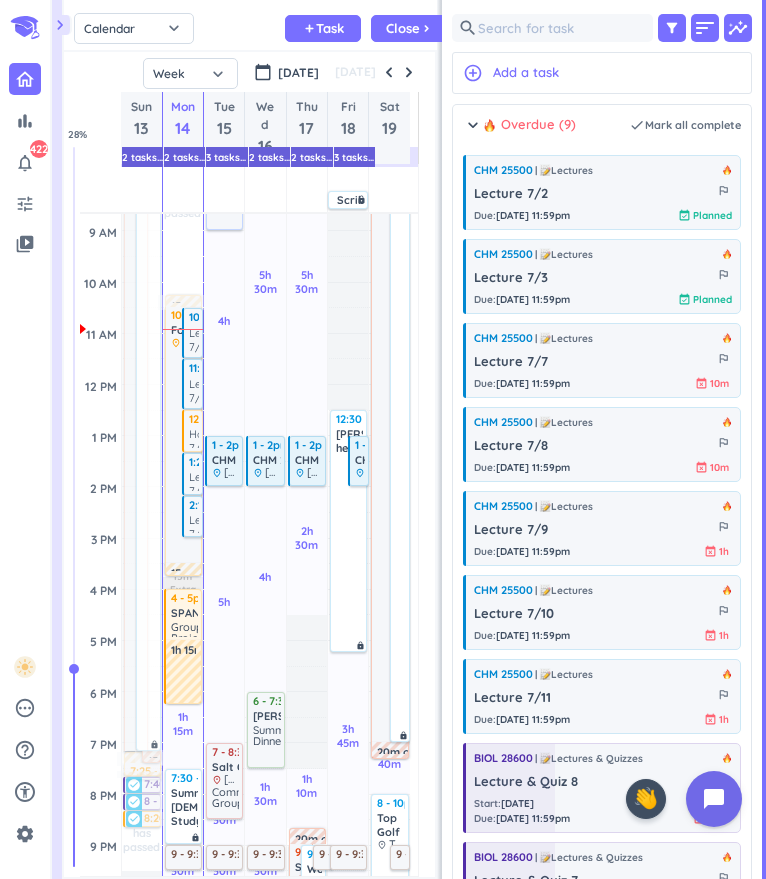 click on "15m commute" at bounding box center (183, 569) 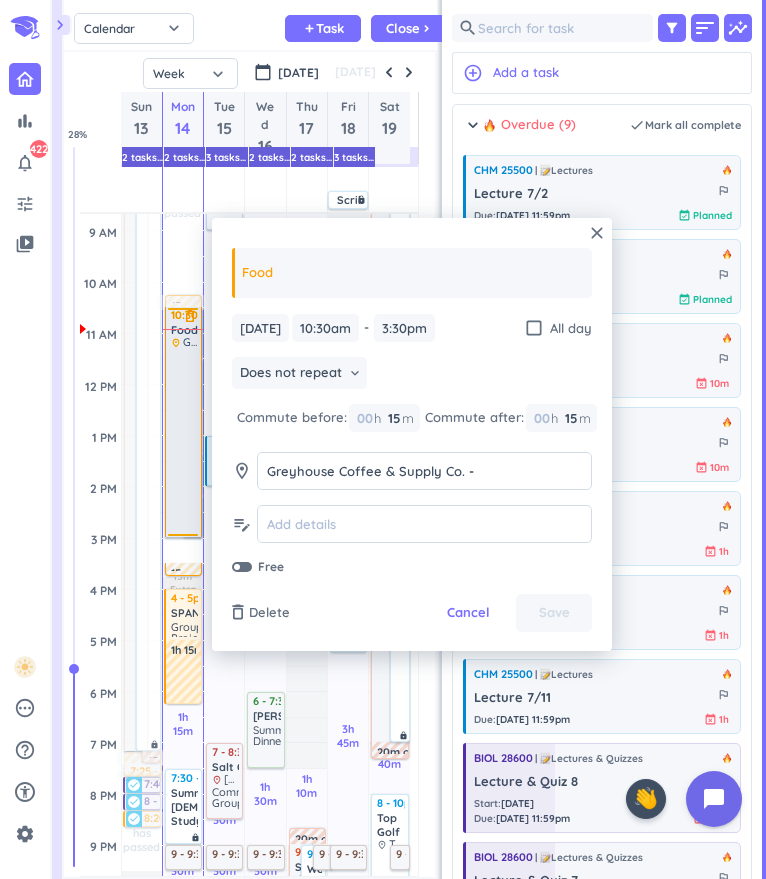 drag, startPoint x: 179, startPoint y: 560, endPoint x: 176, endPoint y: 535, distance: 25.179358 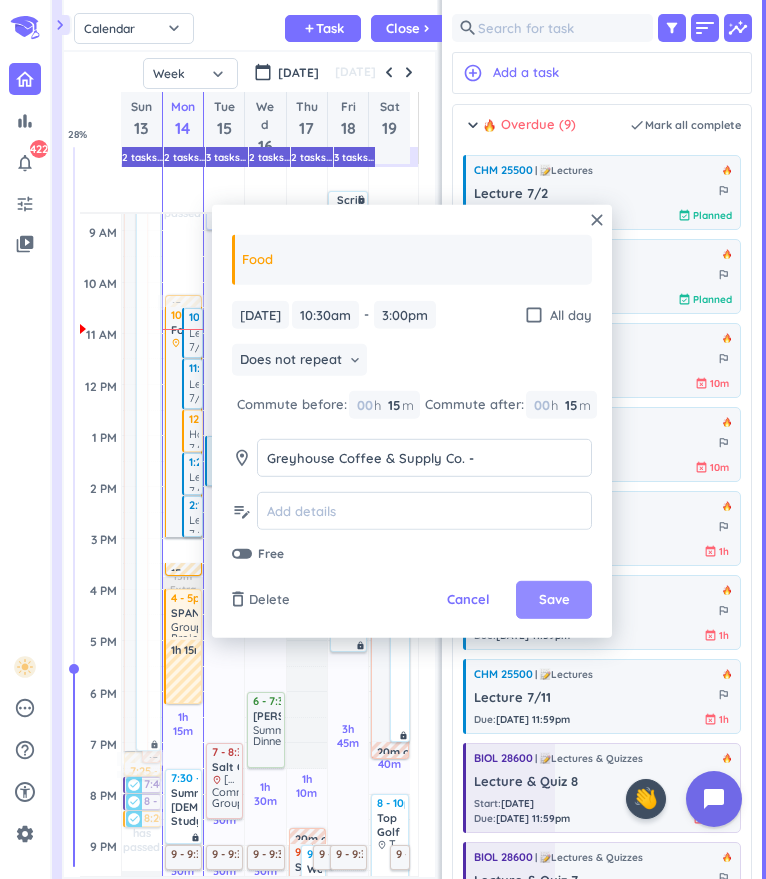 click on "Save" at bounding box center (554, 600) 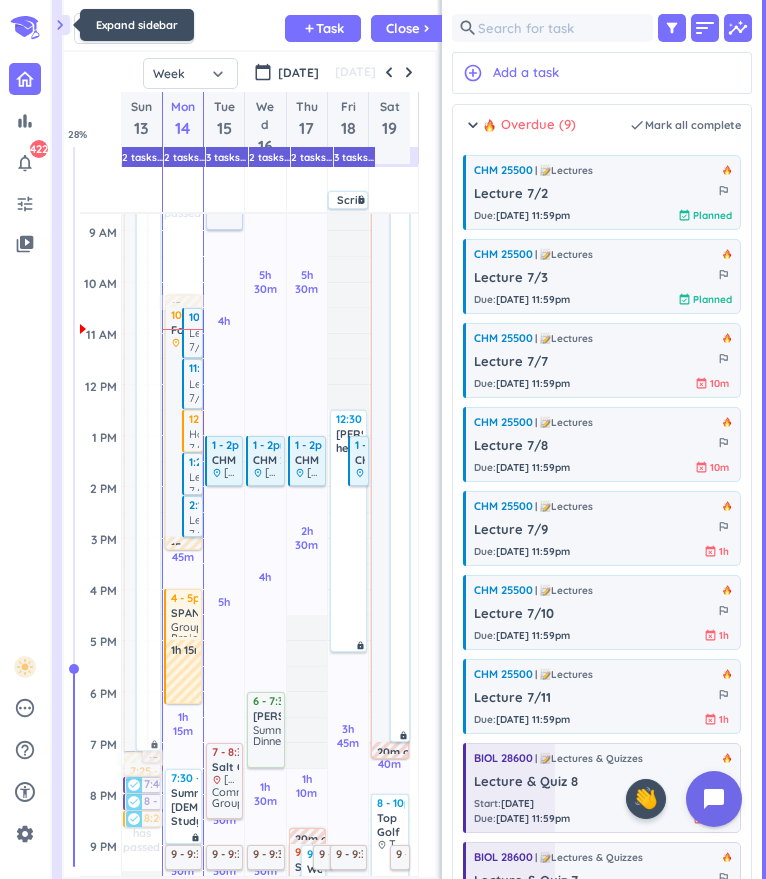 click on "chevron_right" at bounding box center (60, 25) 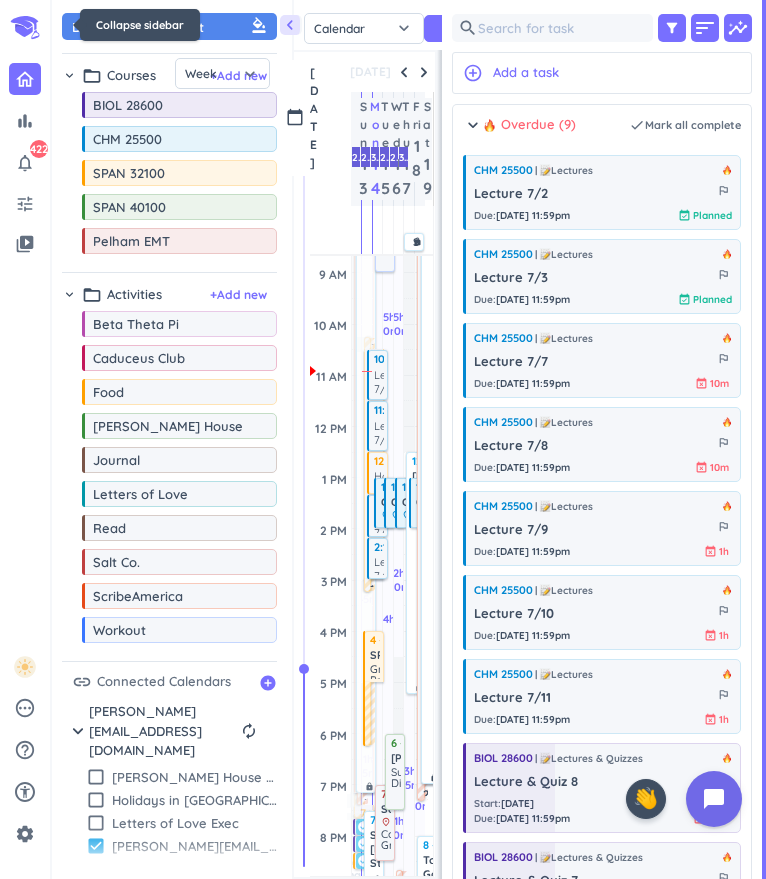 scroll, scrollTop: 42, scrollLeft: 134, axis: both 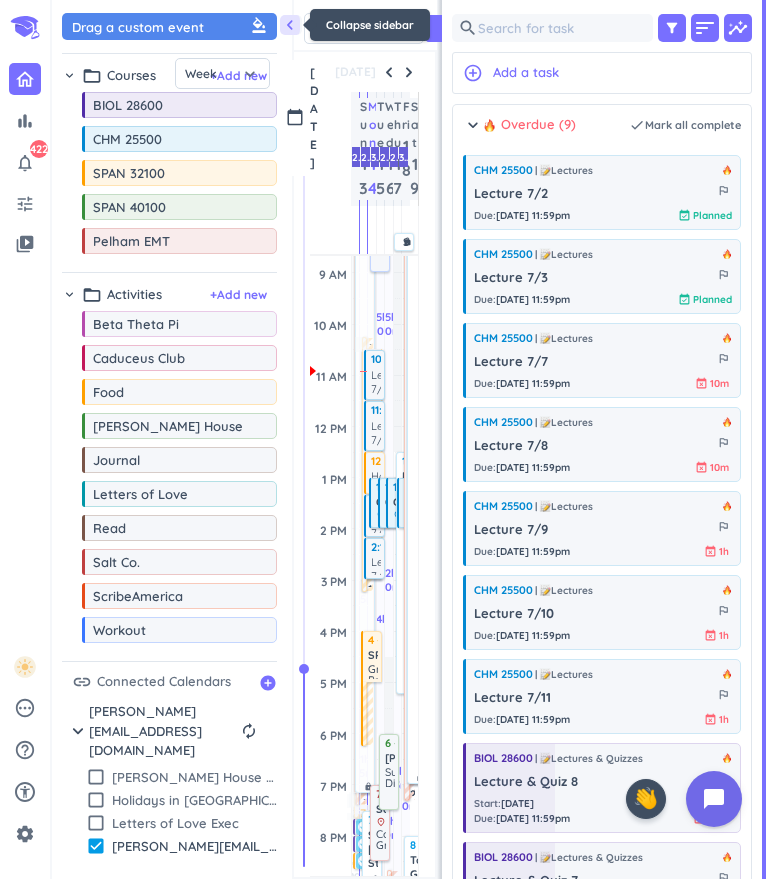 click on "chevron_left" at bounding box center [290, 25] 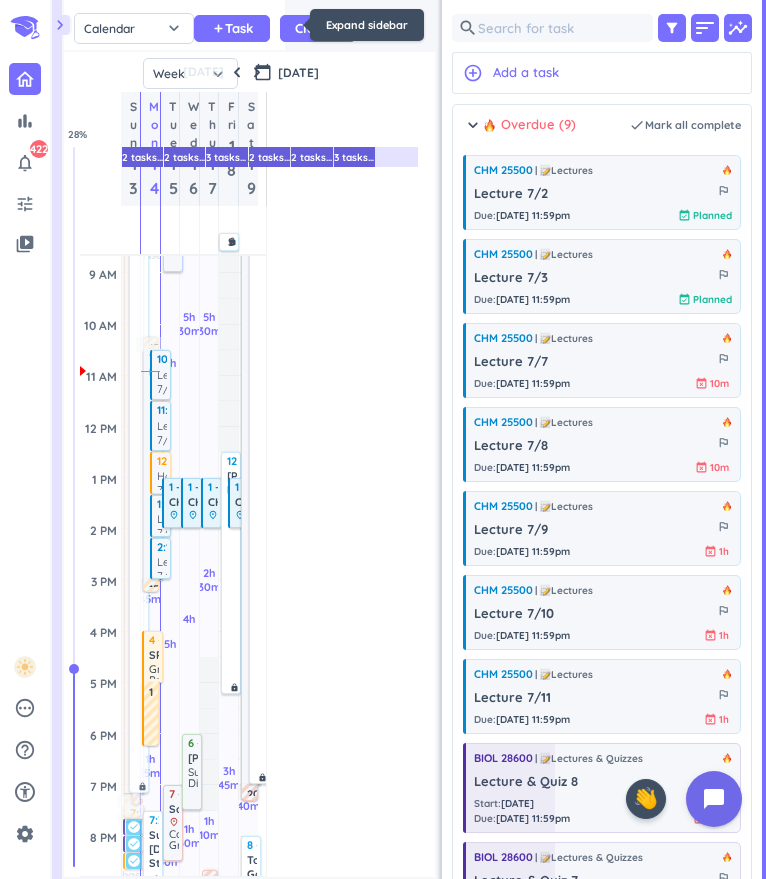scroll, scrollTop: 9, scrollLeft: 9, axis: both 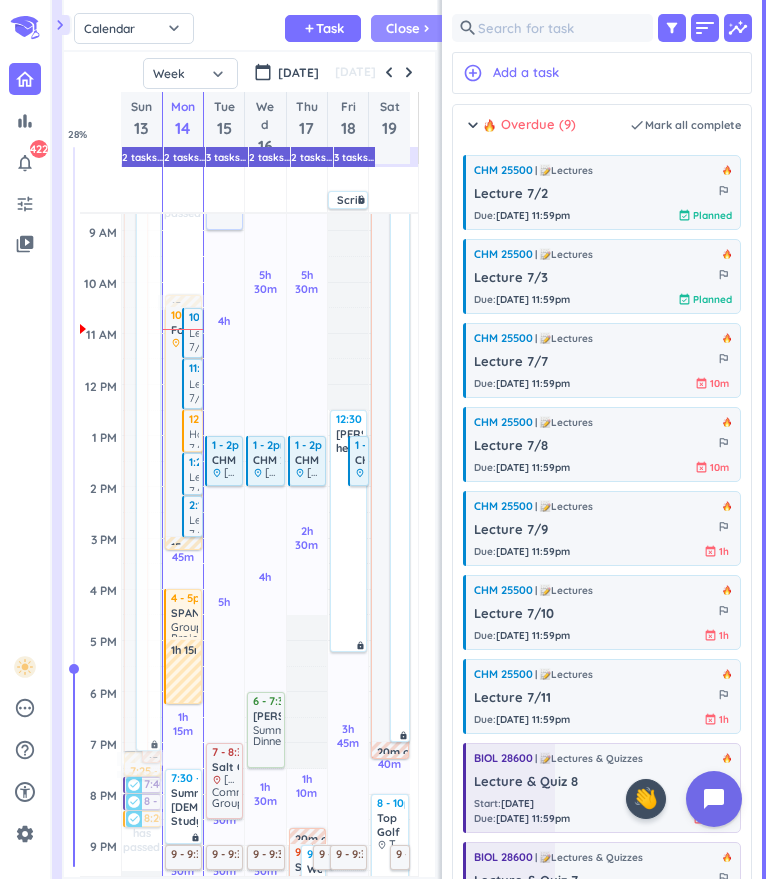 click on "Close" at bounding box center [403, 28] 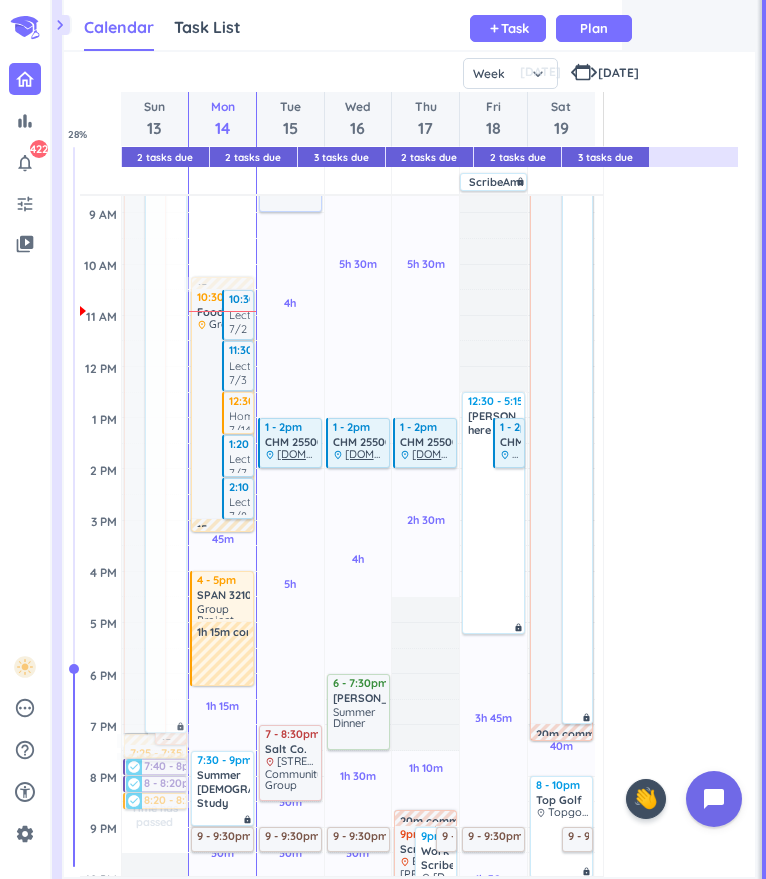 scroll, scrollTop: 9, scrollLeft: 8, axis: both 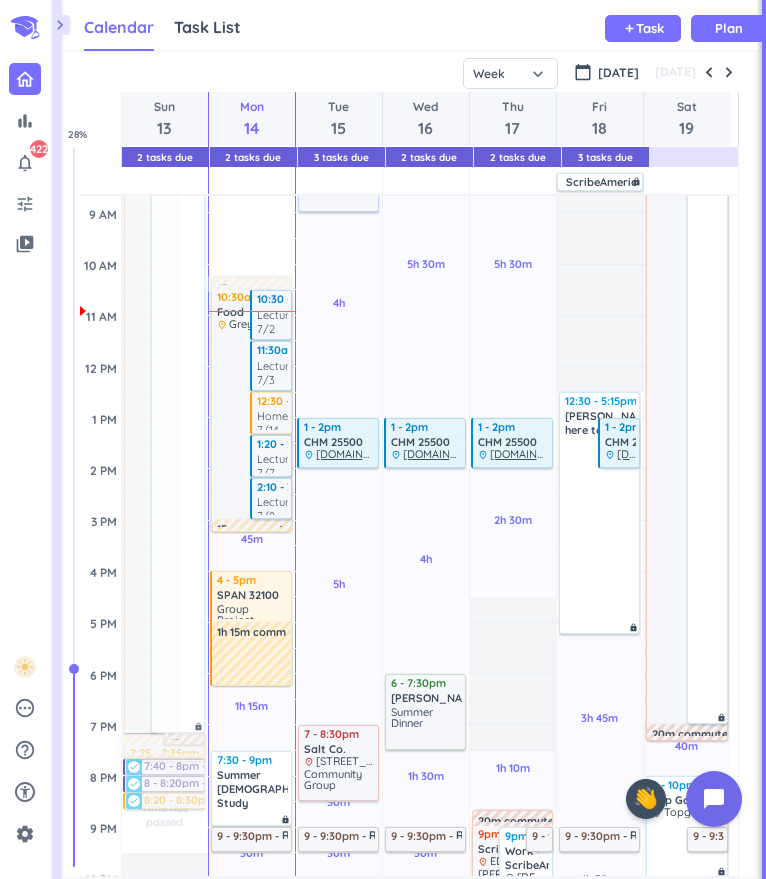 click on "chevron_right" at bounding box center [60, 25] 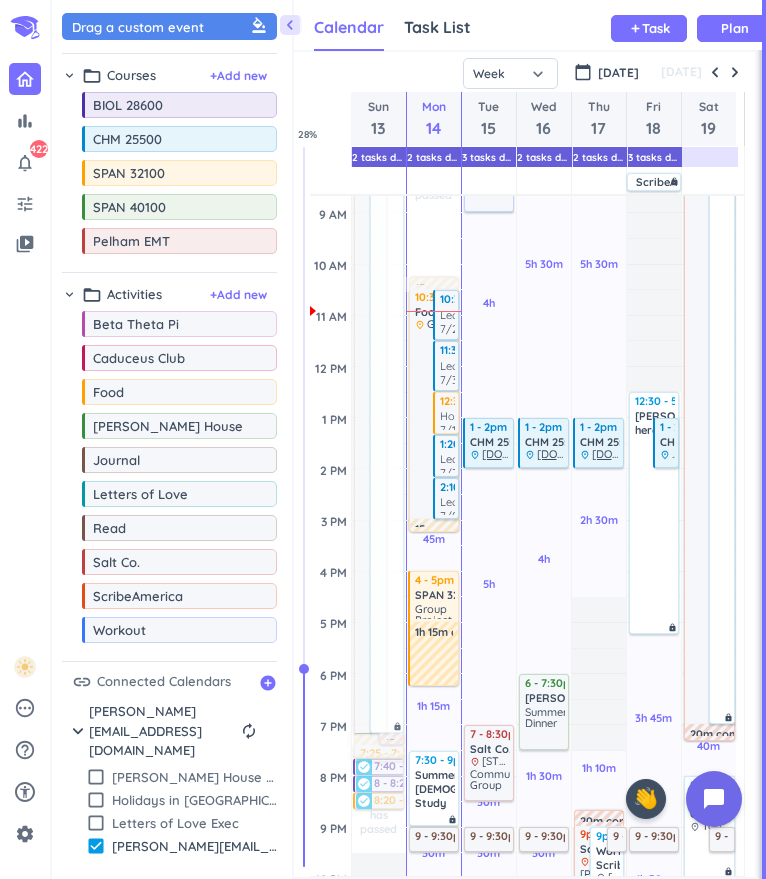 scroll, scrollTop: 42, scrollLeft: 460, axis: both 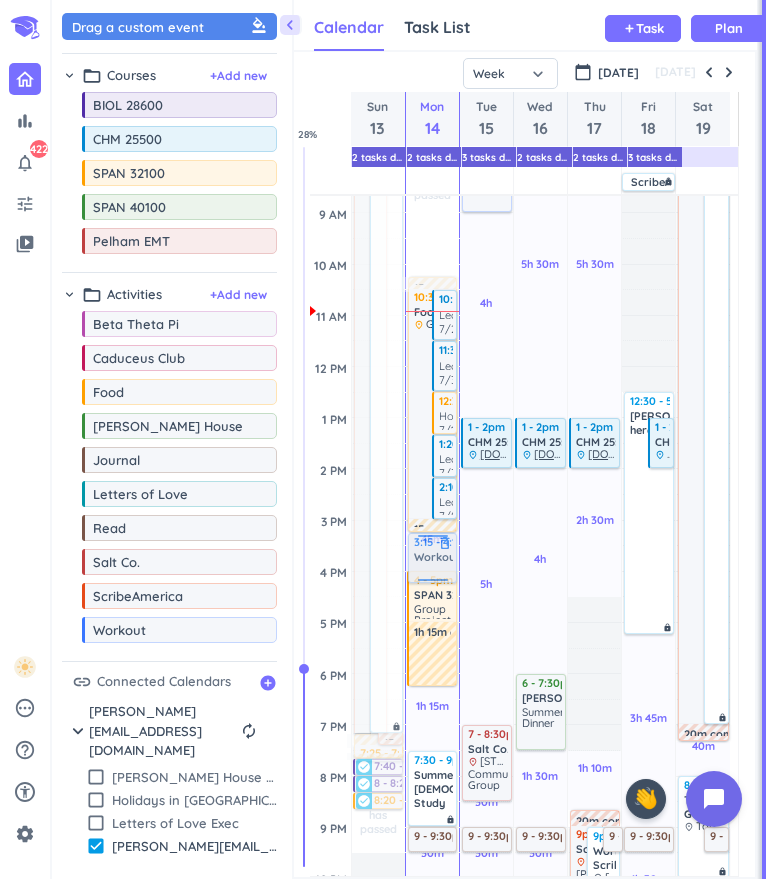 drag, startPoint x: 124, startPoint y: 632, endPoint x: 434, endPoint y: 535, distance: 324.8215 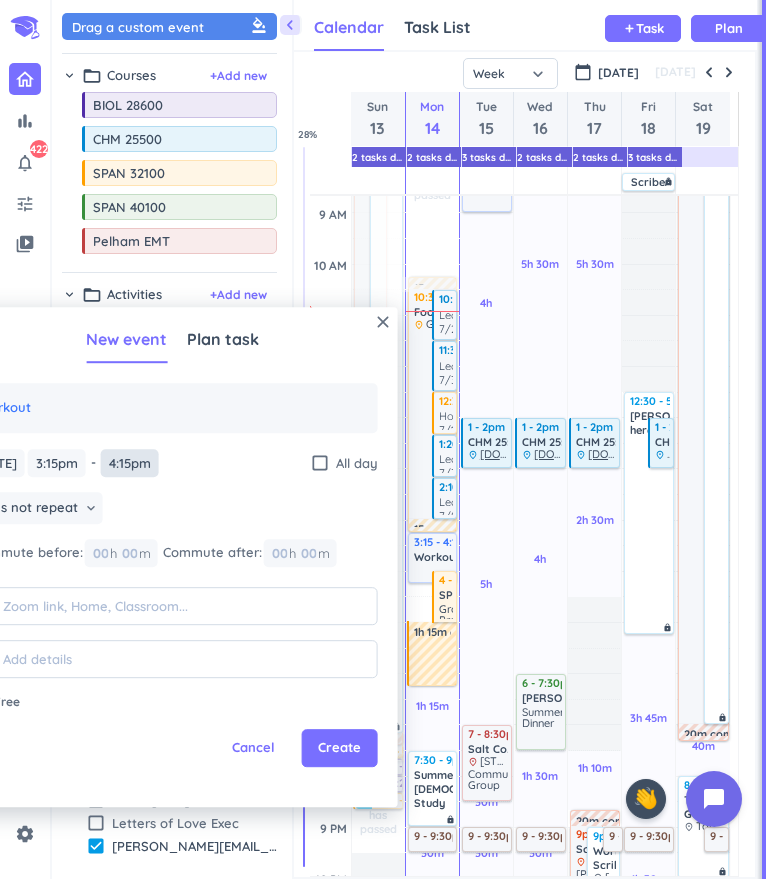 click on "4:15pm" at bounding box center (130, 463) 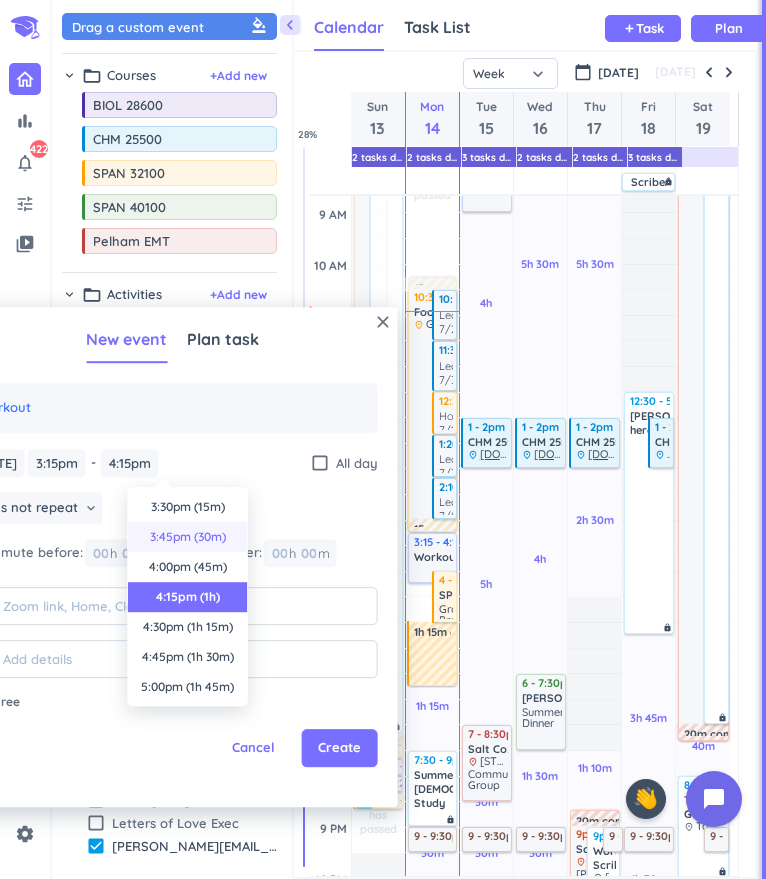 click on "3:45pm (30m)" at bounding box center (188, 537) 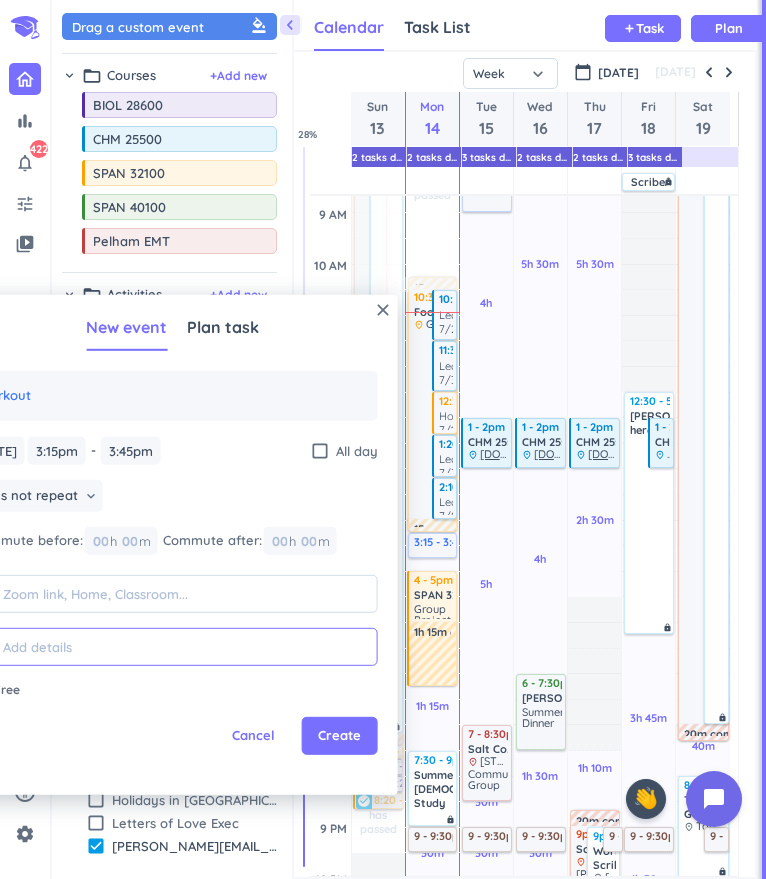 click at bounding box center (185, 647) 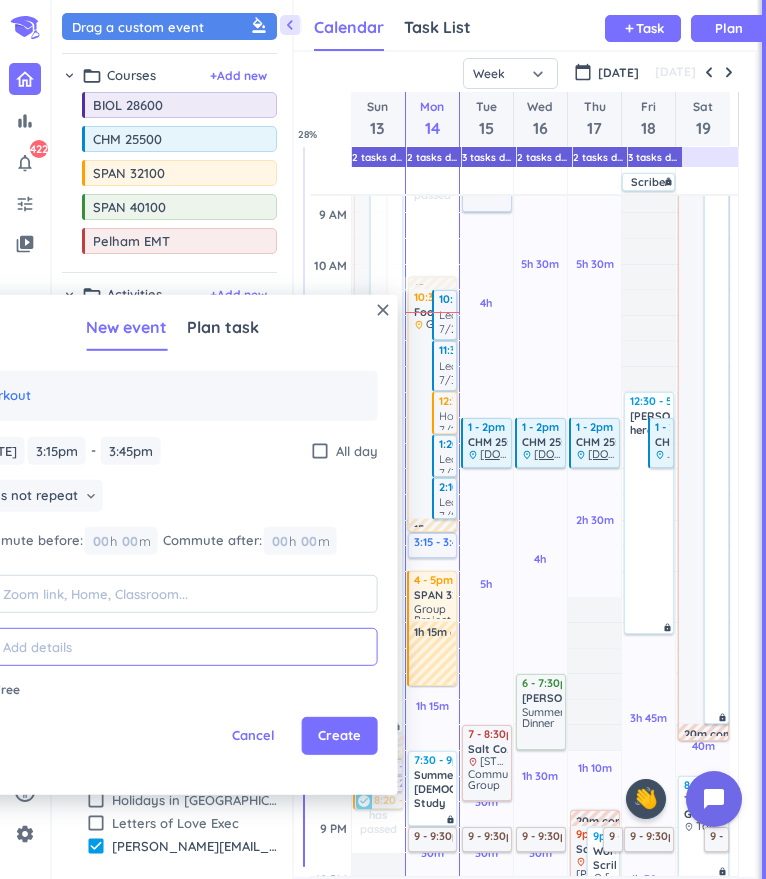 type on "z" 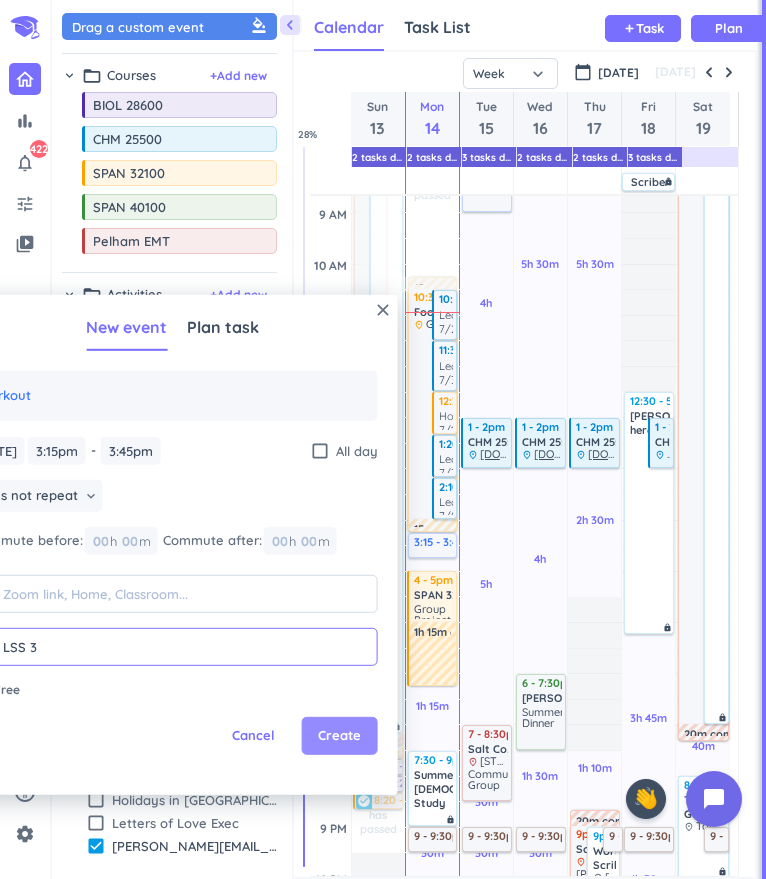 type on "LSS 3" 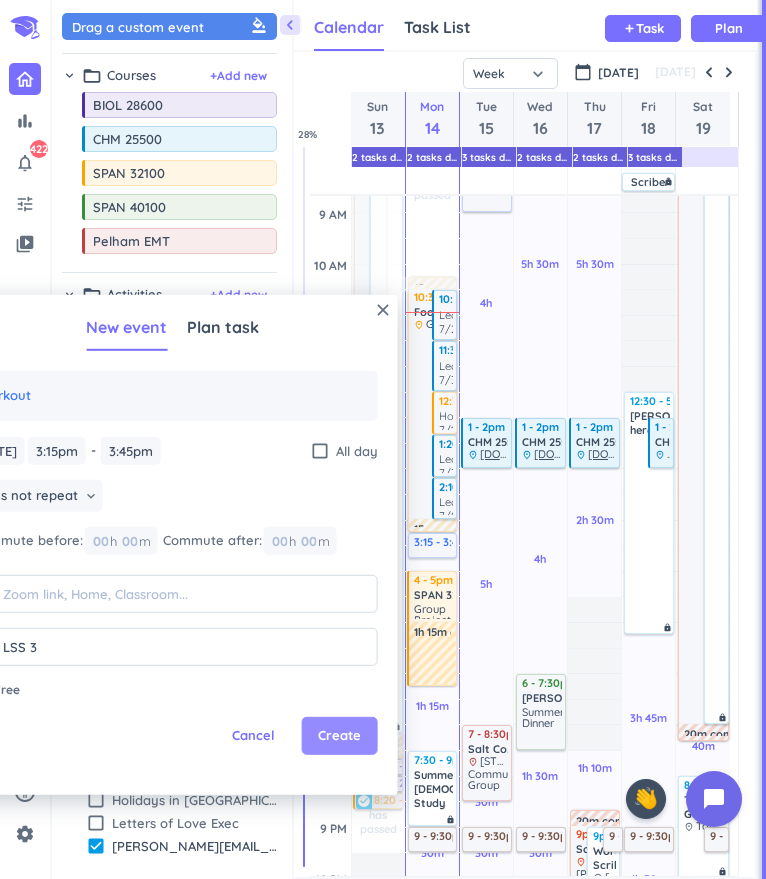 click on "Create" at bounding box center [339, 736] 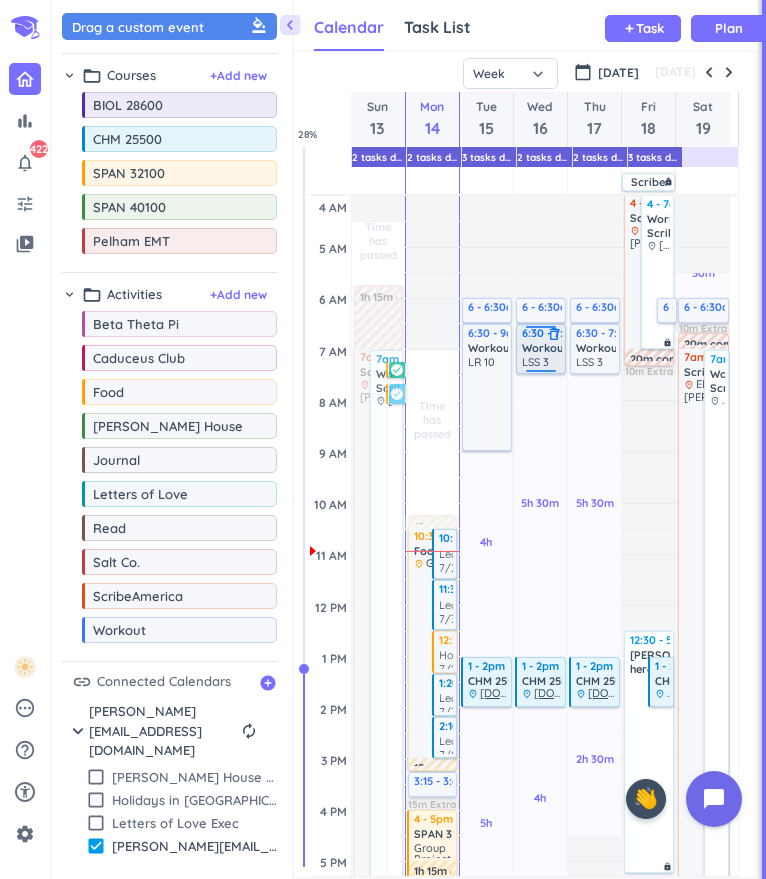 click on "delete_outline" at bounding box center (554, 334) 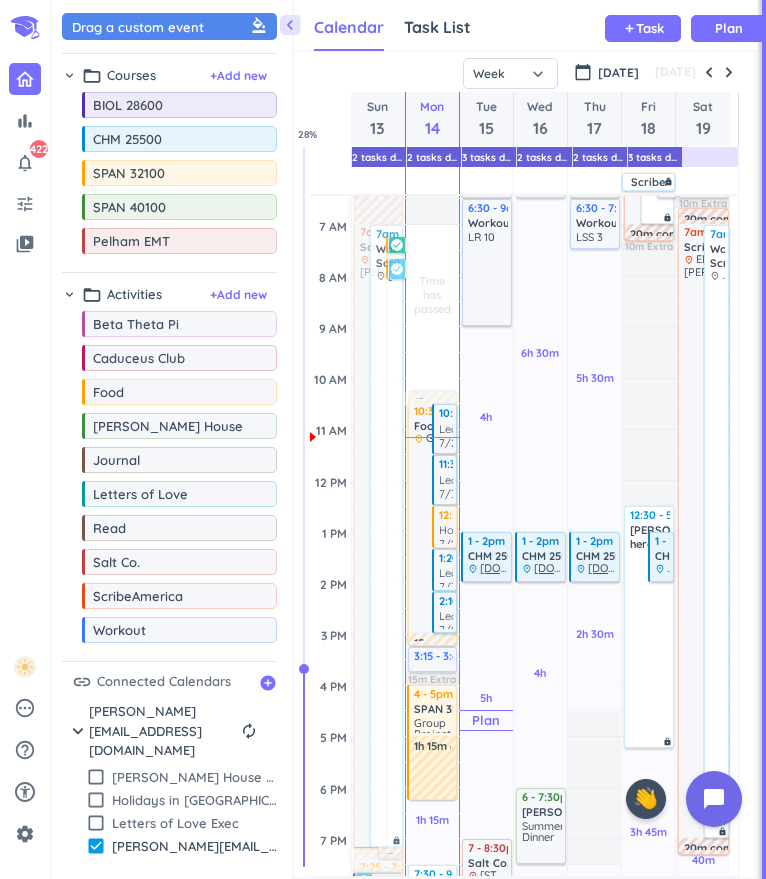 scroll, scrollTop: 0, scrollLeft: 0, axis: both 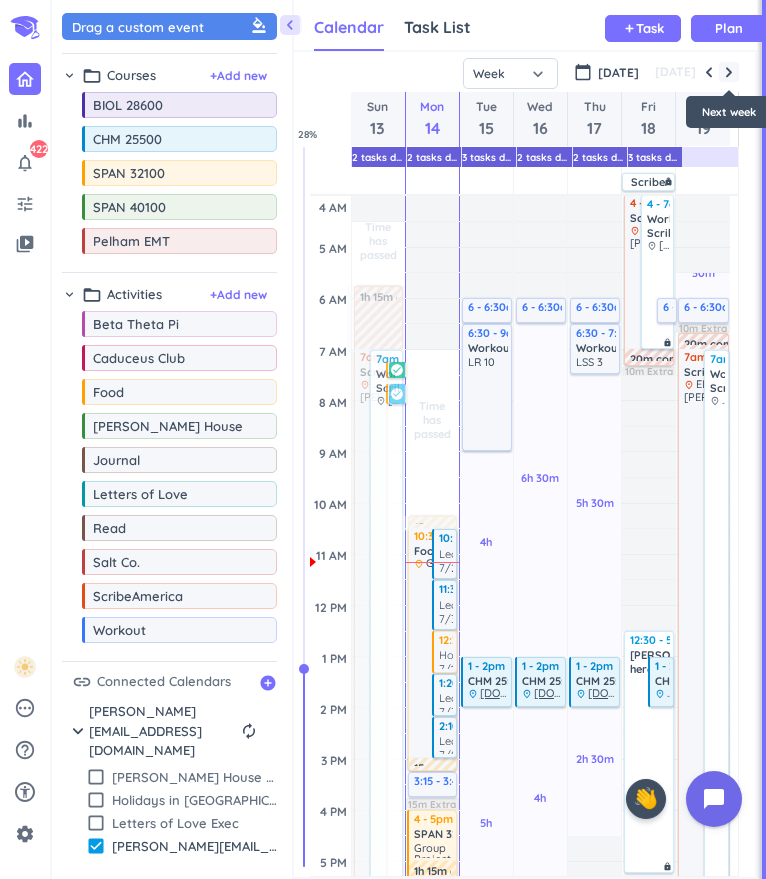 click at bounding box center [729, 72] 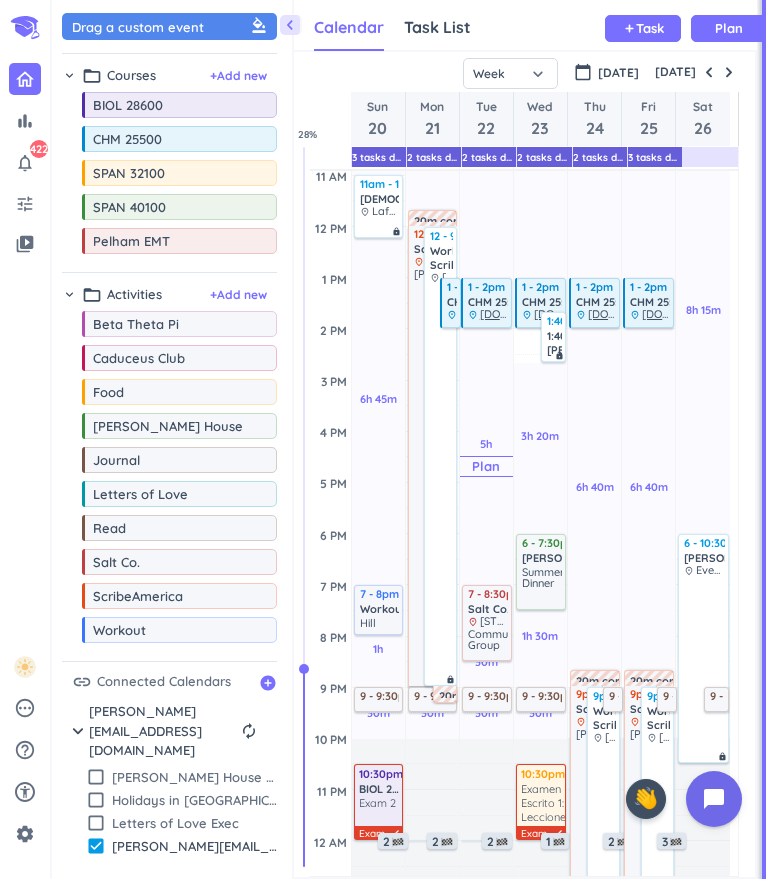 scroll, scrollTop: 308, scrollLeft: 0, axis: vertical 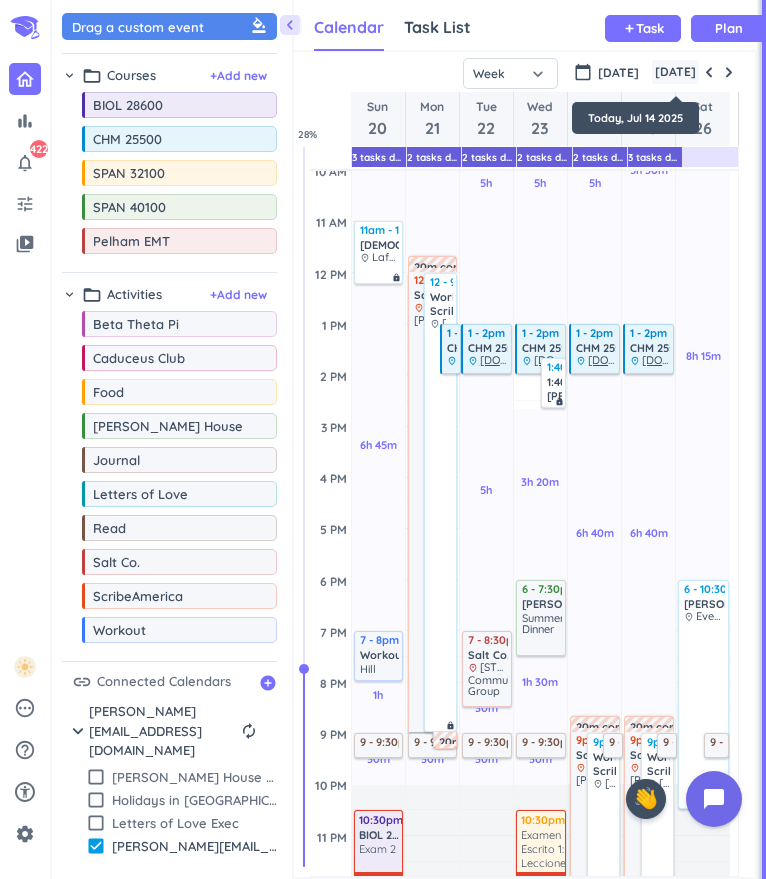 click on "[DATE]" at bounding box center (675, 72) 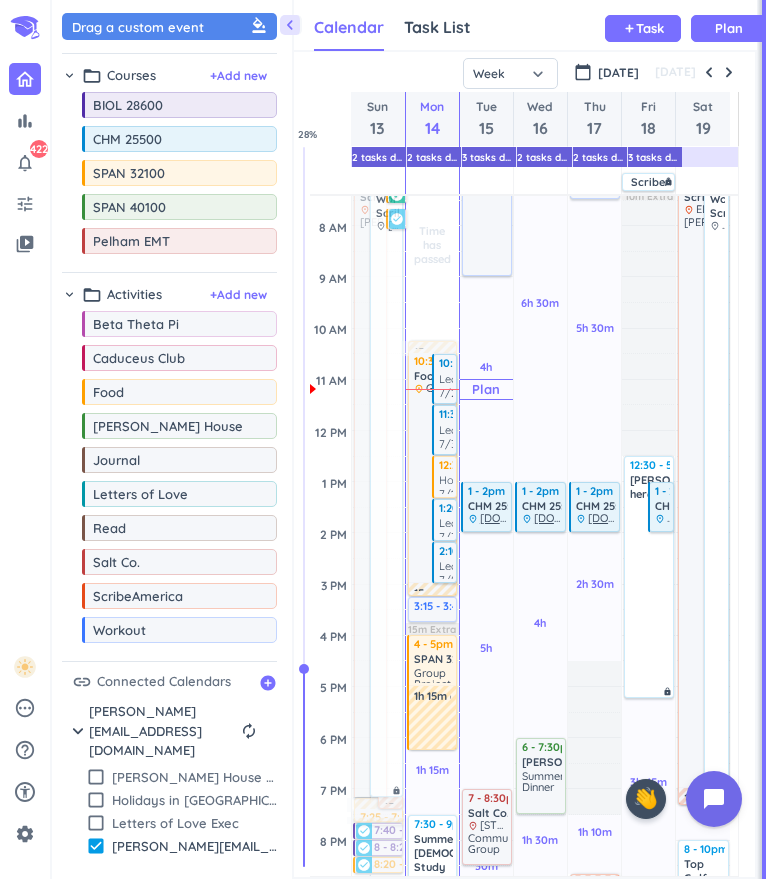scroll, scrollTop: 197, scrollLeft: 0, axis: vertical 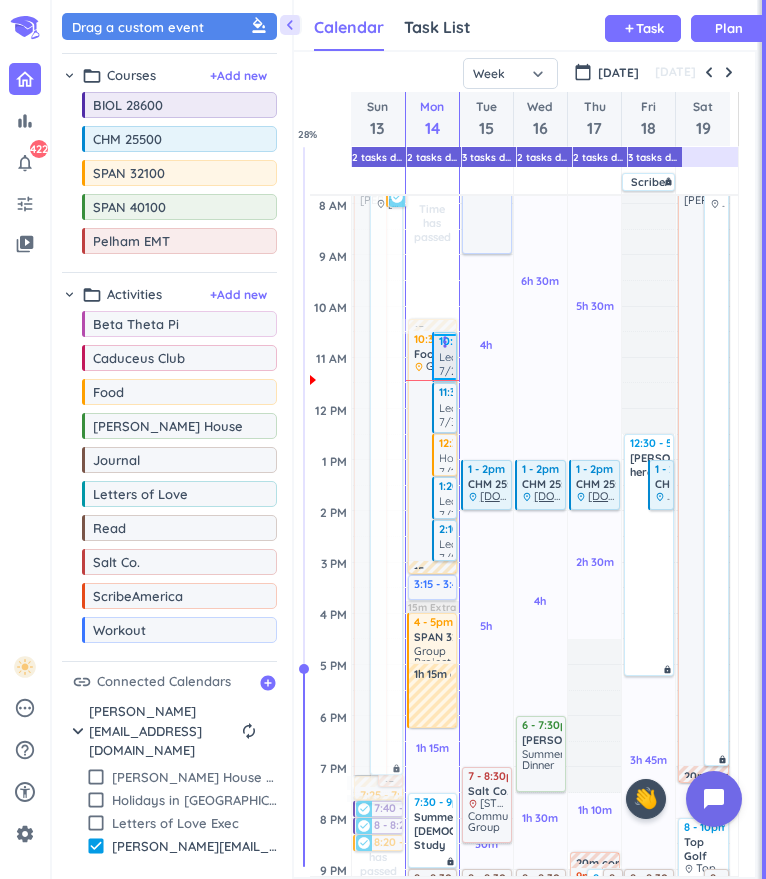 click on "Lecture 7/2" at bounding box center (458, 364) 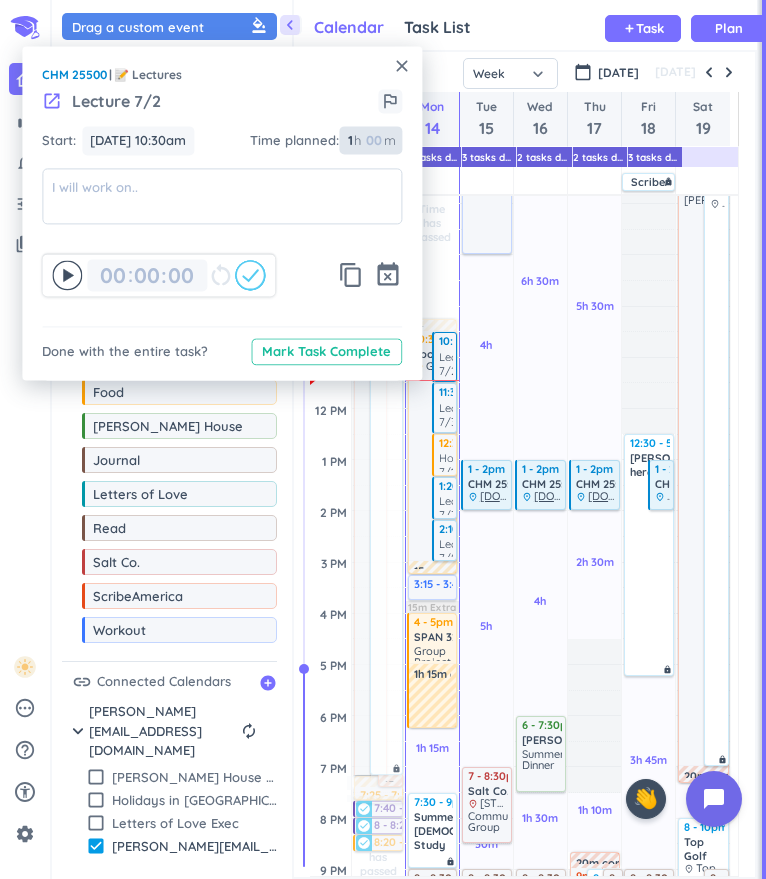 click on "1" at bounding box center [349, 141] 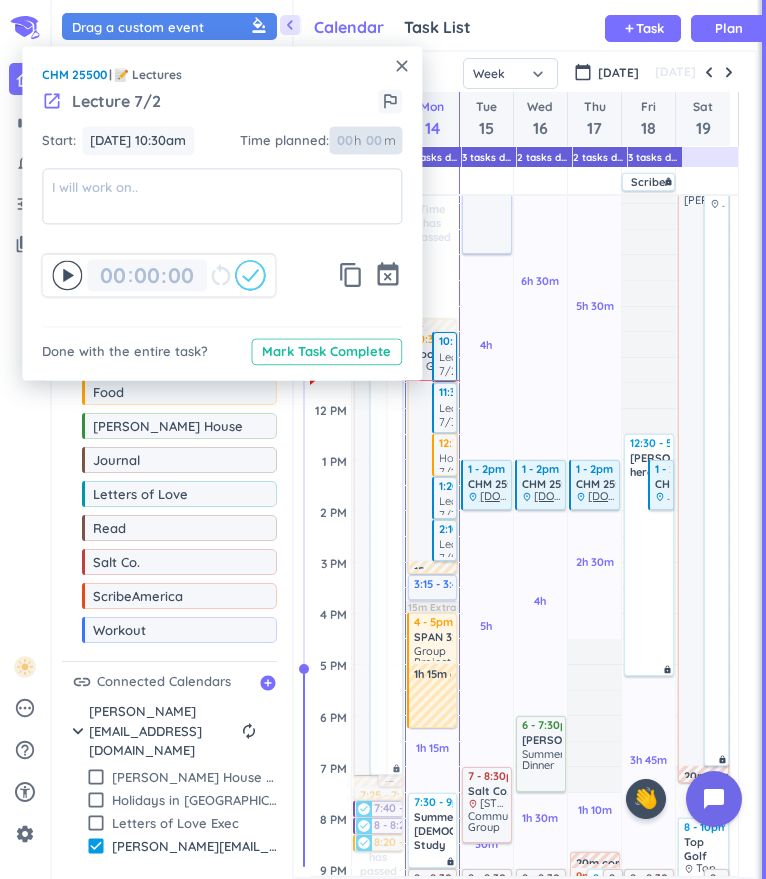 type 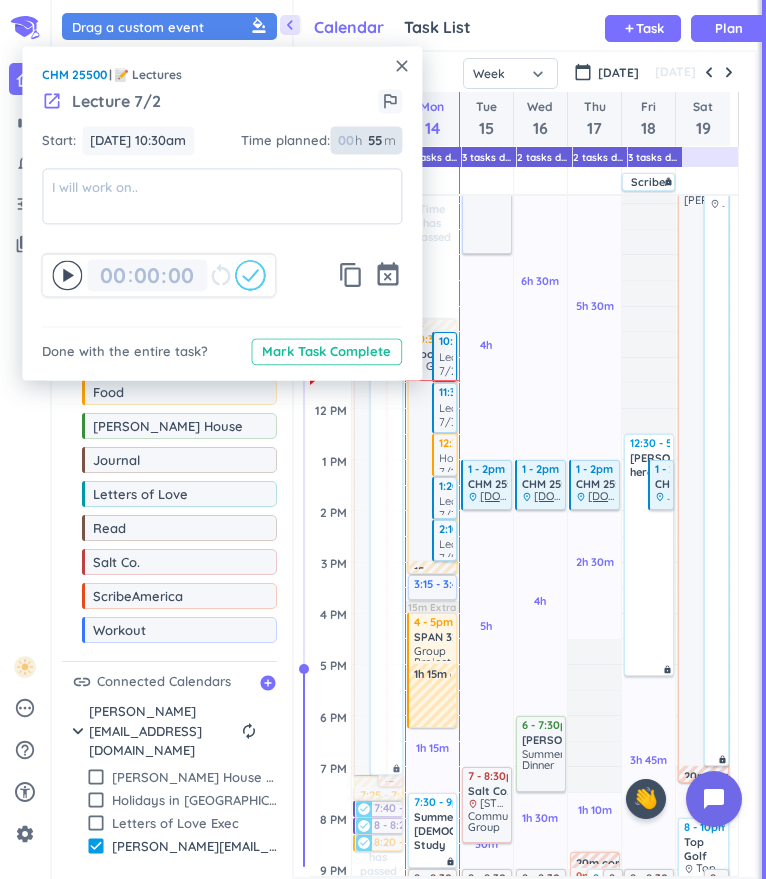type on "55" 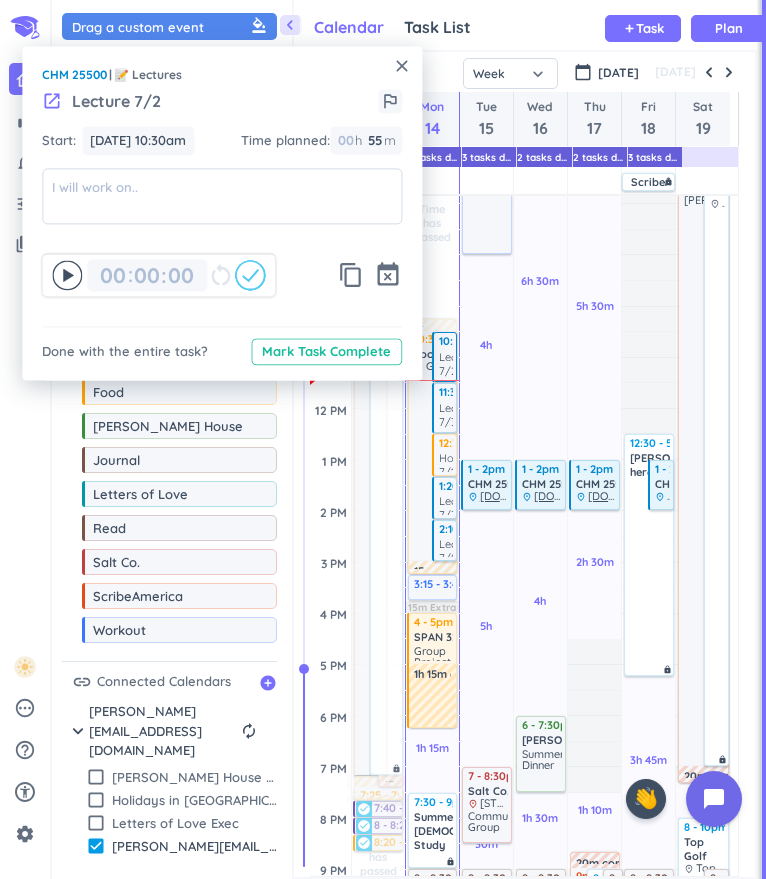 click on "launch Lecture 7/2 outlined_flag" at bounding box center (222, 107) 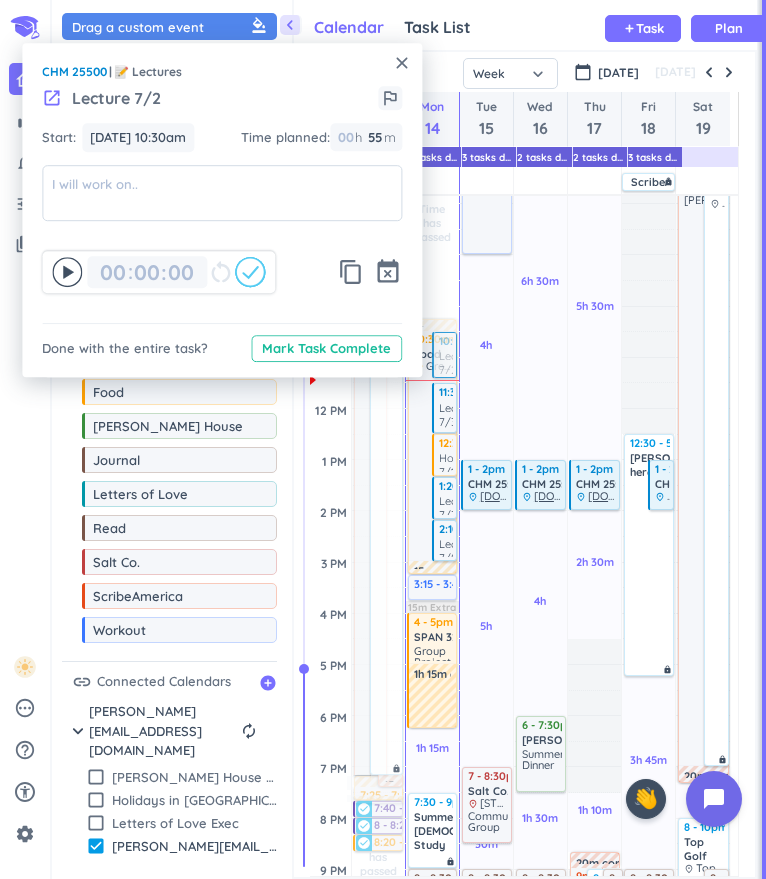 click 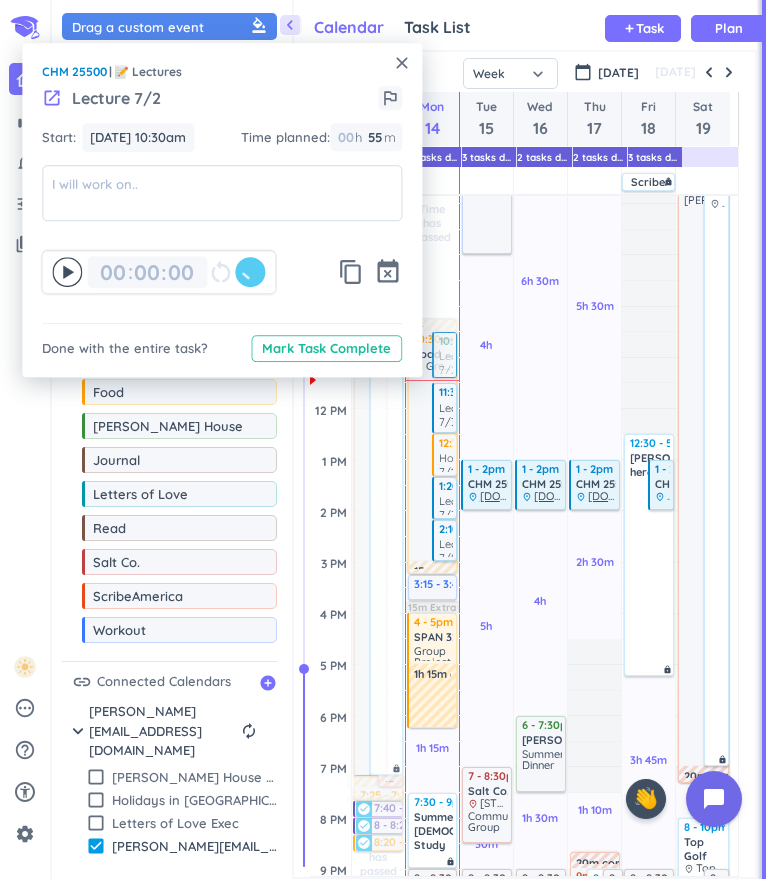 click on "close" at bounding box center [402, 63] 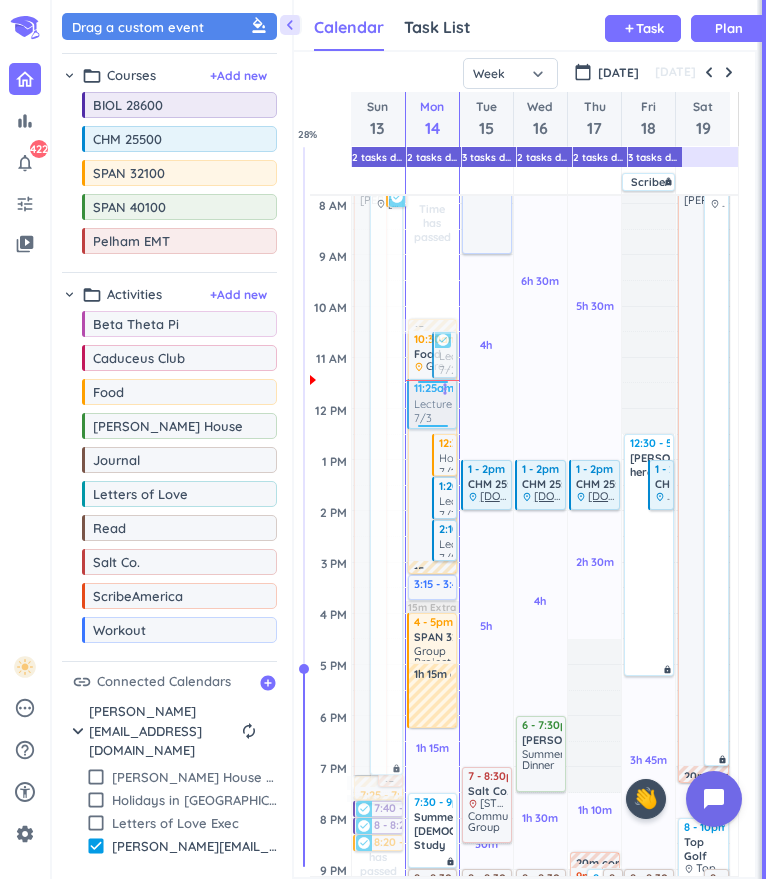 drag, startPoint x: 441, startPoint y: 409, endPoint x: 410, endPoint y: 394, distance: 34.43835 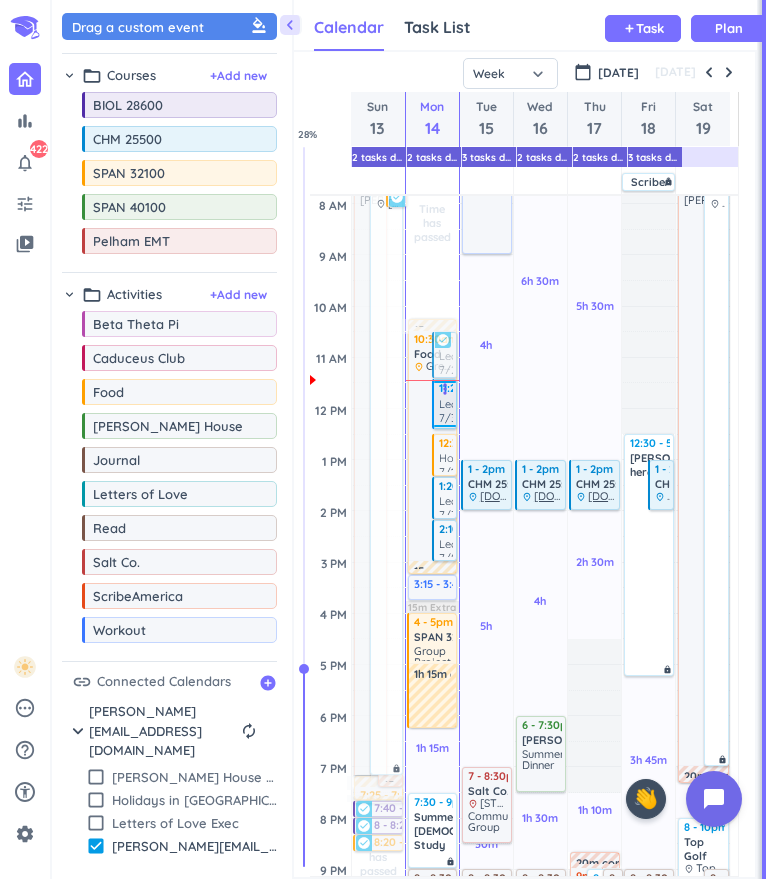 click on "11:25am - 12:25pm CHM 25500 Lecture 7/3 more_vert" at bounding box center (445, 404) 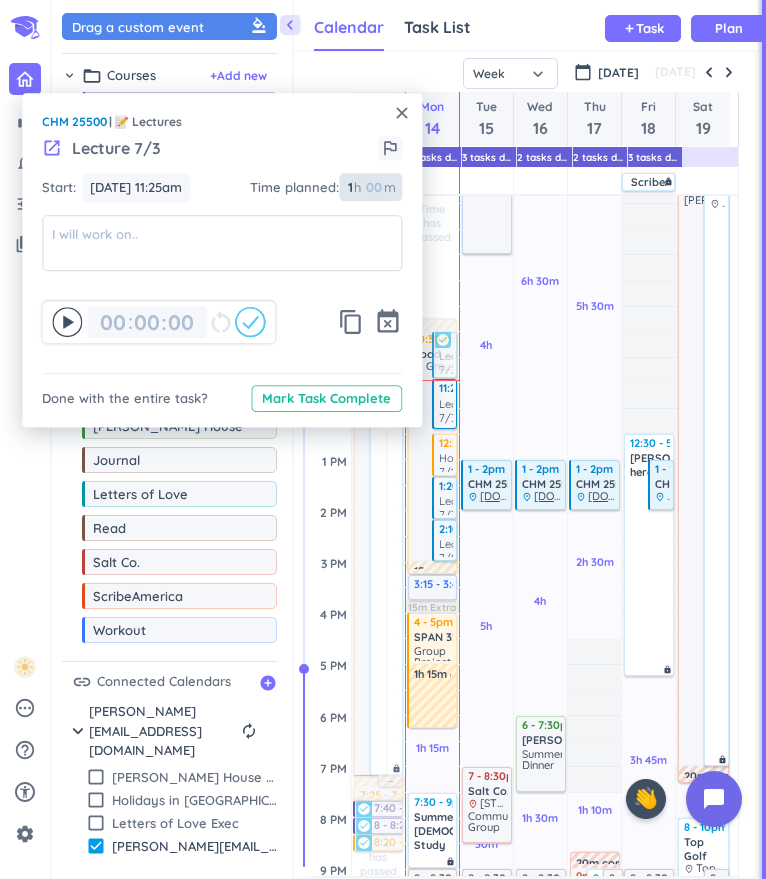 click on "1" at bounding box center [349, 188] 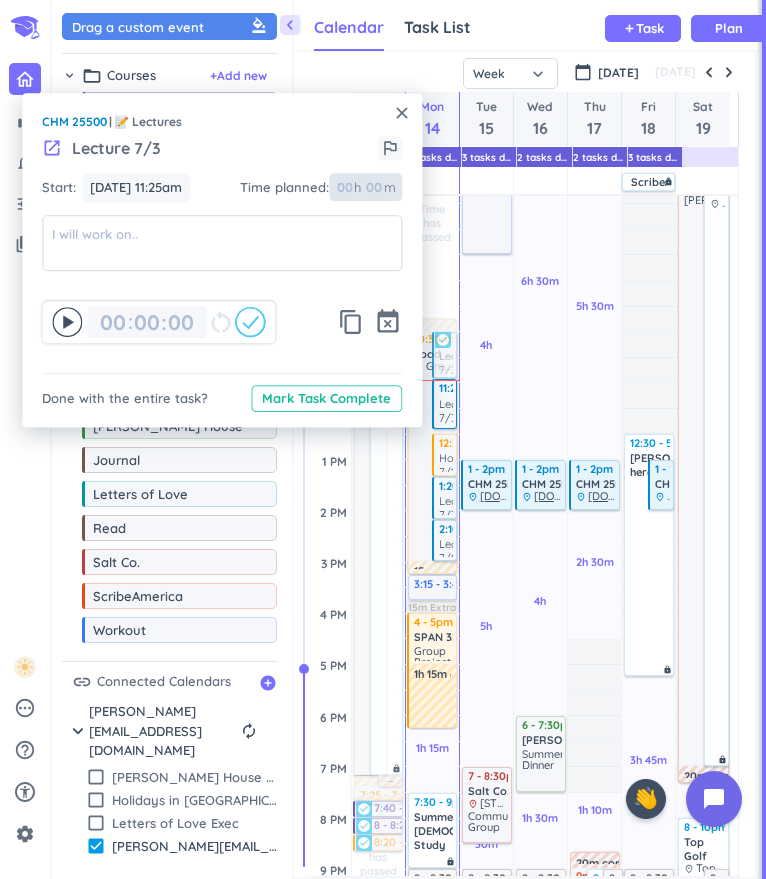 type 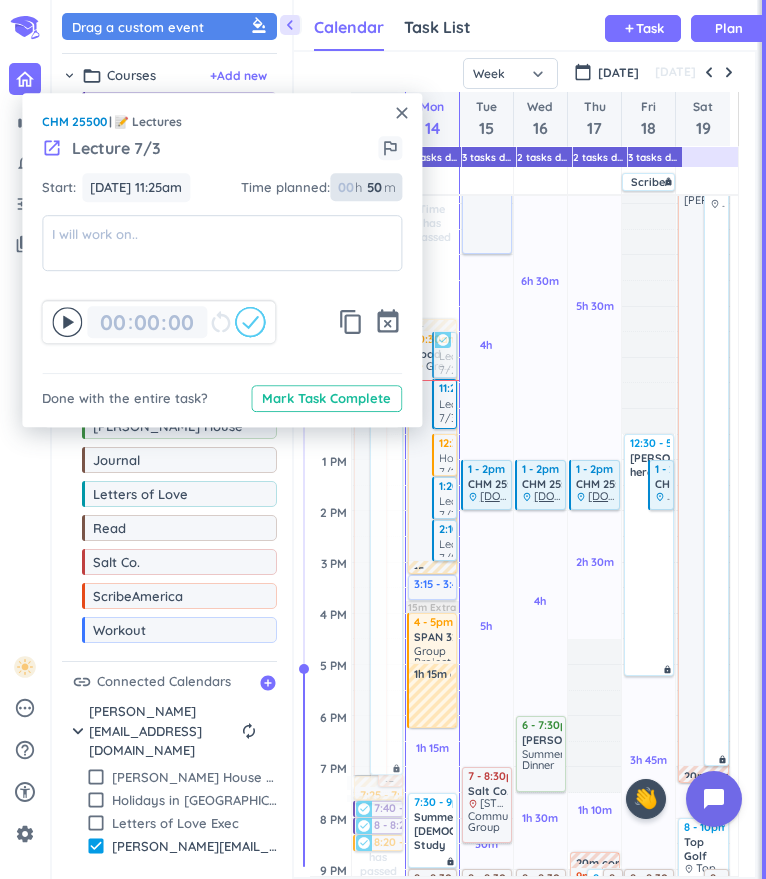 type on "50" 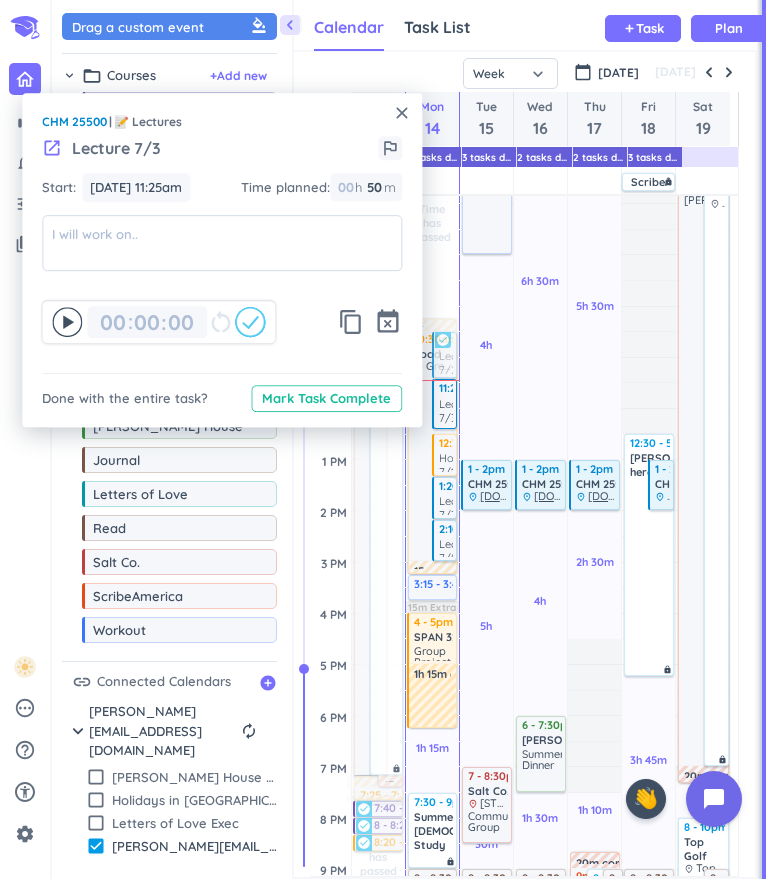click on "launch Lecture 7/3 outlined_flag" at bounding box center (222, 154) 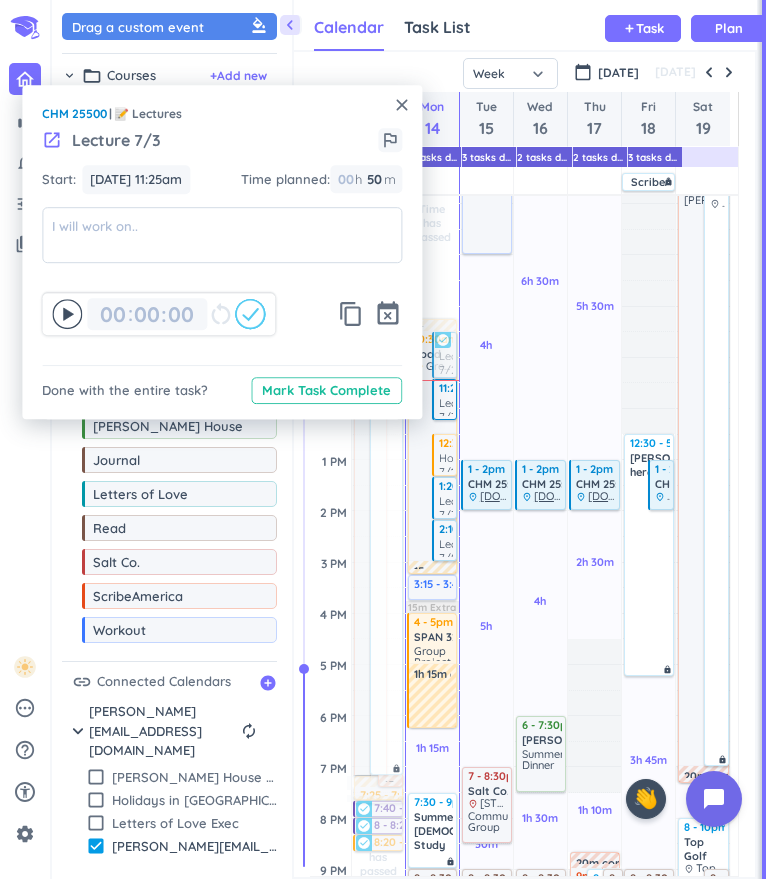 click on "close" at bounding box center [402, 105] 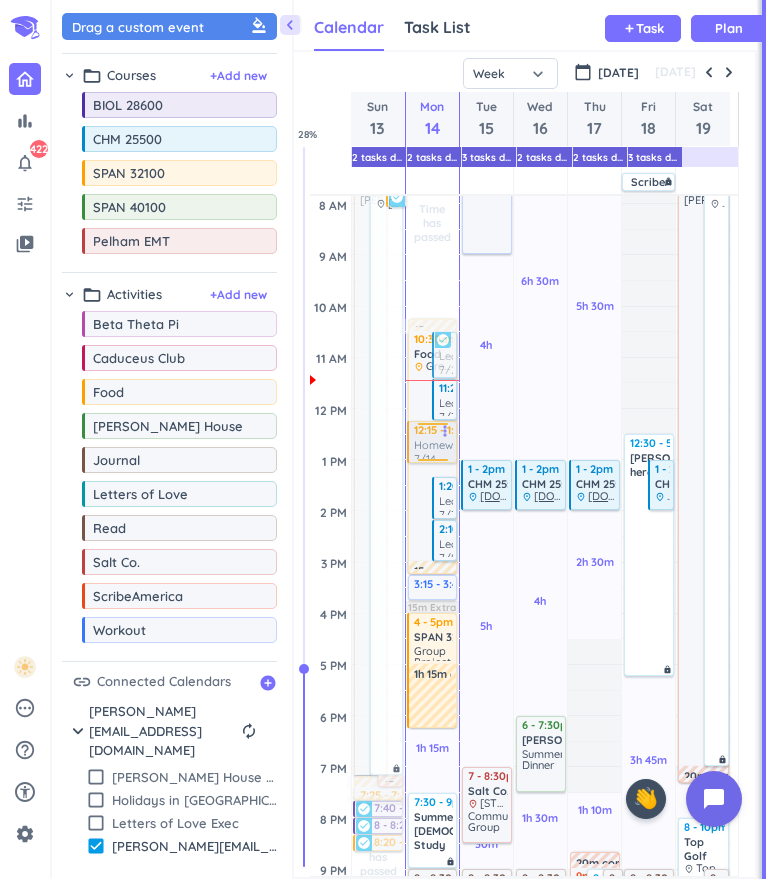 drag, startPoint x: 445, startPoint y: 460, endPoint x: 407, endPoint y: 441, distance: 42.48529 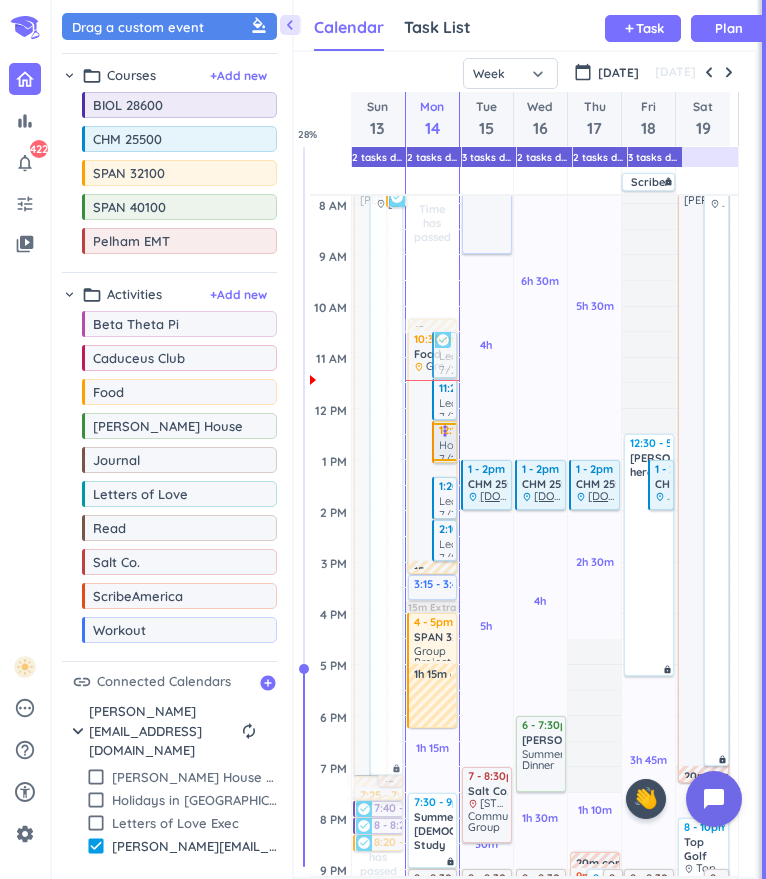 click on "Homework 7/14" at bounding box center (467, 448) 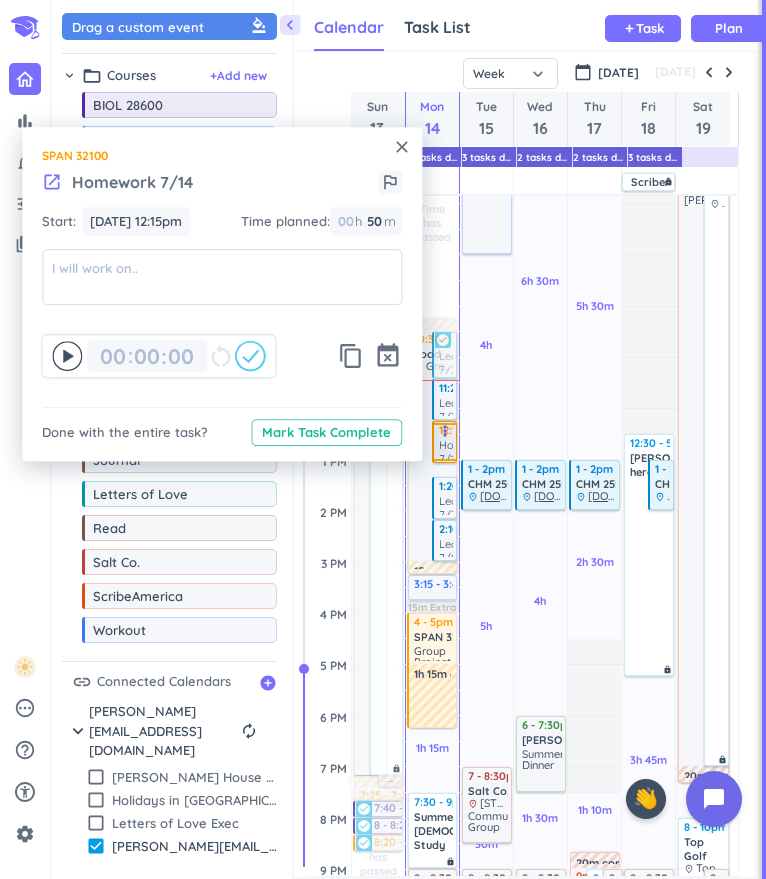 click at bounding box center (445, 463) 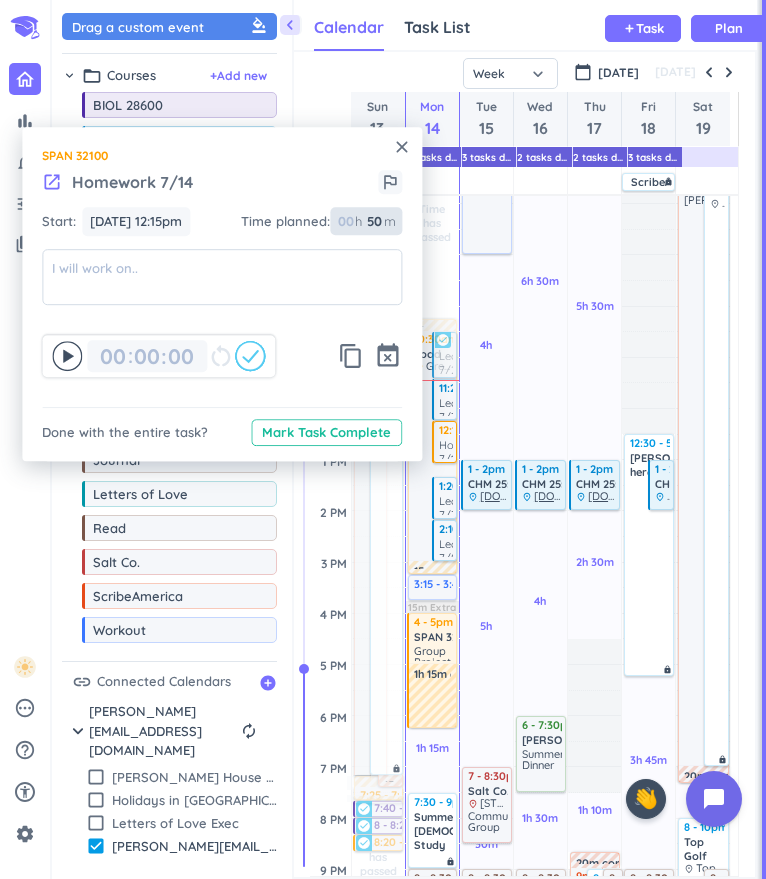 click on "50" at bounding box center (373, 222) 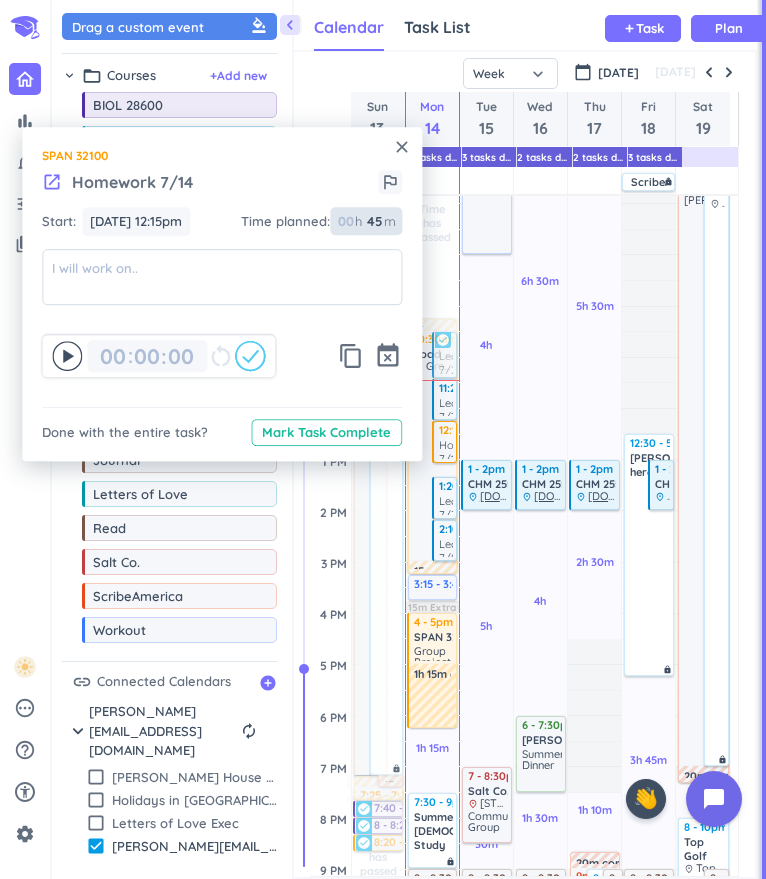 type on "45" 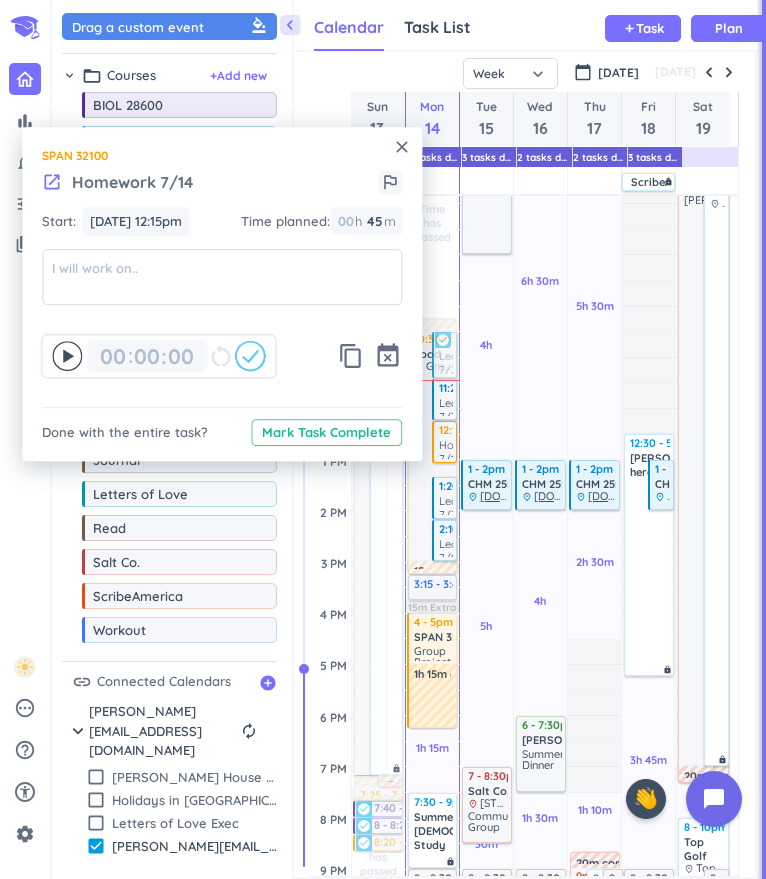 click on "Time planned :" at bounding box center [285, 222] 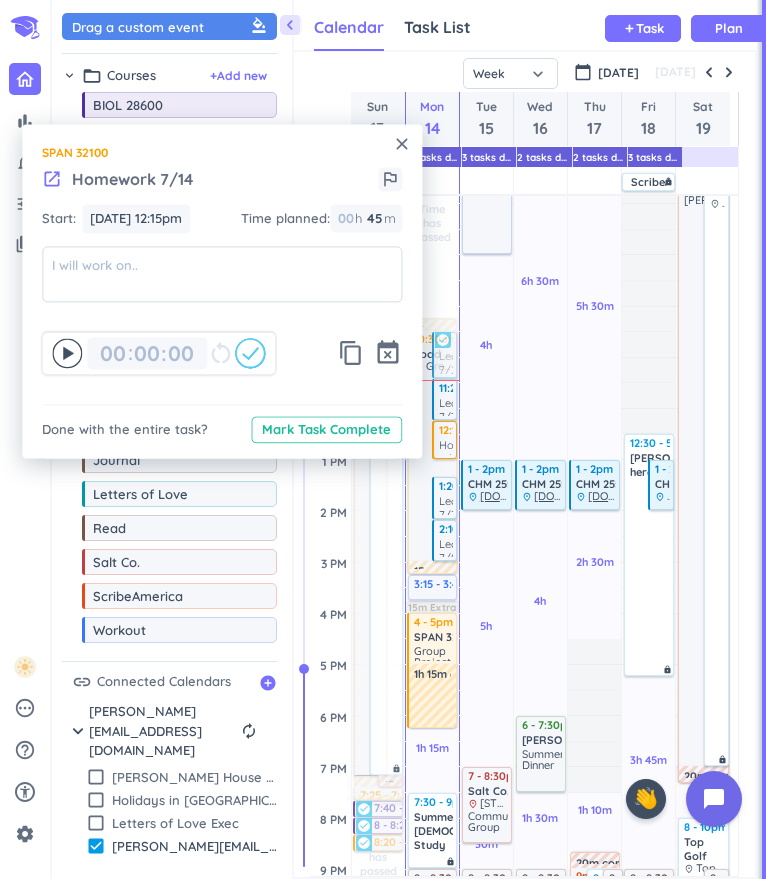 click on "close" at bounding box center (402, 144) 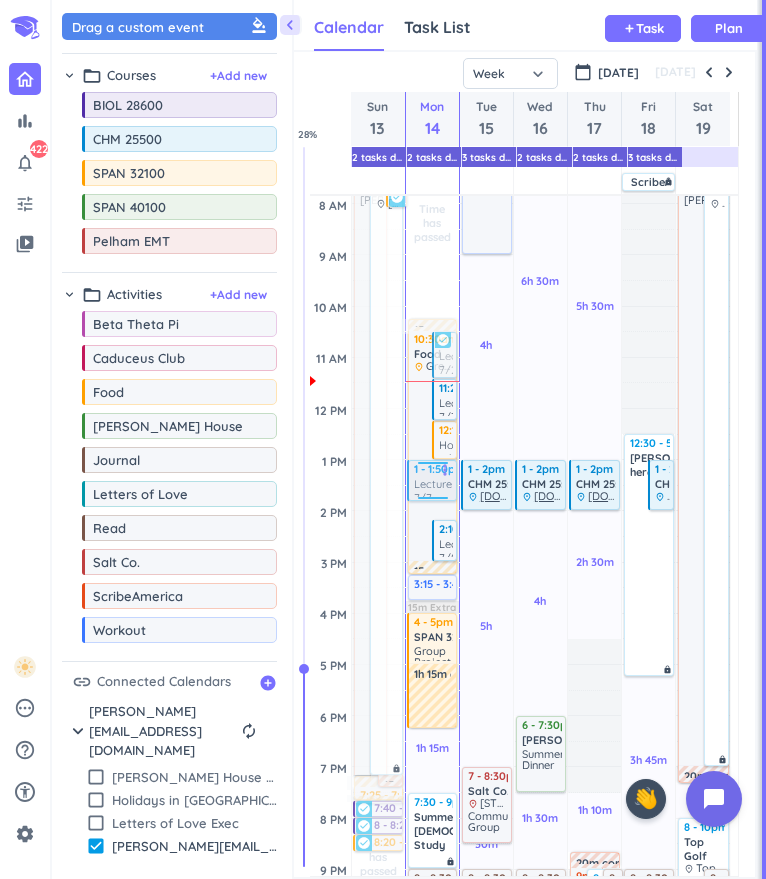drag, startPoint x: 440, startPoint y: 501, endPoint x: 412, endPoint y: 487, distance: 31.304953 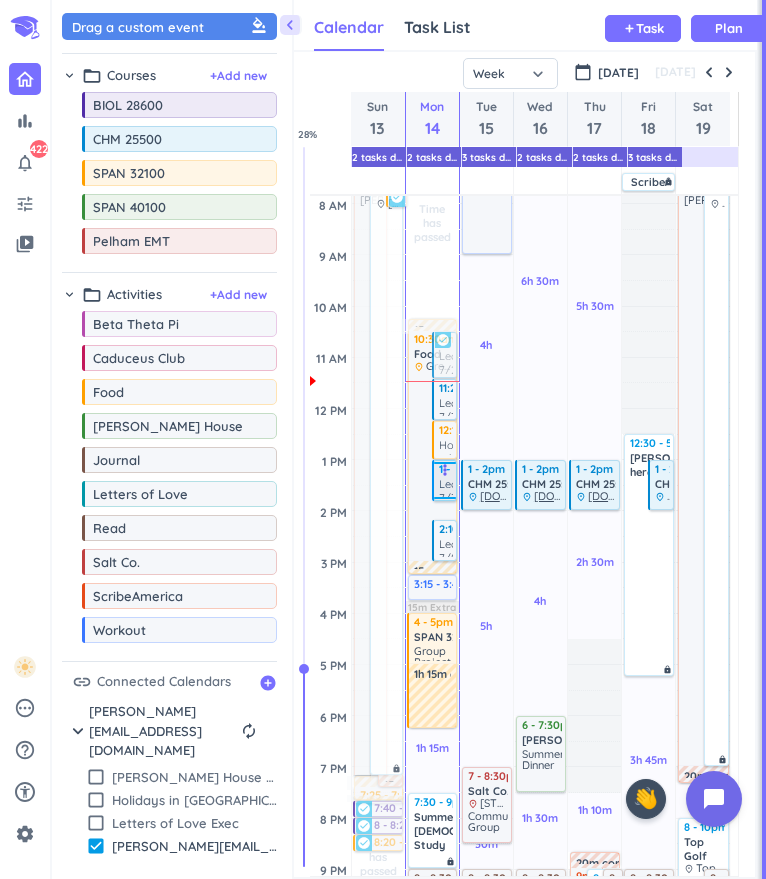 click on "Lecture 7/7" at bounding box center (458, 487) 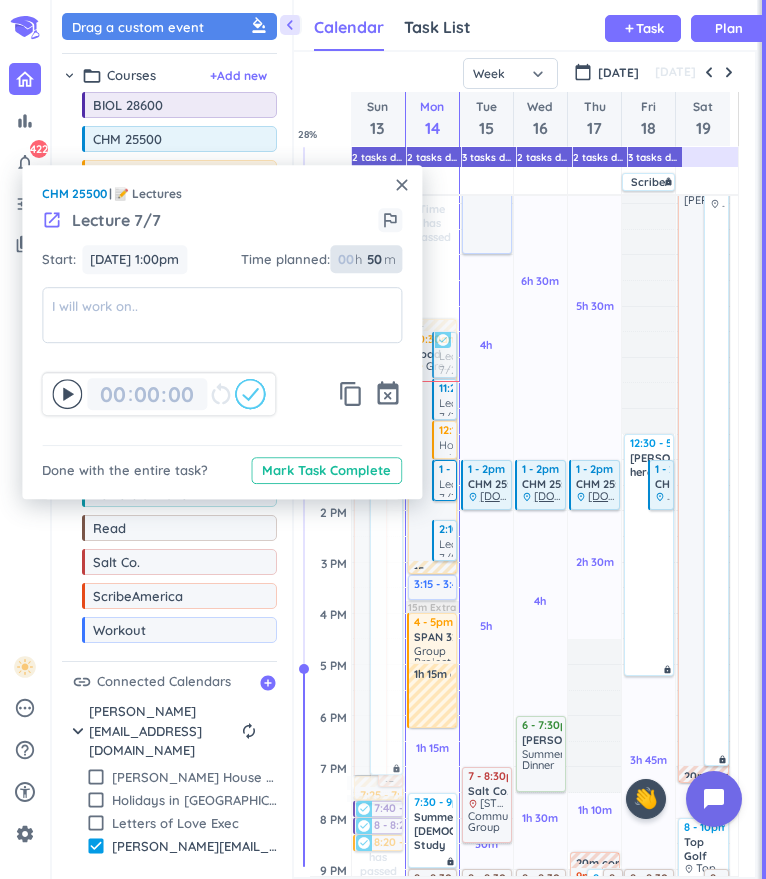 click at bounding box center (345, 260) 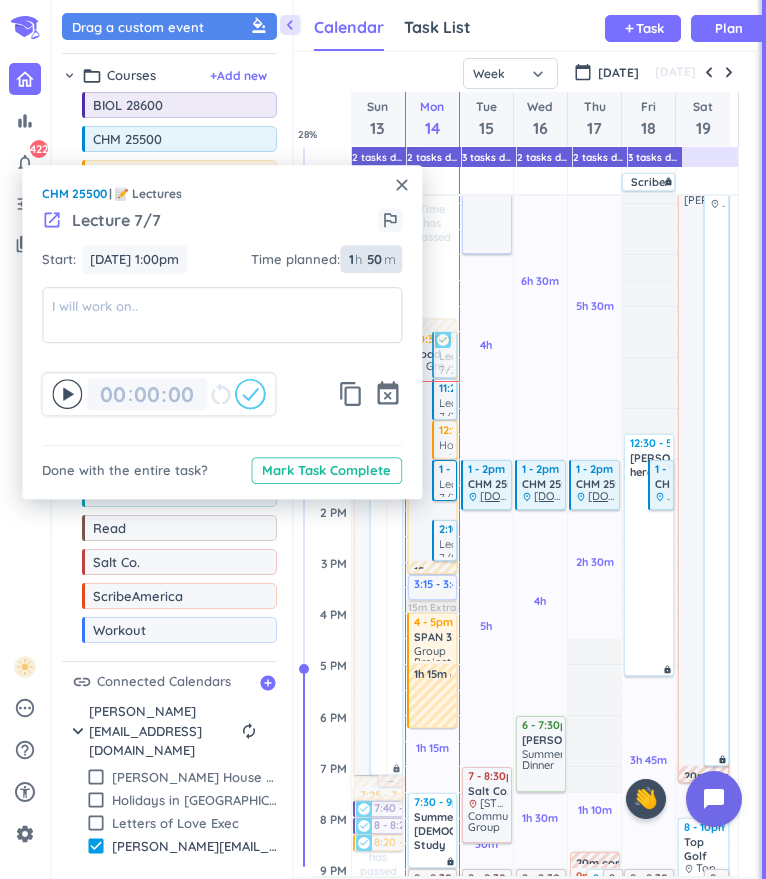 type on "1" 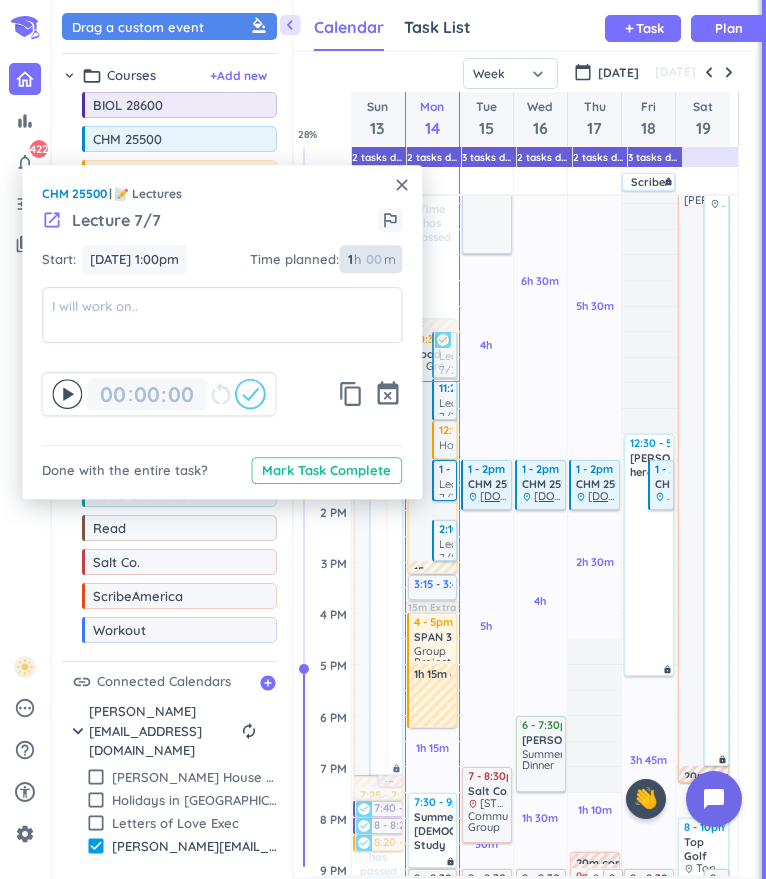type 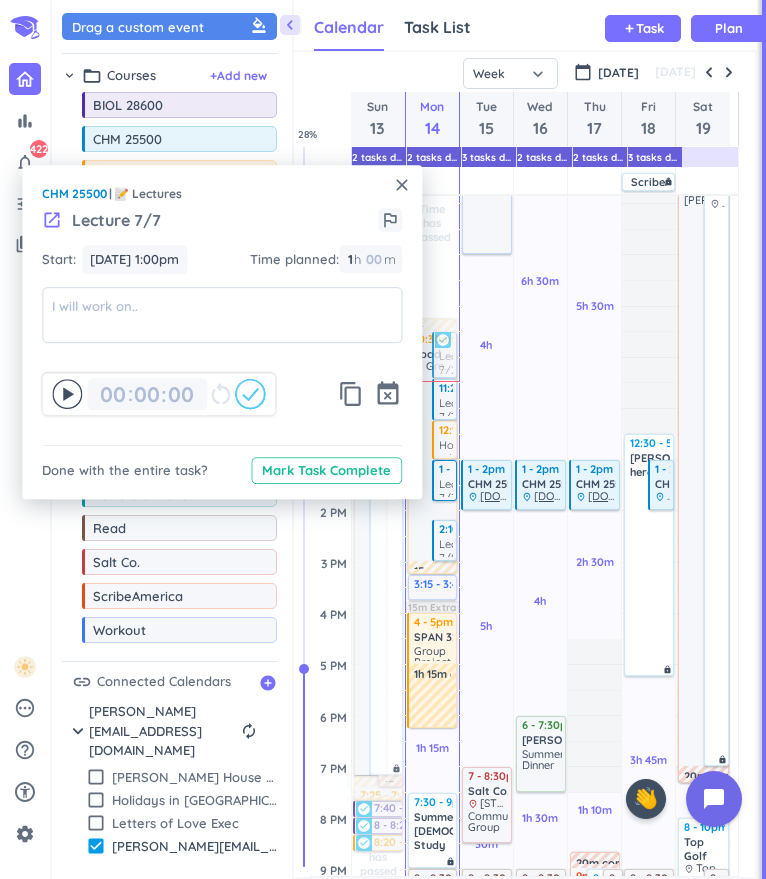 click on "close" at bounding box center (402, 185) 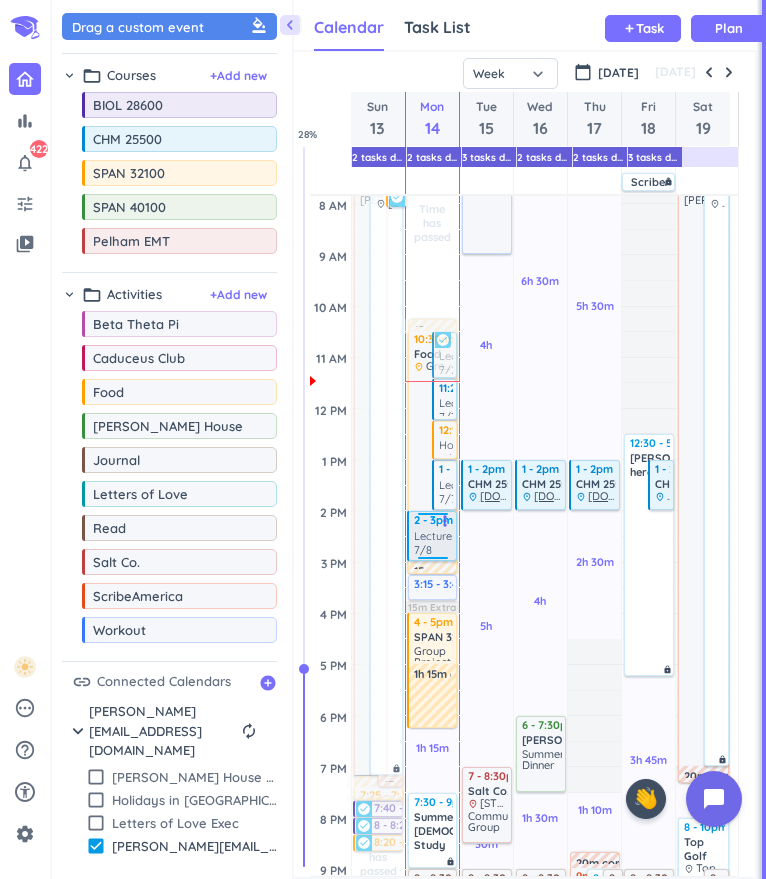 drag, startPoint x: 442, startPoint y: 525, endPoint x: 434, endPoint y: 515, distance: 12.806249 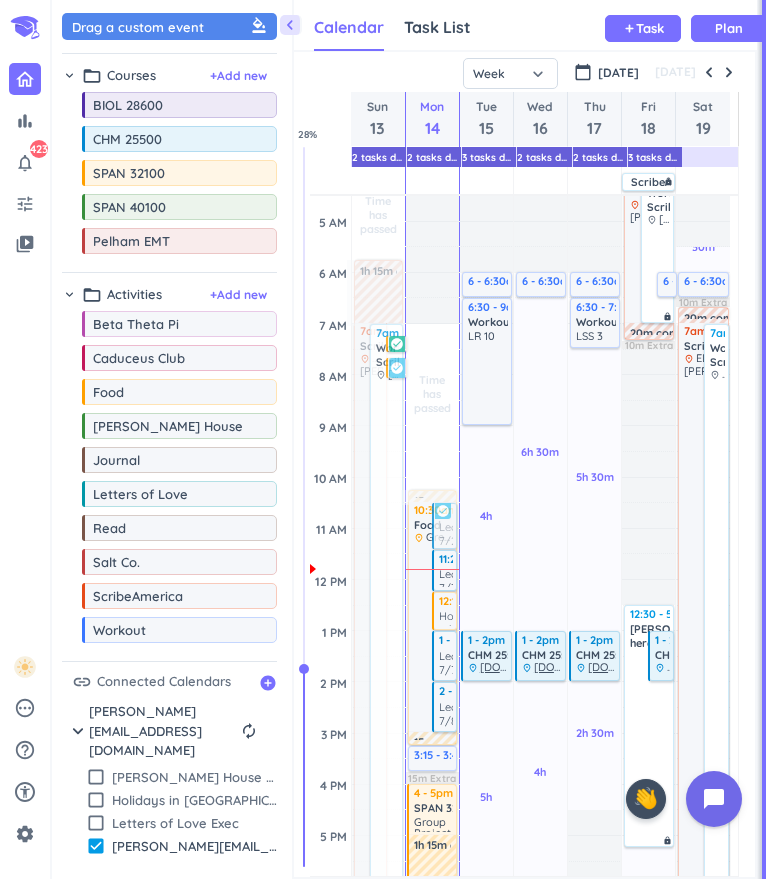 scroll, scrollTop: 0, scrollLeft: 0, axis: both 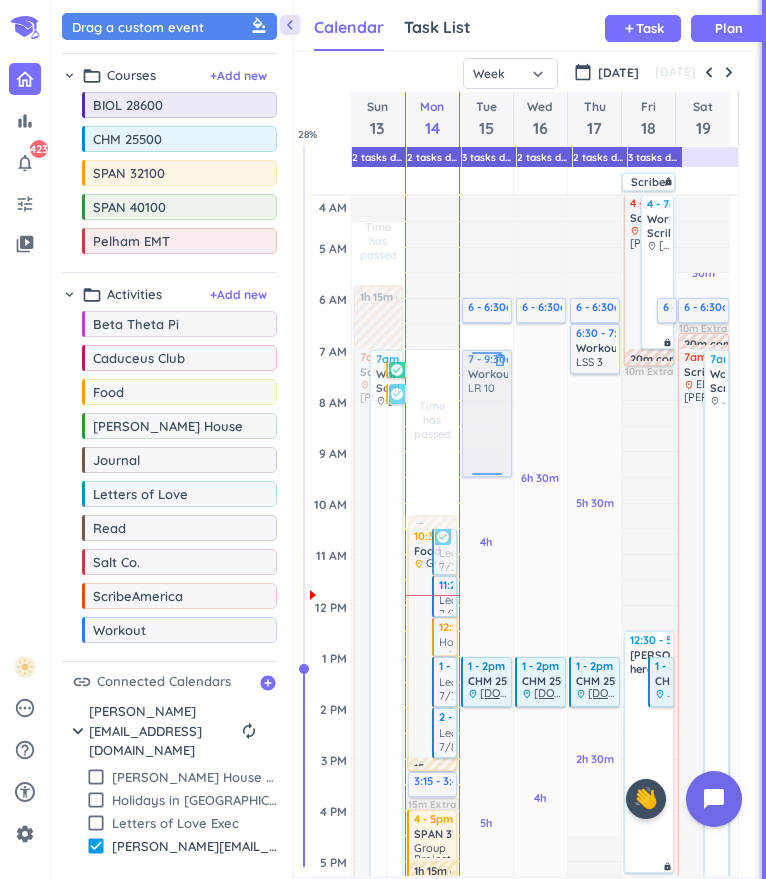 drag, startPoint x: 482, startPoint y: 381, endPoint x: 481, endPoint y: 400, distance: 19.026299 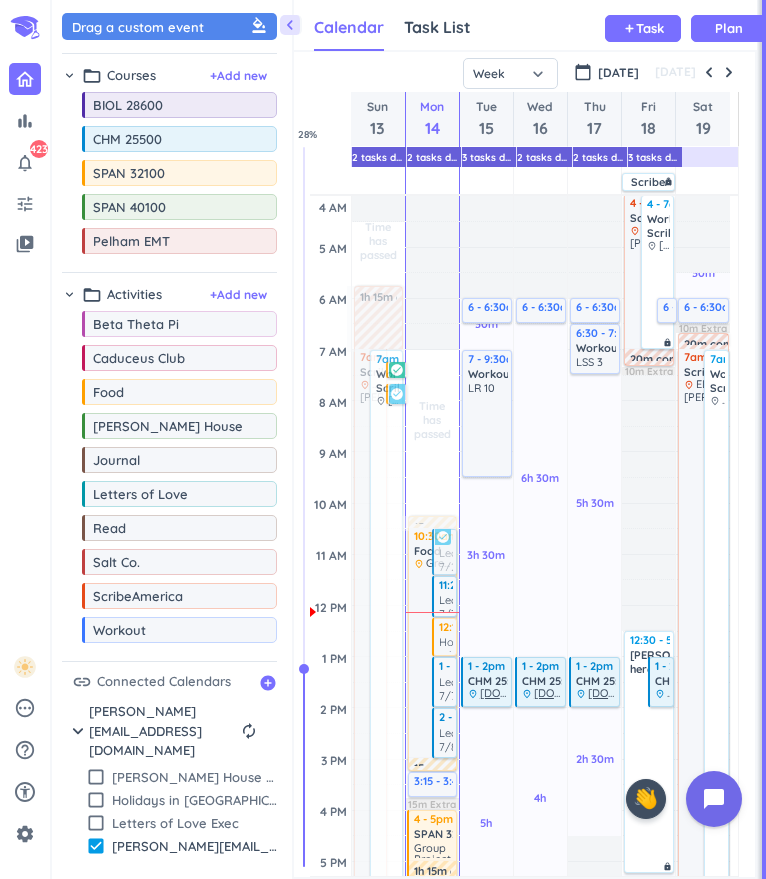 click at bounding box center (432, 612) 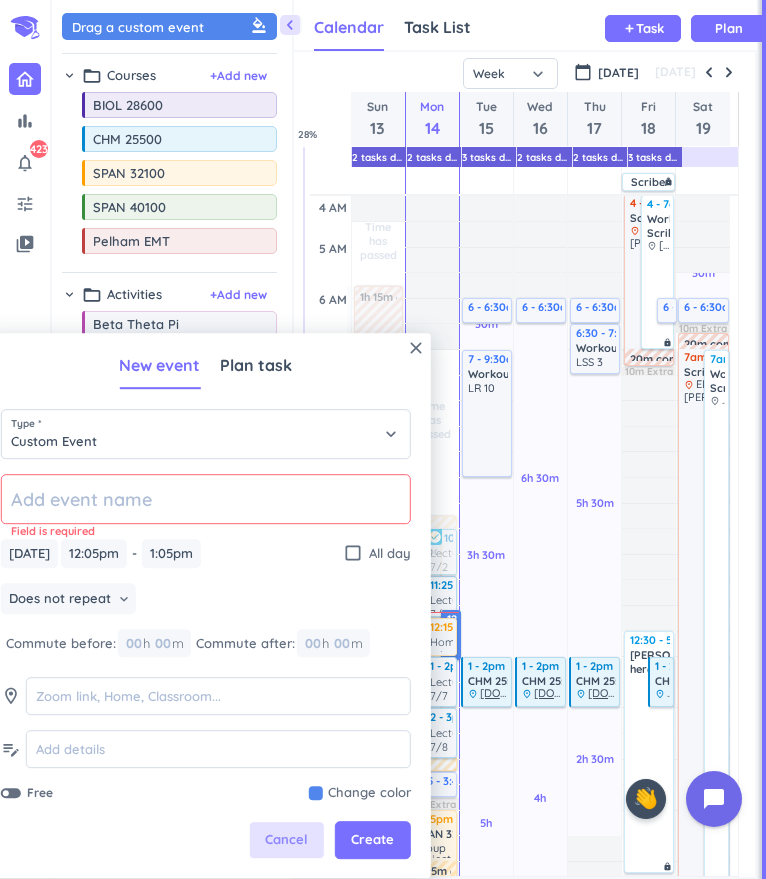 click on "Cancel" at bounding box center [286, 841] 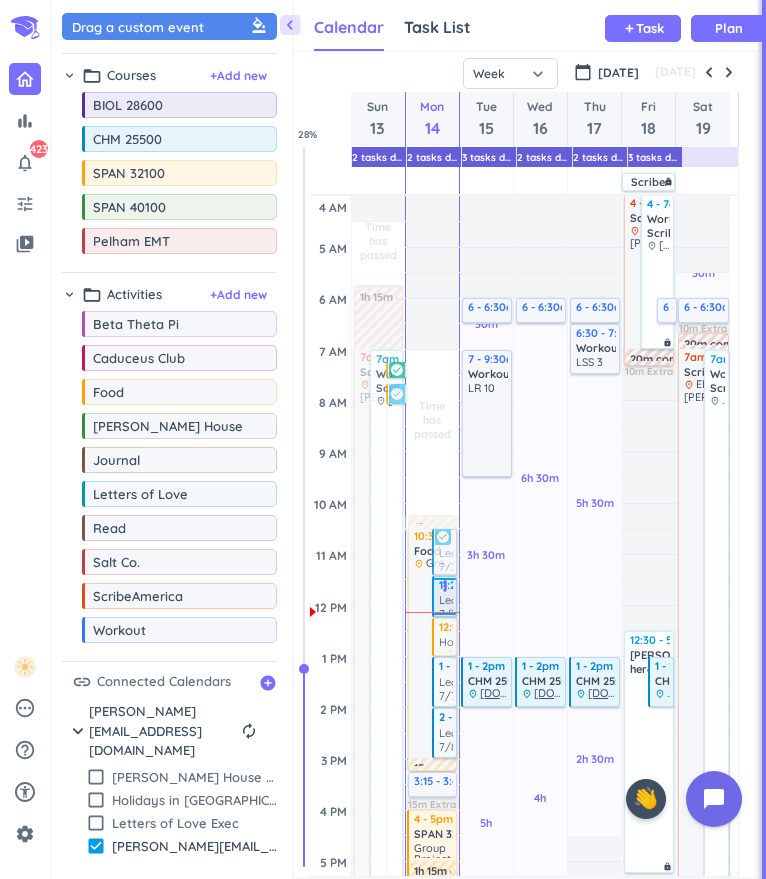 click on "Lecture 7/3" at bounding box center (458, 603) 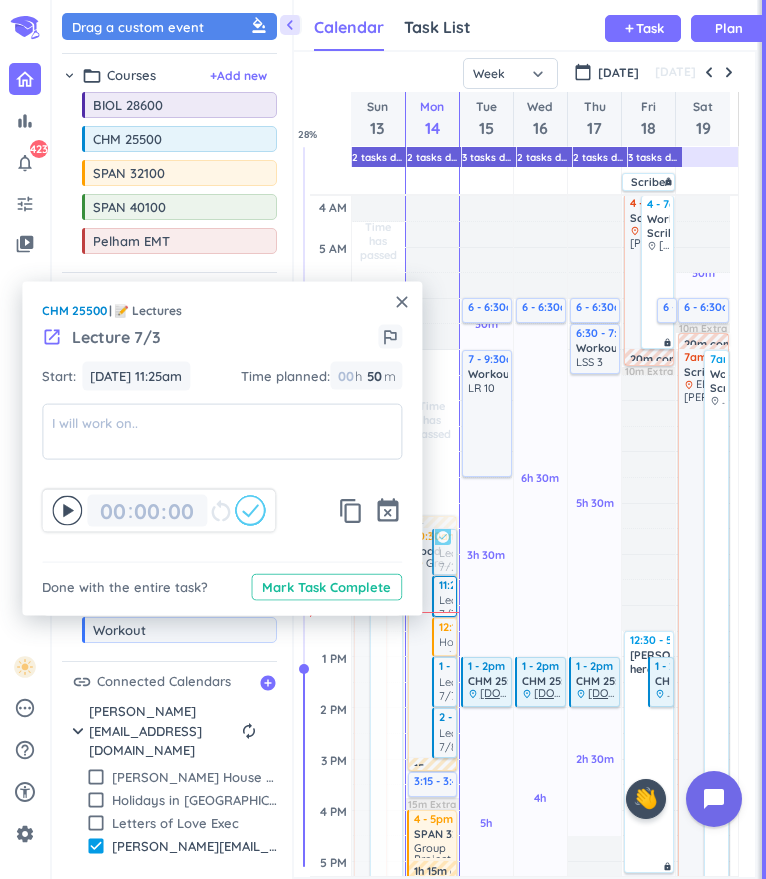 click on "close" at bounding box center [402, 302] 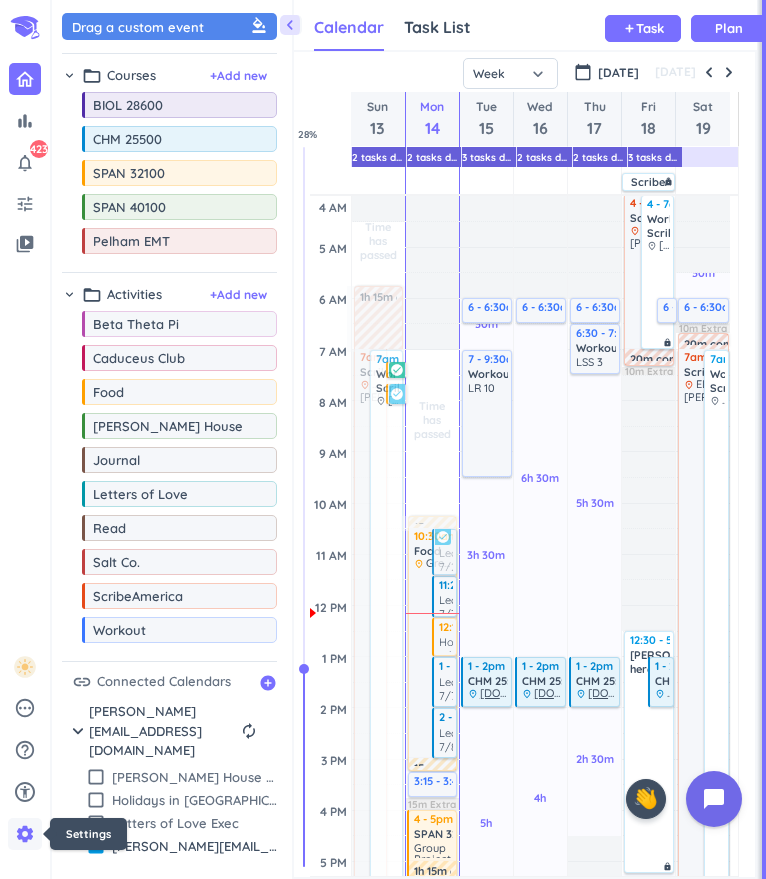 click on "settings" at bounding box center [25, 834] 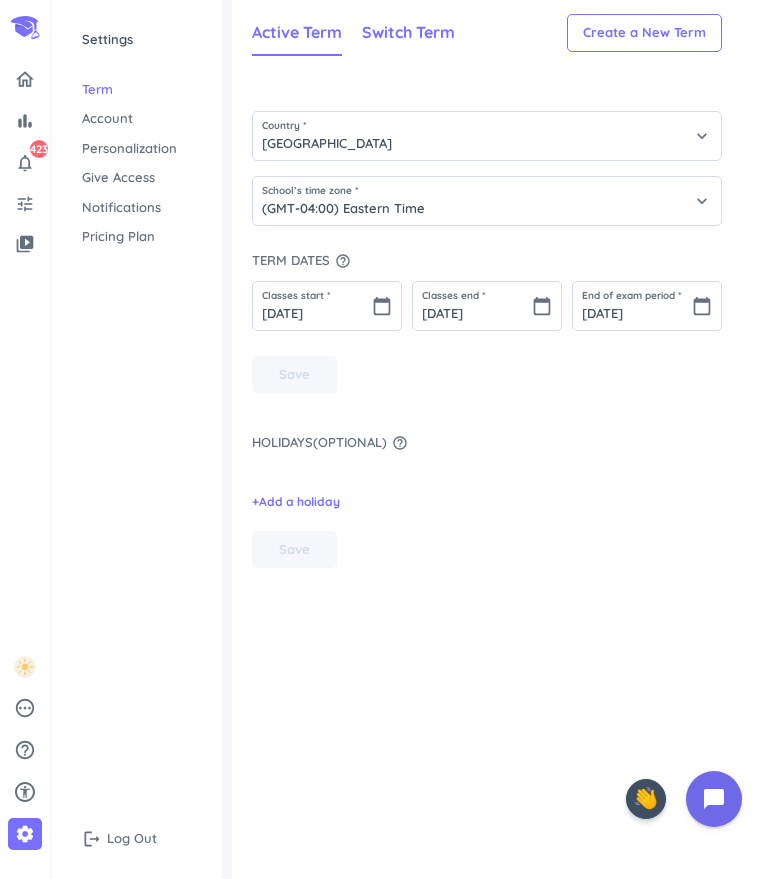 click on "Switch Term" at bounding box center [408, 32] 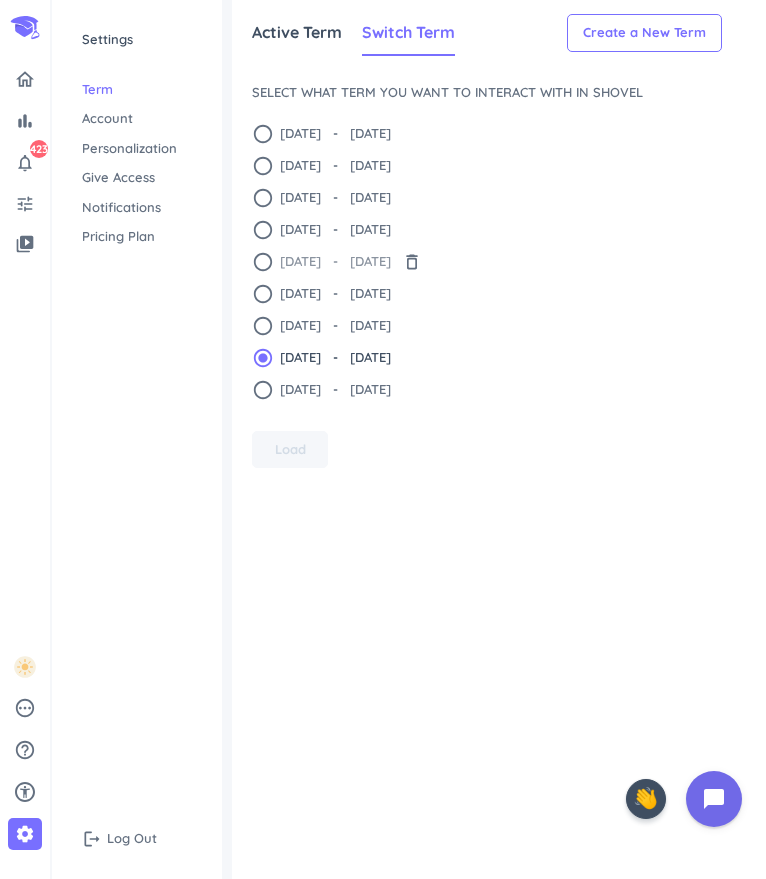 click on "[DATE]   -   [DATE]" at bounding box center [335, 262] 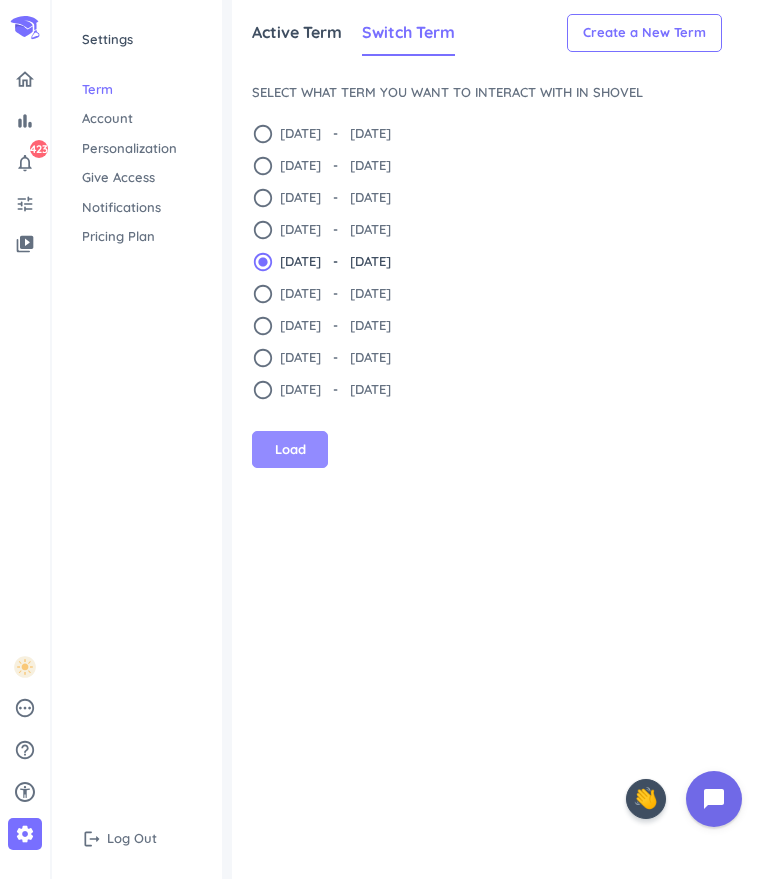 click on "Load" at bounding box center [290, 450] 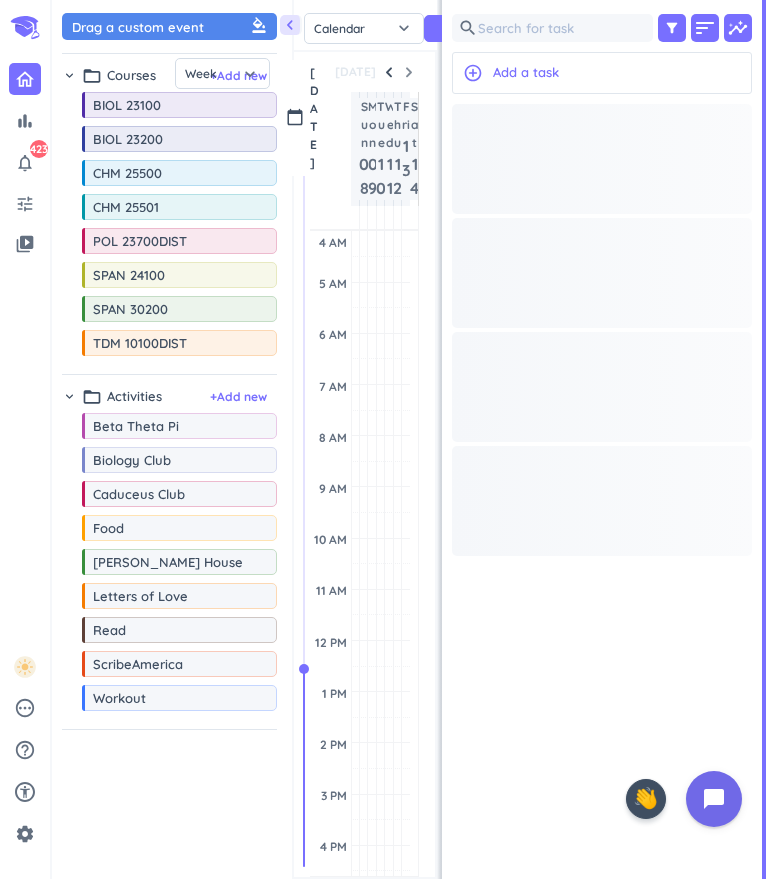 scroll, scrollTop: 817, scrollLeft: 132, axis: both 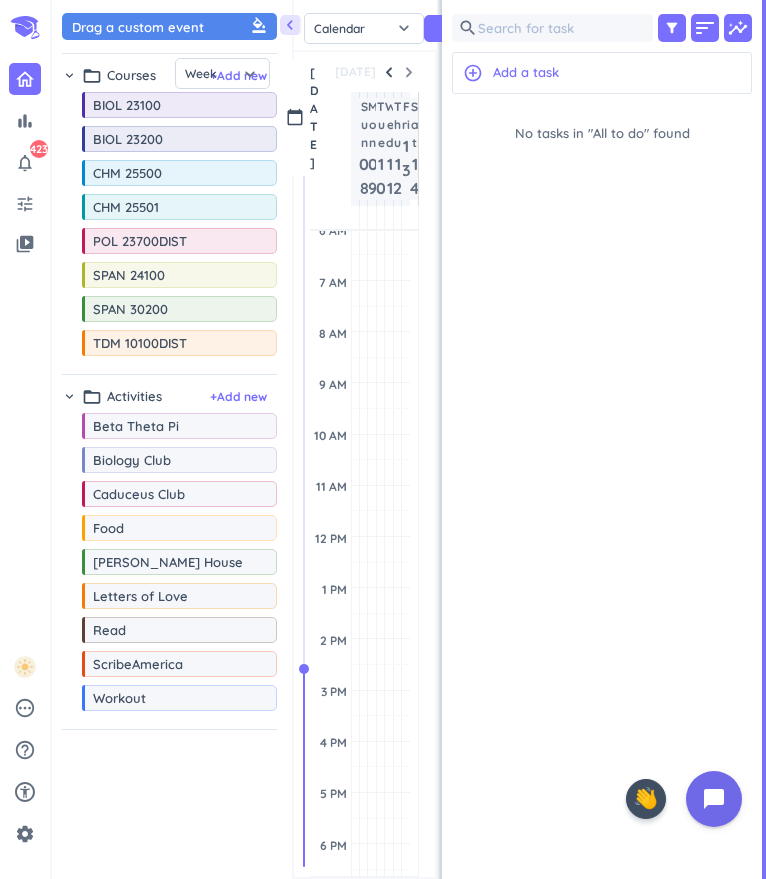 click on "chevron_left" at bounding box center (290, 25) 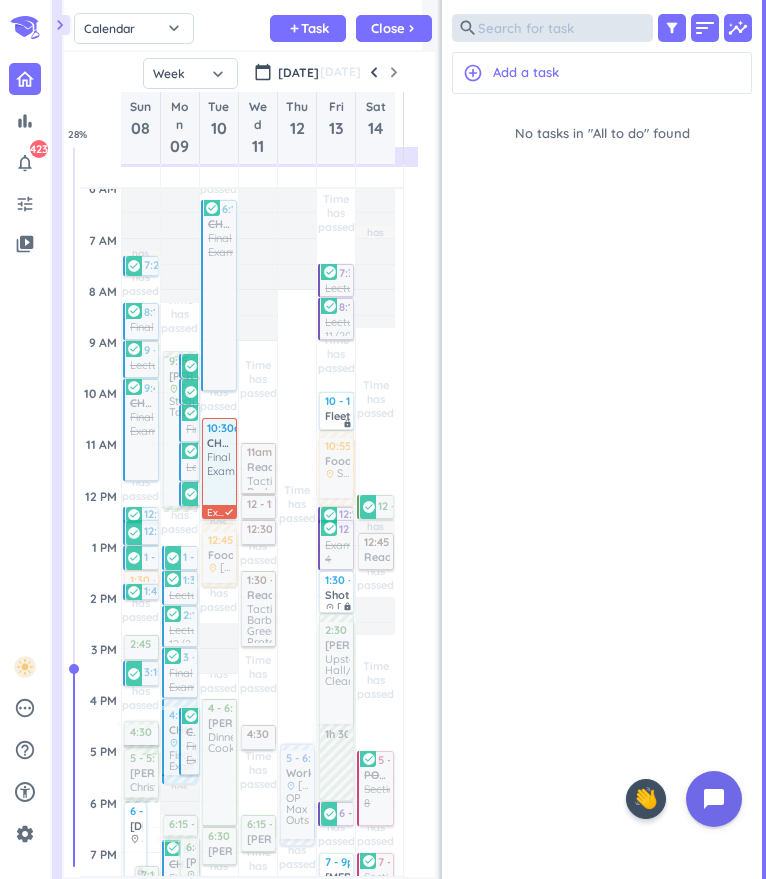 scroll, scrollTop: 9, scrollLeft: 8, axis: both 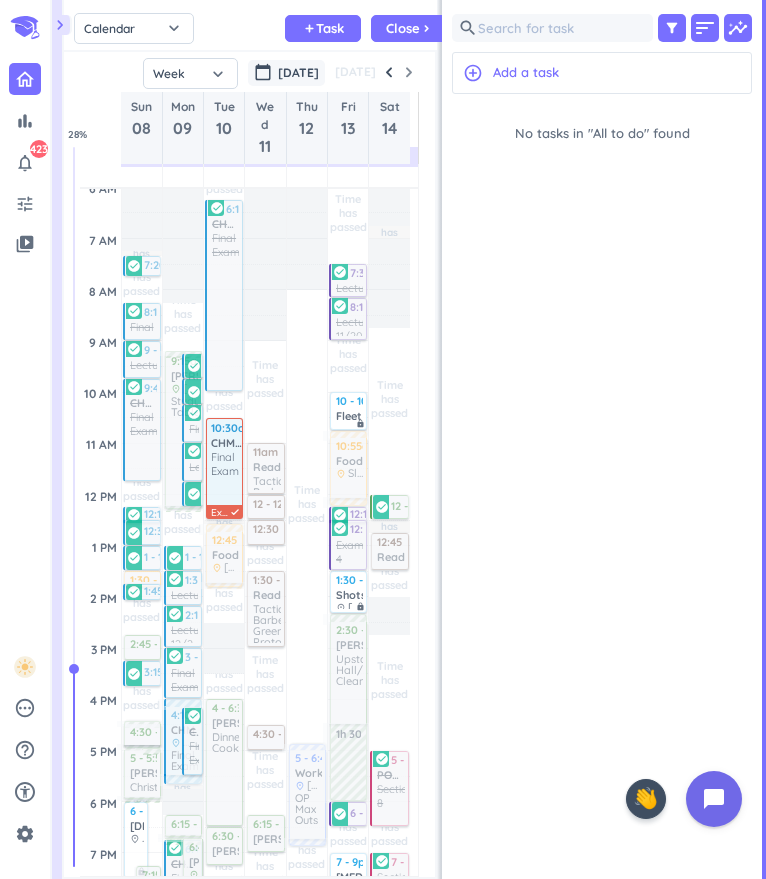 click on "[DATE]" at bounding box center [298, 73] 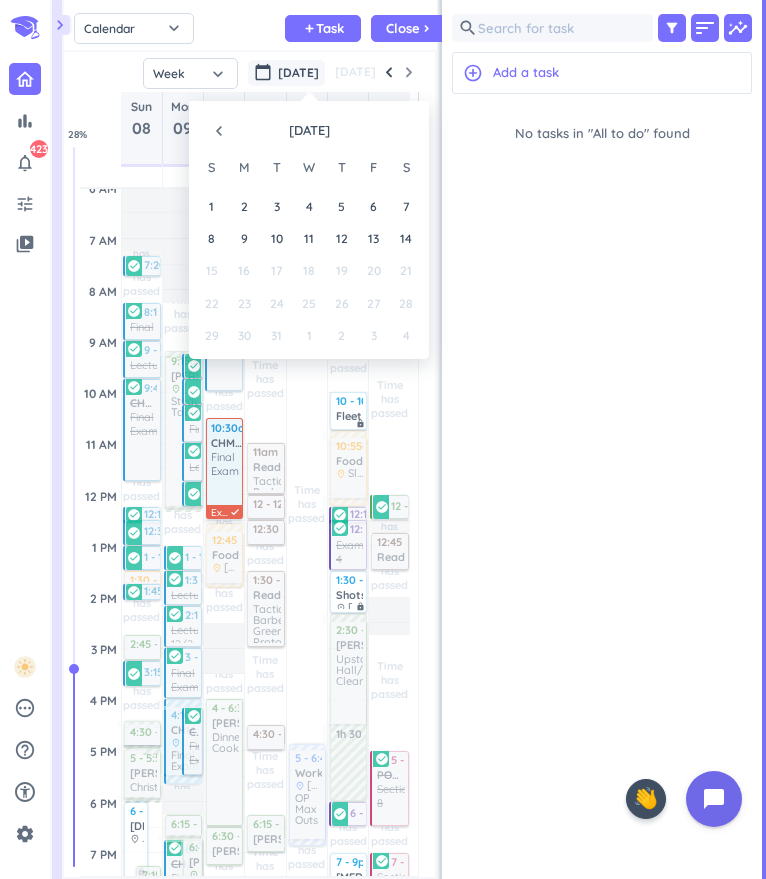 click on "navigate_before" at bounding box center [219, 131] 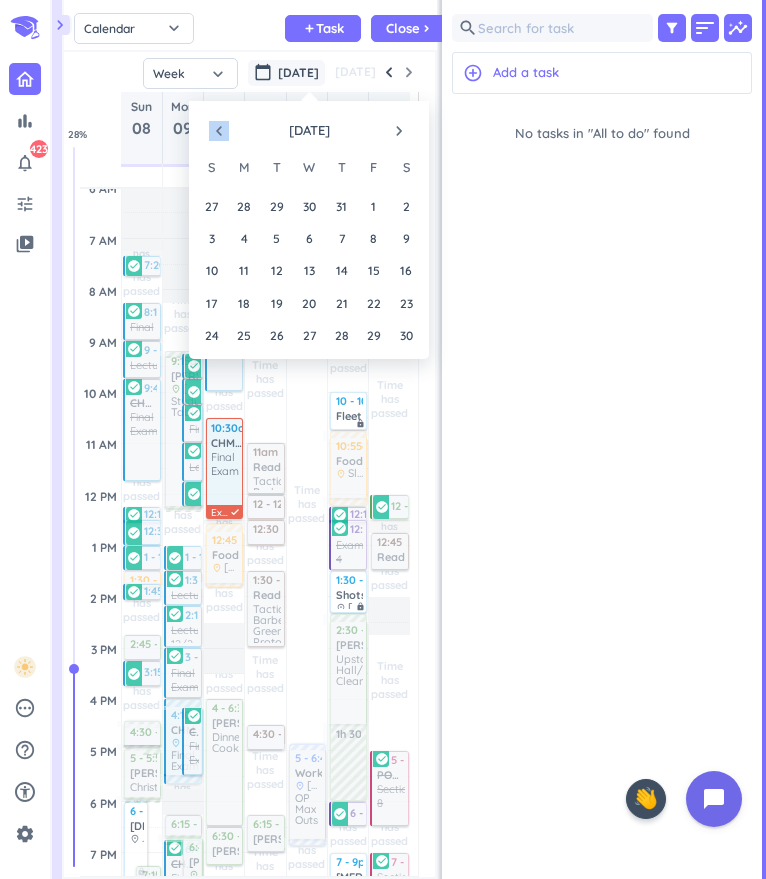 click on "navigate_before" at bounding box center [219, 131] 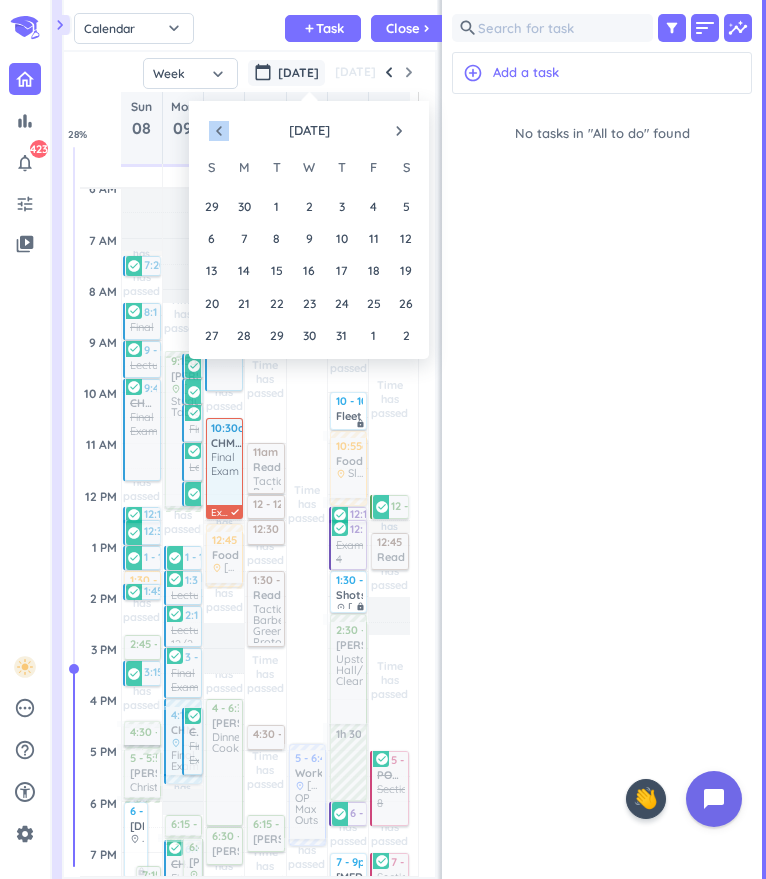 click on "navigate_before" at bounding box center [219, 131] 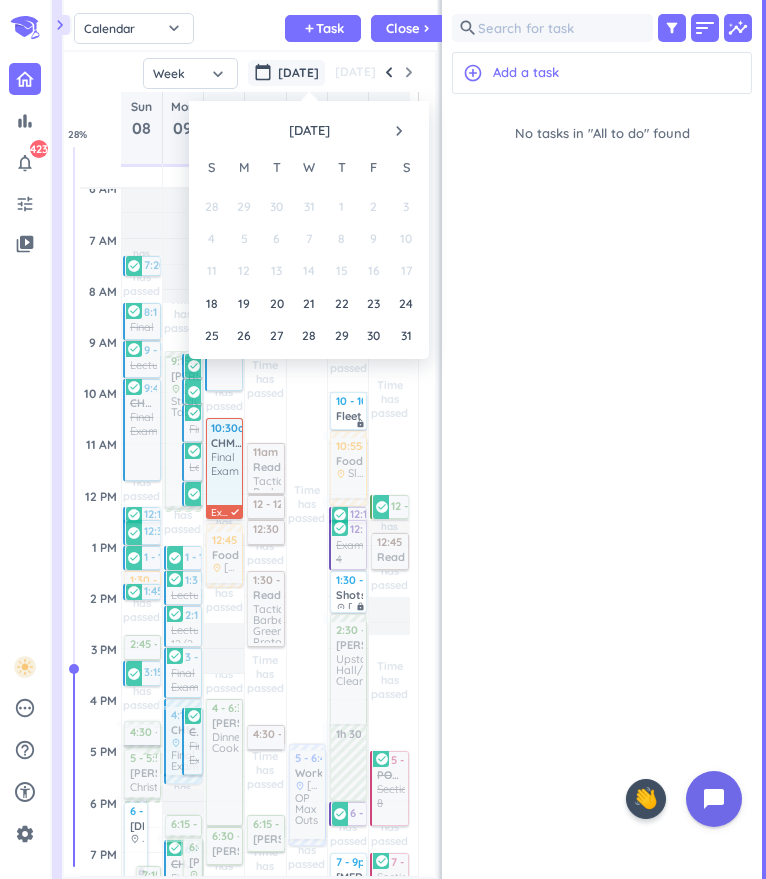 click at bounding box center [219, 131] 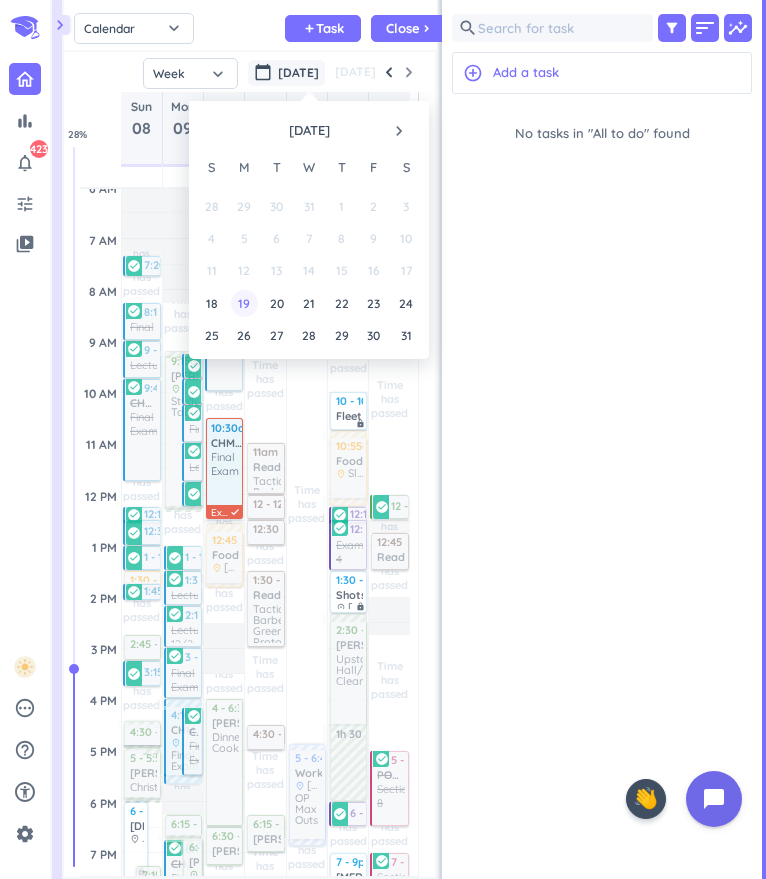 click on "19" at bounding box center (244, 303) 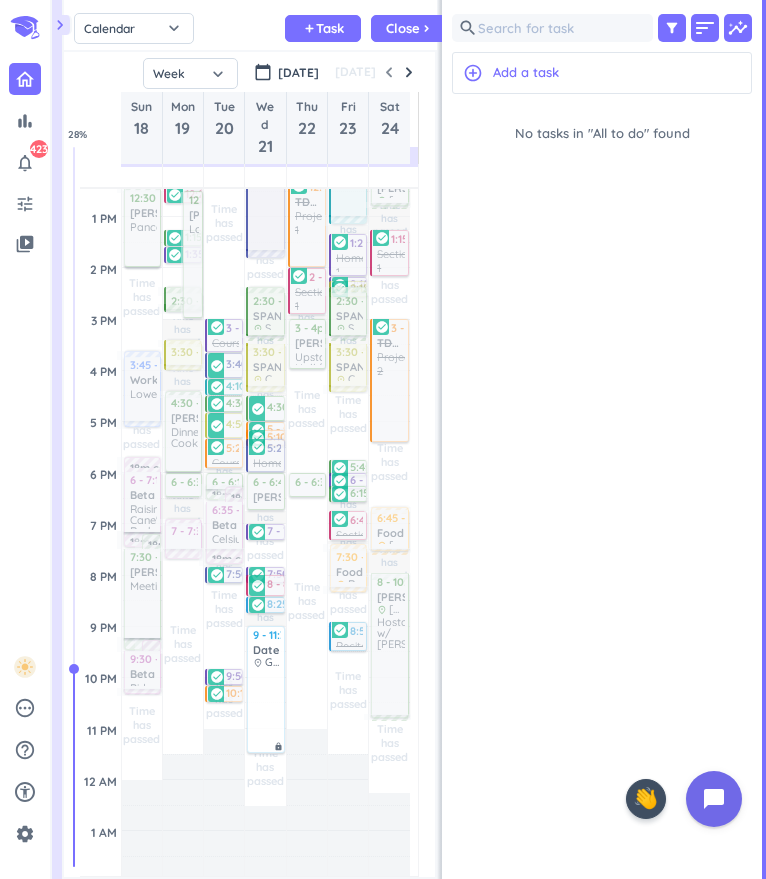 scroll, scrollTop: 0, scrollLeft: 0, axis: both 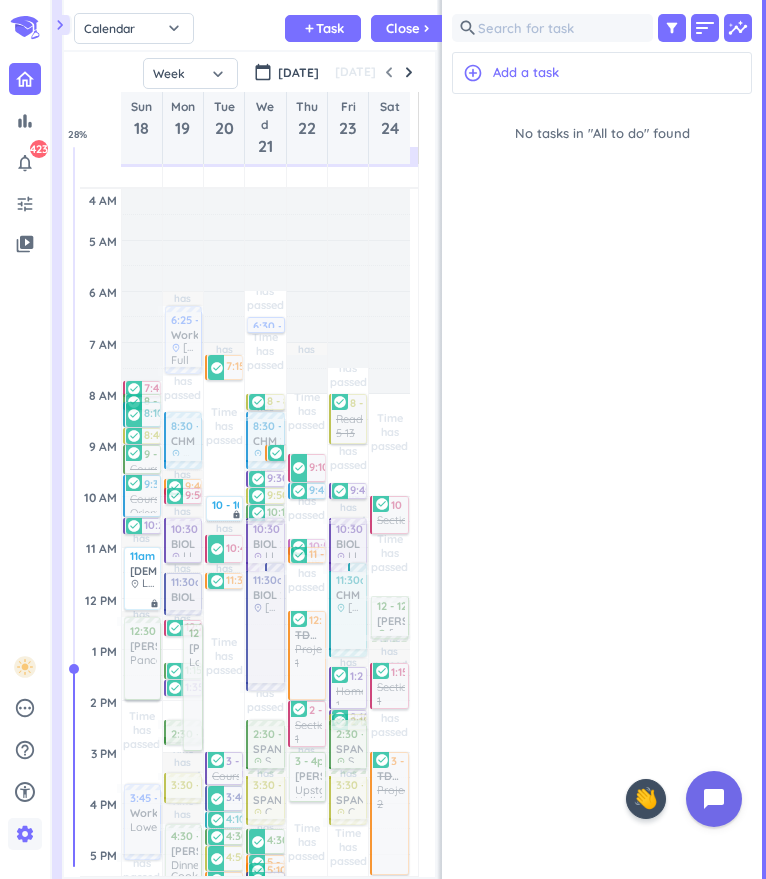 click on "settings" at bounding box center [25, 834] 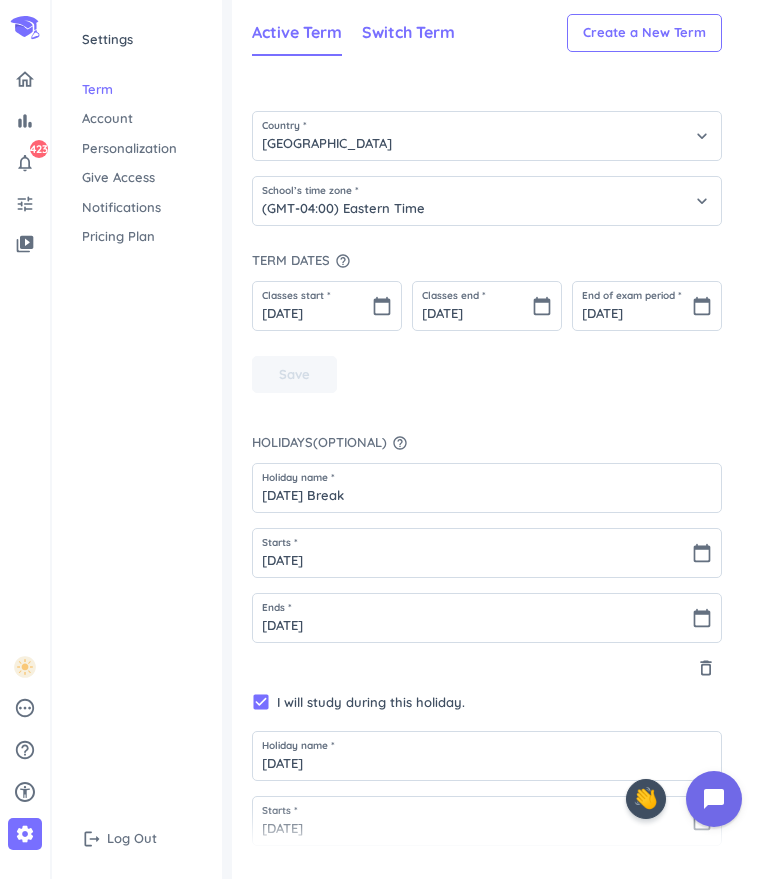 click on "Switch Term" at bounding box center [408, 32] 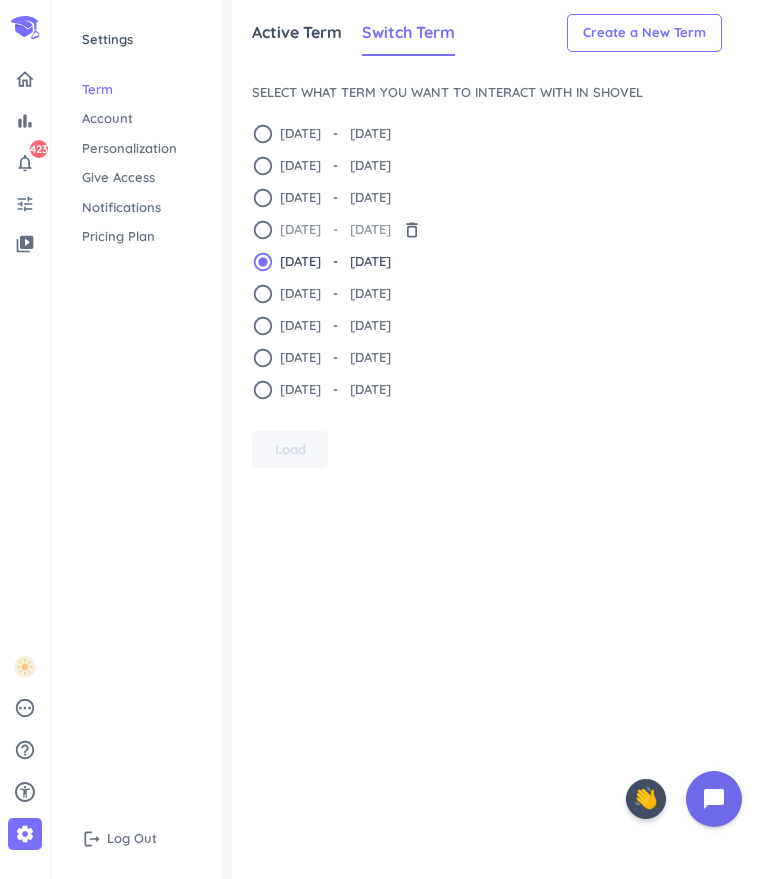click on "[DATE]   -   [DATE]" at bounding box center [335, 230] 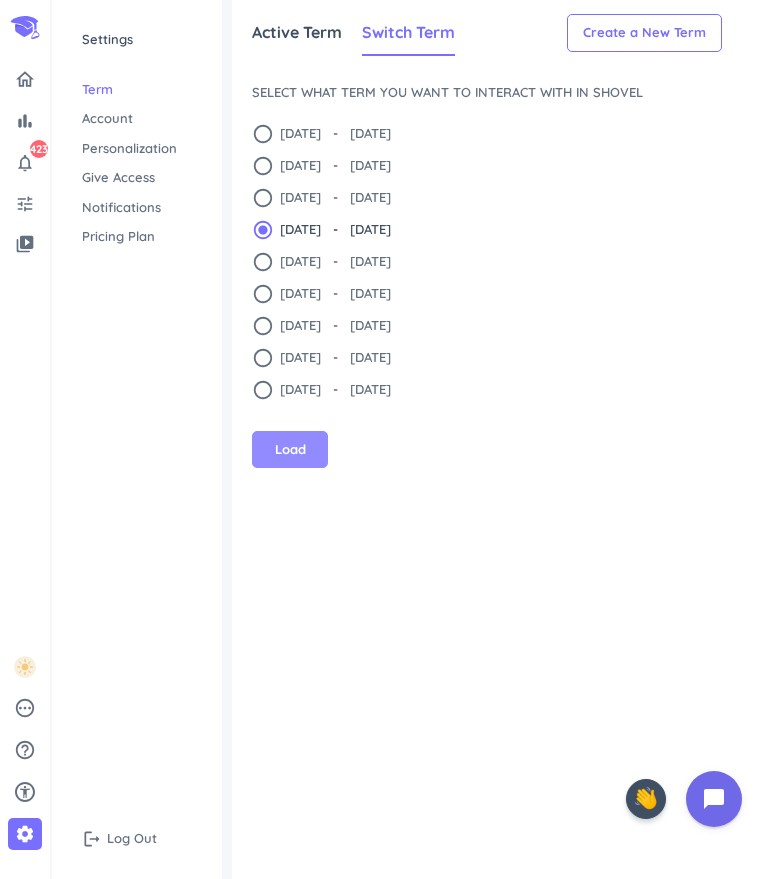 click on "Load" at bounding box center [290, 450] 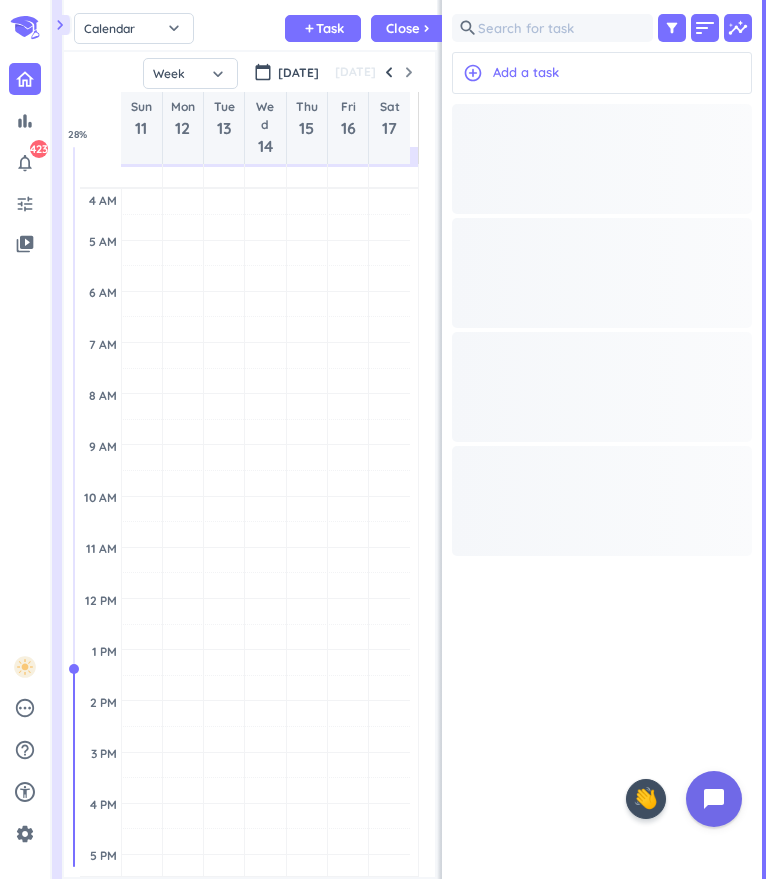 scroll, scrollTop: 9, scrollLeft: 8, axis: both 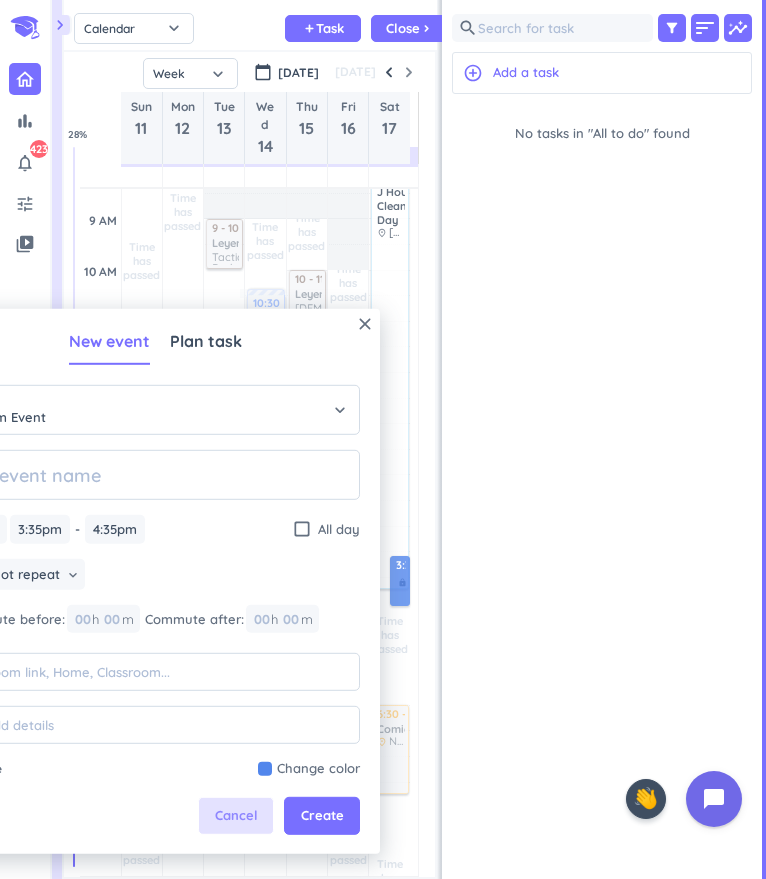 click on "Cancel" at bounding box center [236, 816] 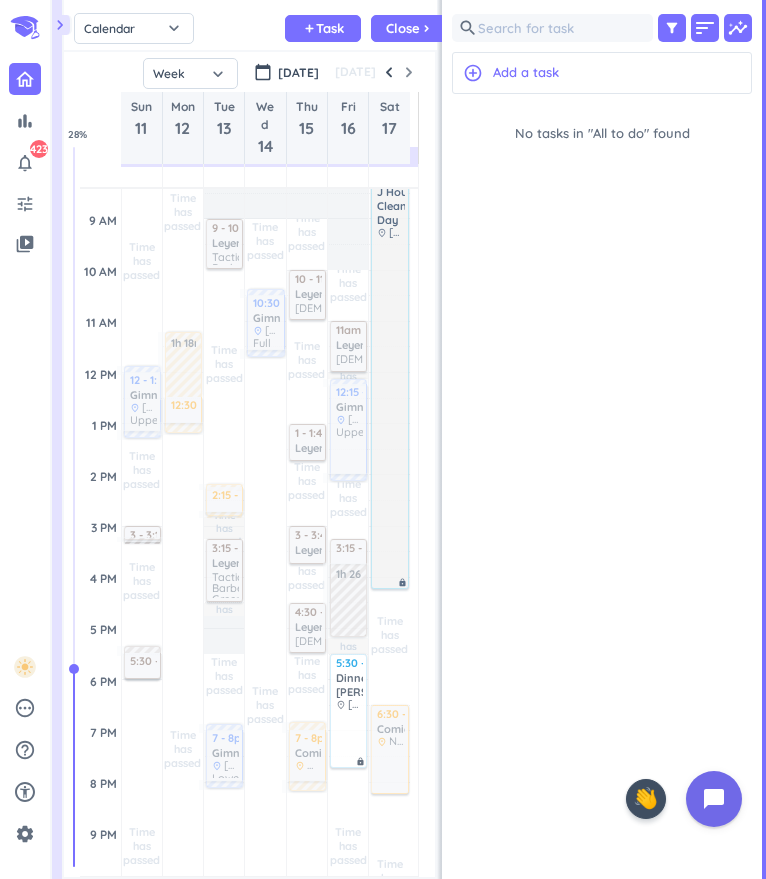 click at bounding box center (391, 412) 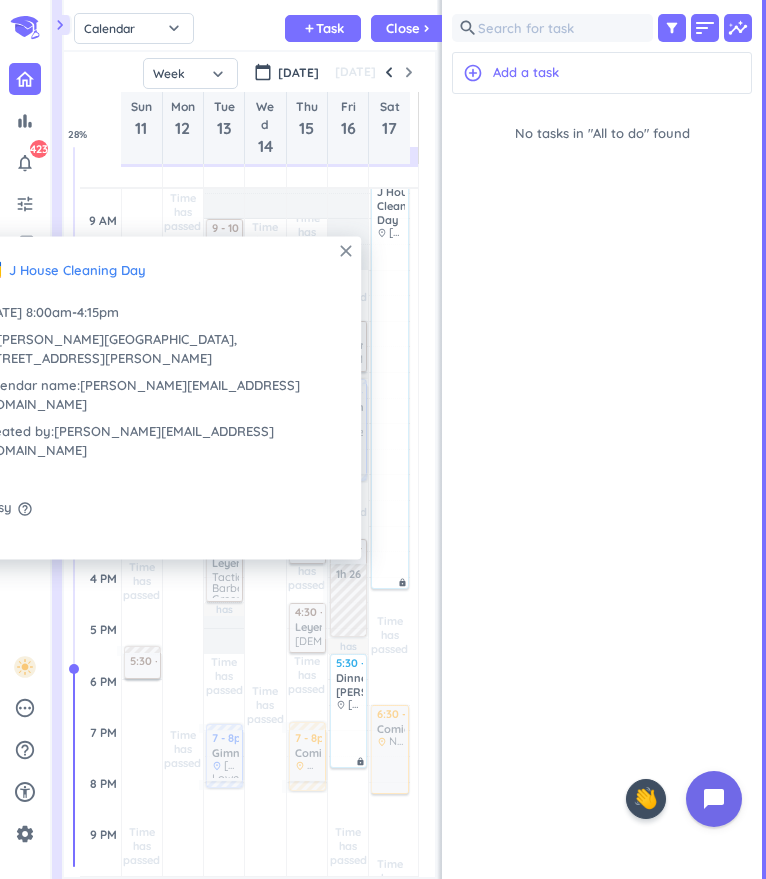 click on "close" at bounding box center [346, 251] 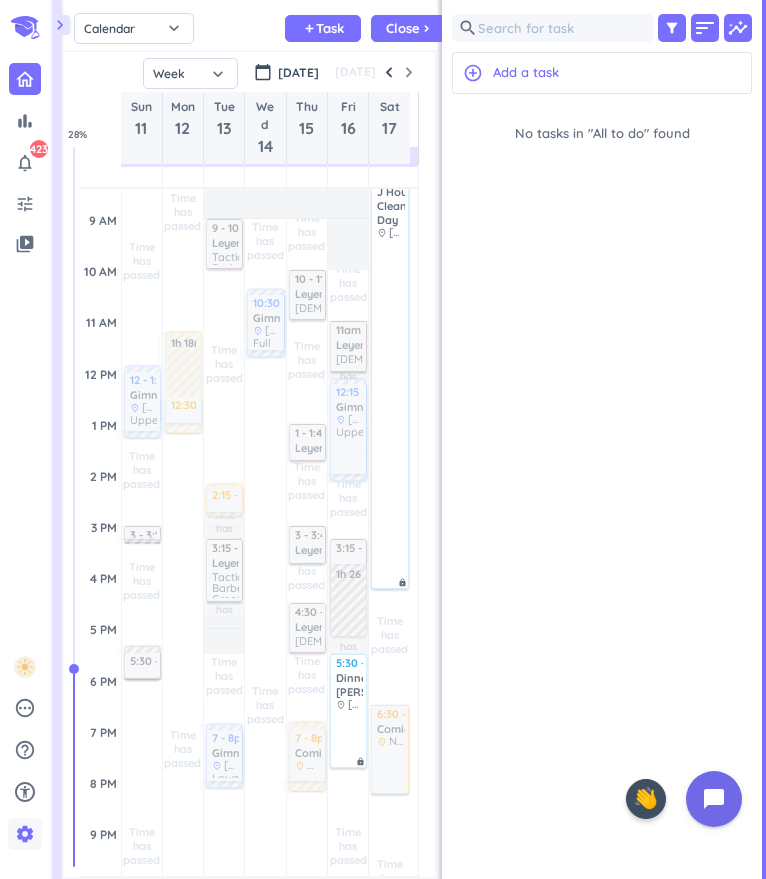 click on "settings" at bounding box center (25, 834) 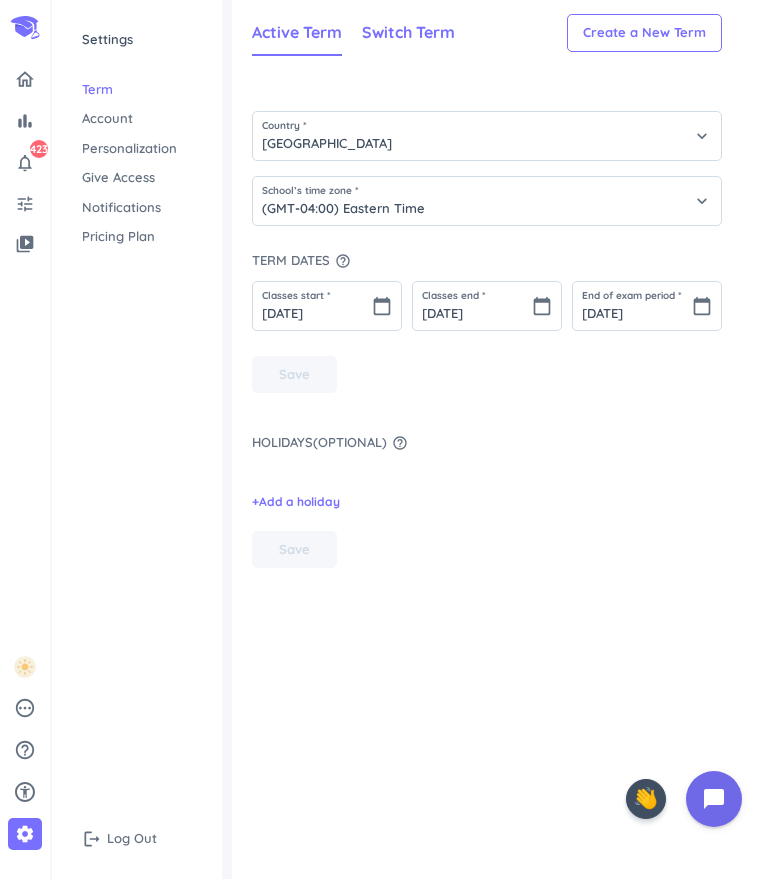 click on "Switch Term" at bounding box center [408, 33] 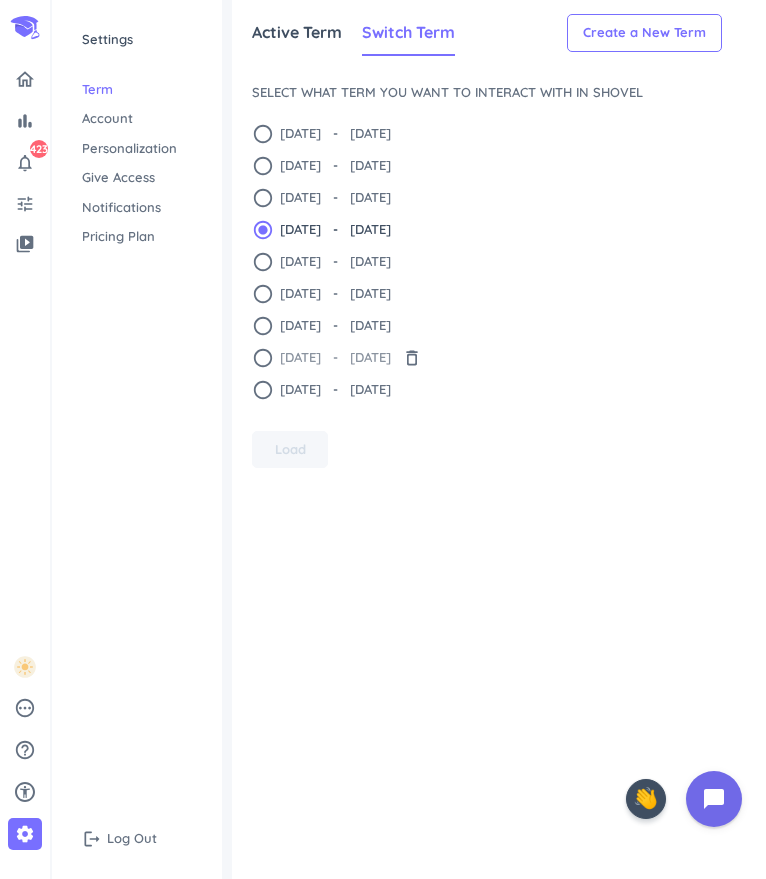 click on "[DATE]   -   [DATE]" at bounding box center (335, 358) 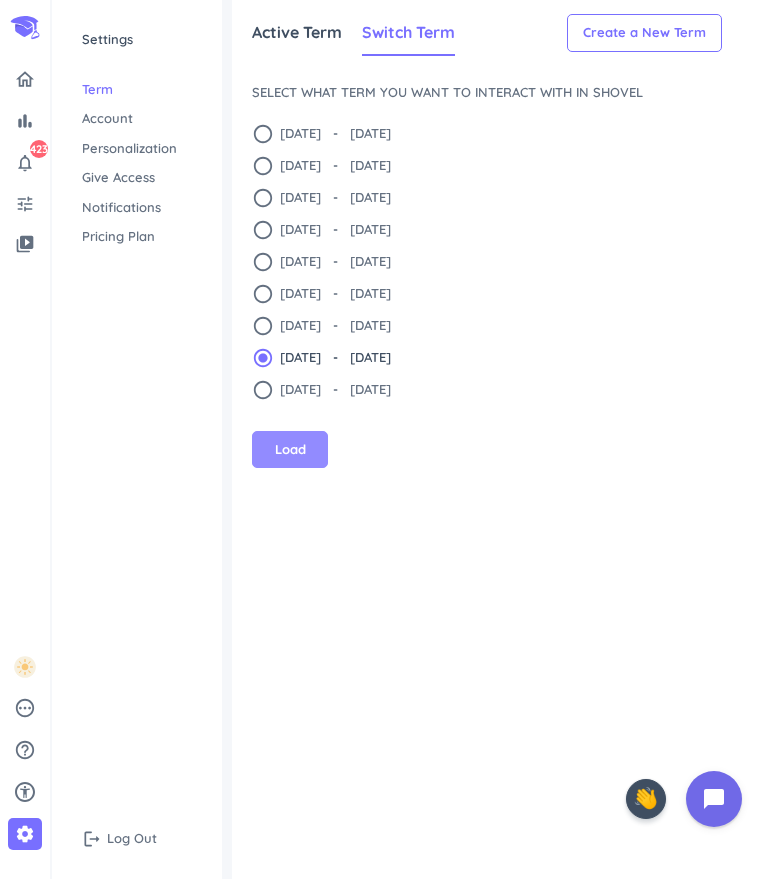 click on "Load" at bounding box center (290, 450) 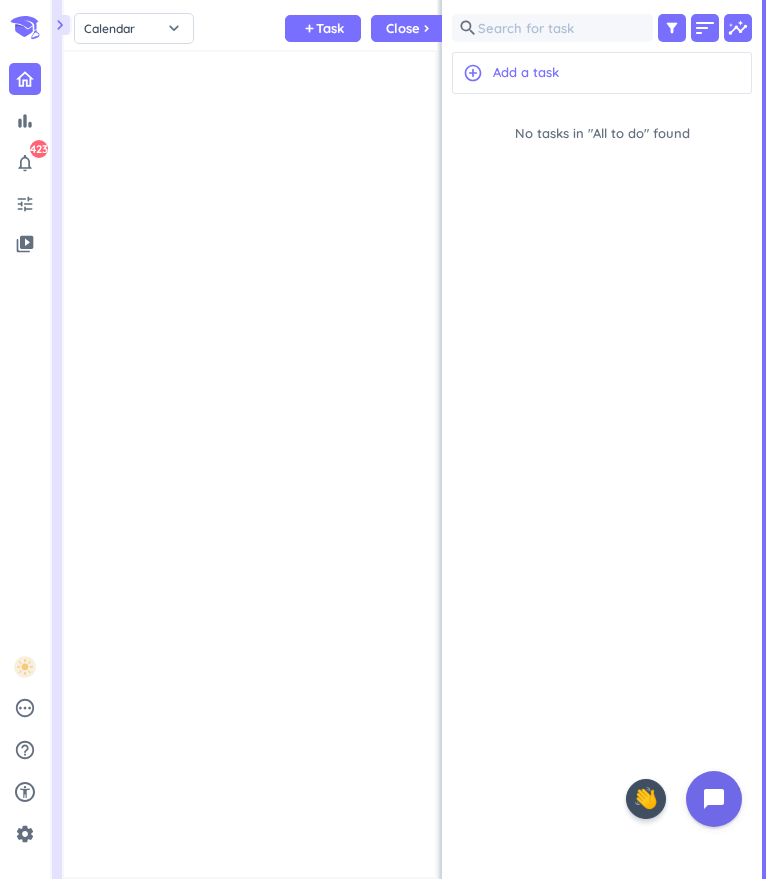 scroll, scrollTop: 9, scrollLeft: 8, axis: both 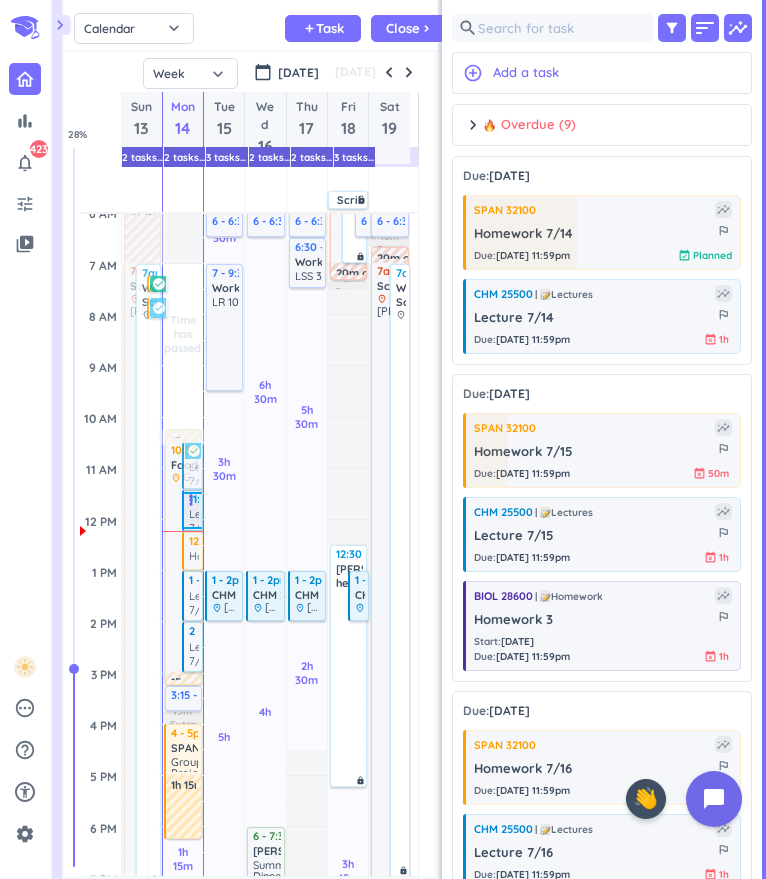 click on "Lecture 7/3" at bounding box center [208, 517] 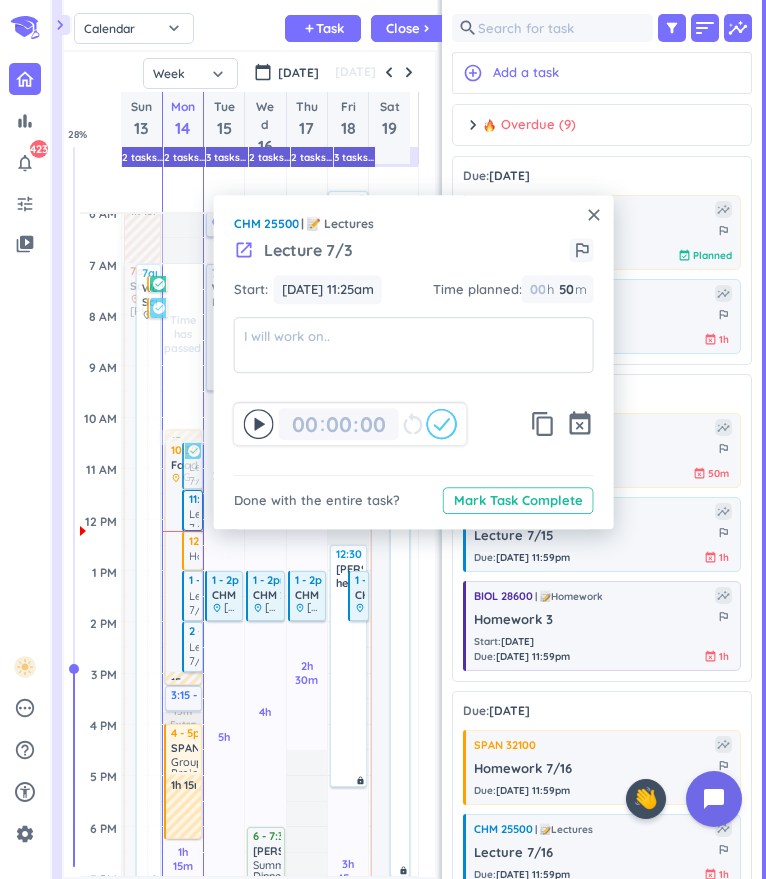click 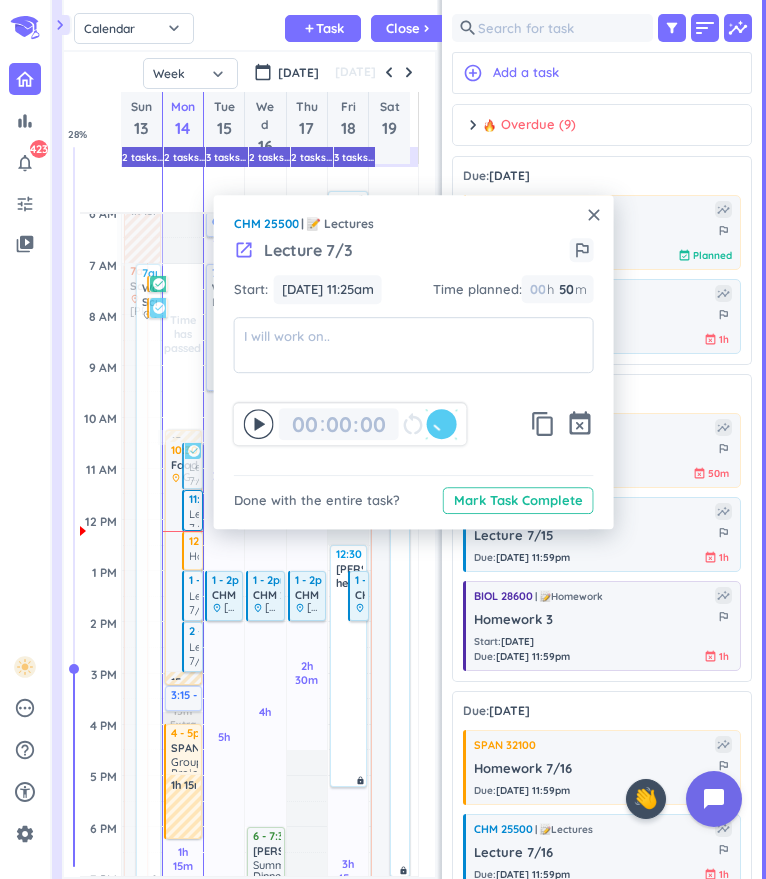 click on "close" at bounding box center (594, 215) 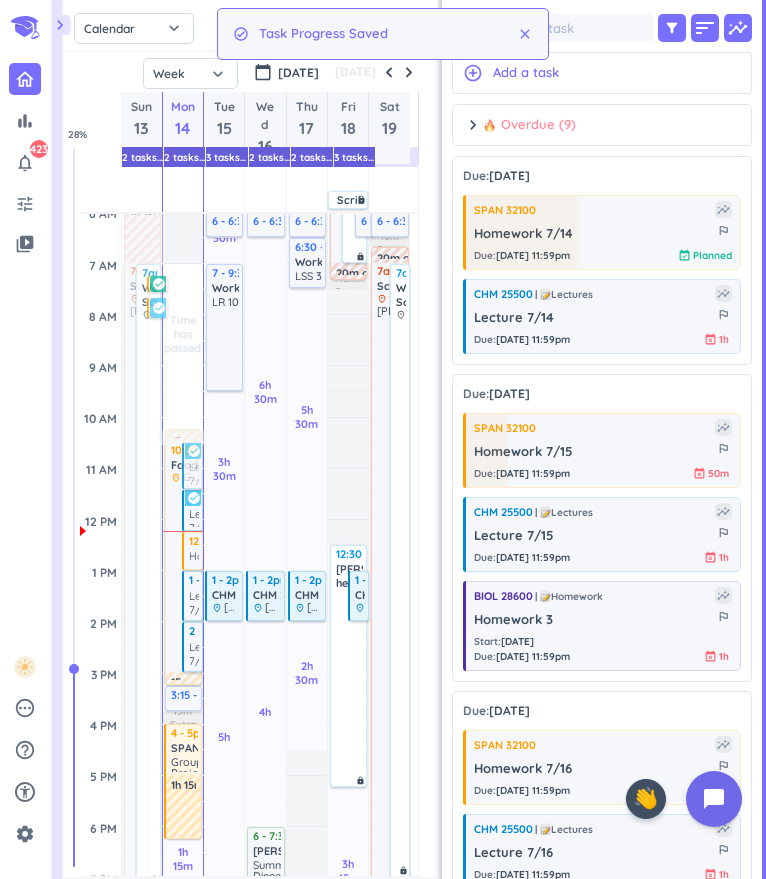 click on "chevron_right Overdue (9) done [PERSON_NAME] all complete" at bounding box center [602, 130] 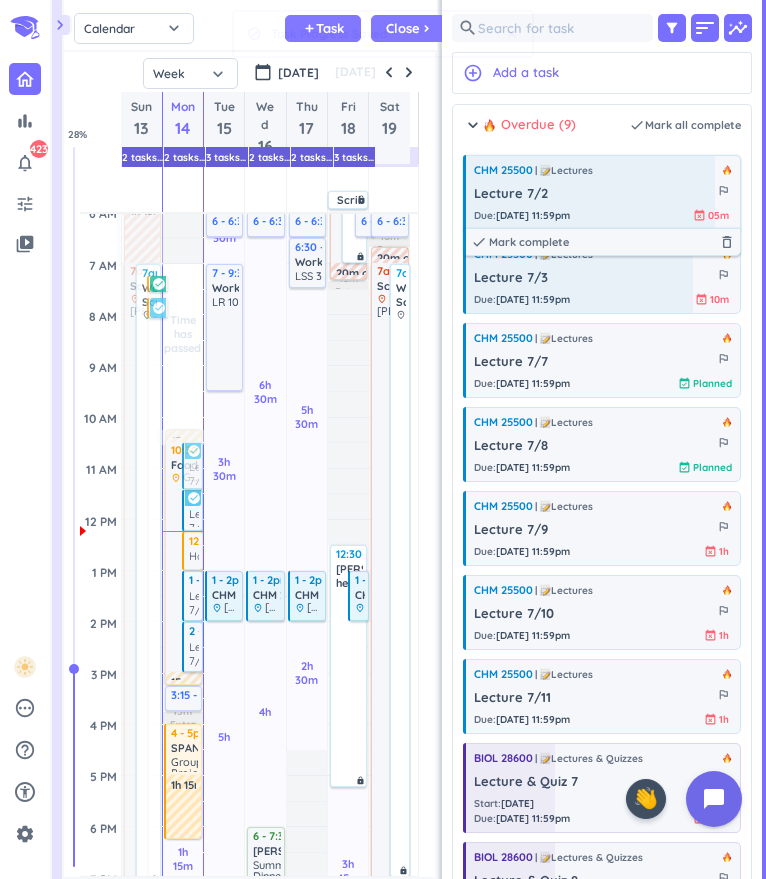 click at bounding box center (589, 192) 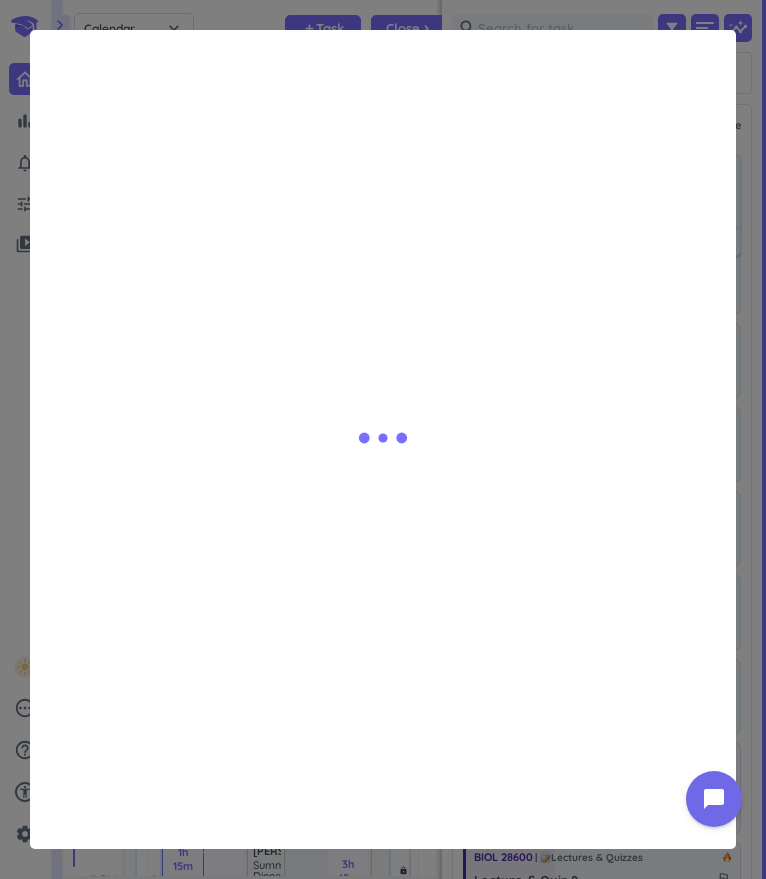 type on "x" 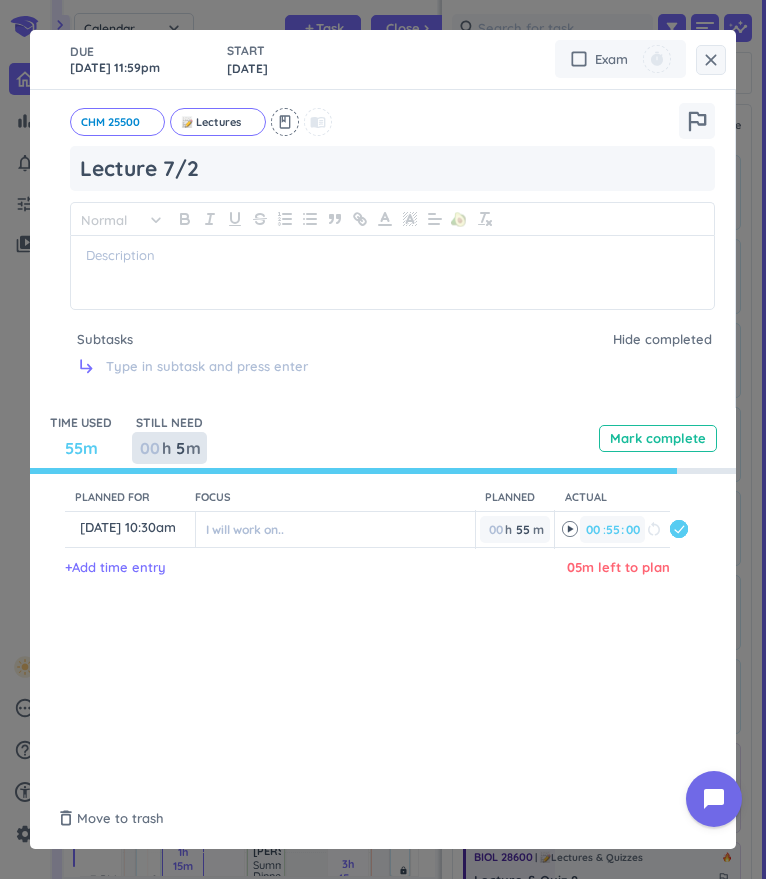 click on "5" at bounding box center (179, 448) 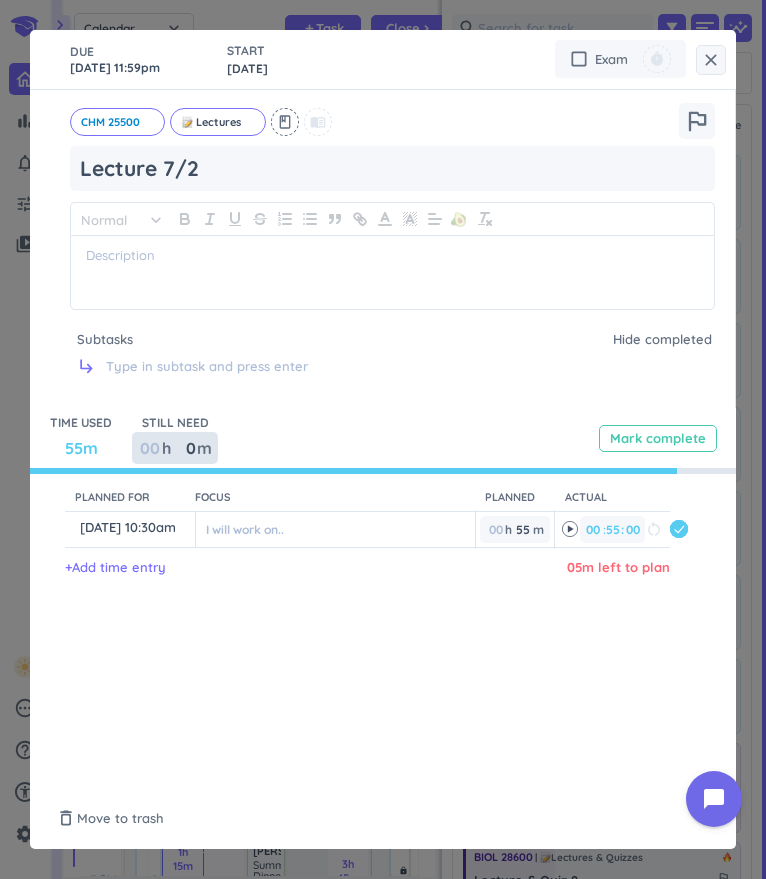 type on "0" 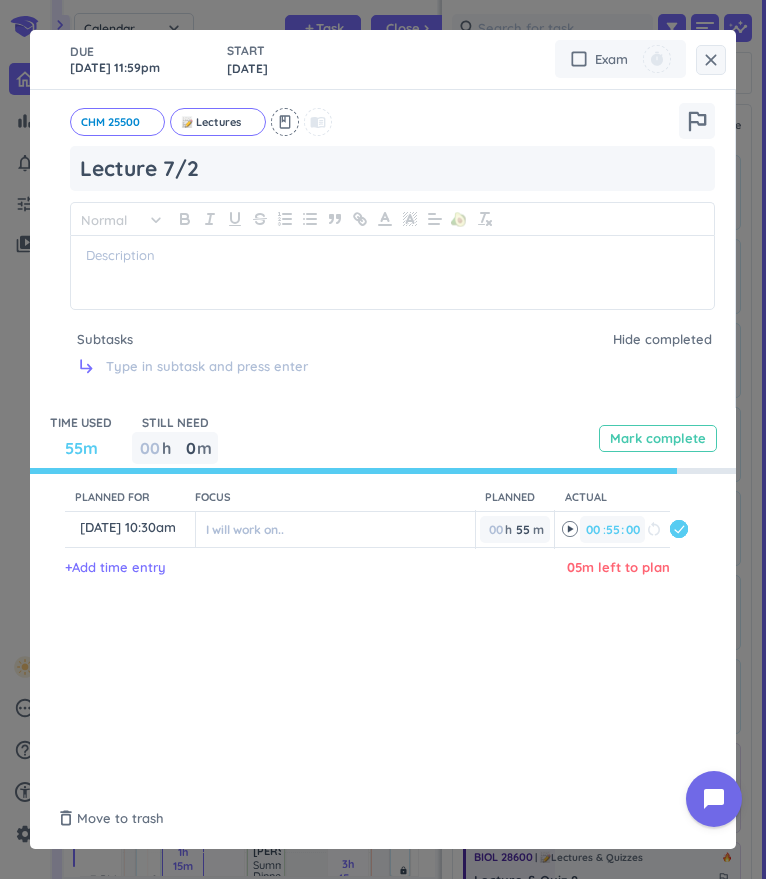 click on "TIME USED 55m STILL NEED 00 h 0 0 00 m Mark complete" at bounding box center (383, 438) 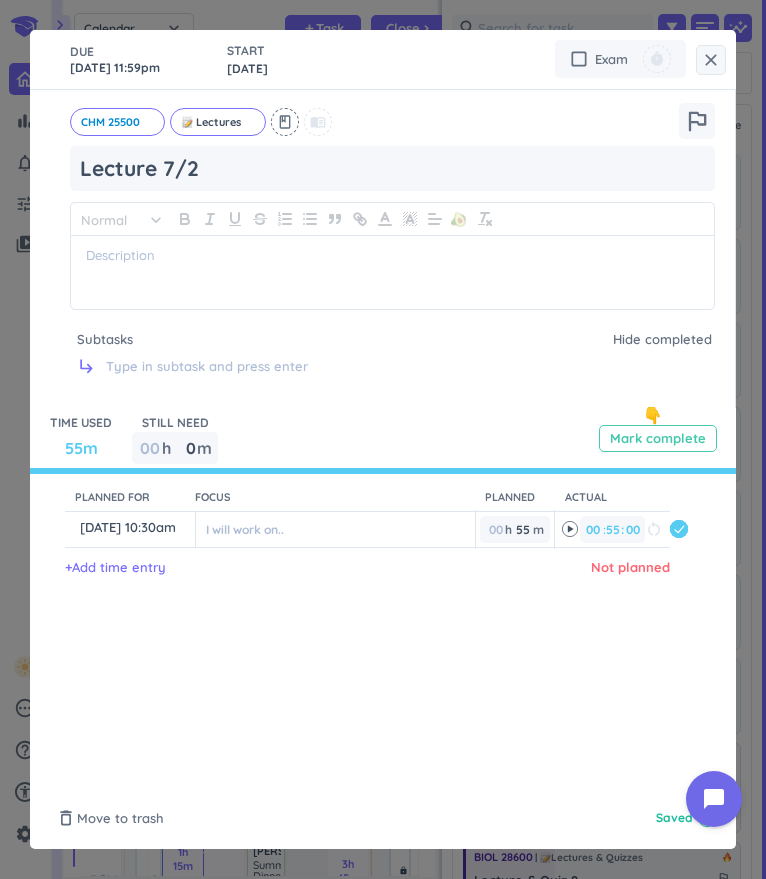 click on "Mark complete" at bounding box center [658, 438] 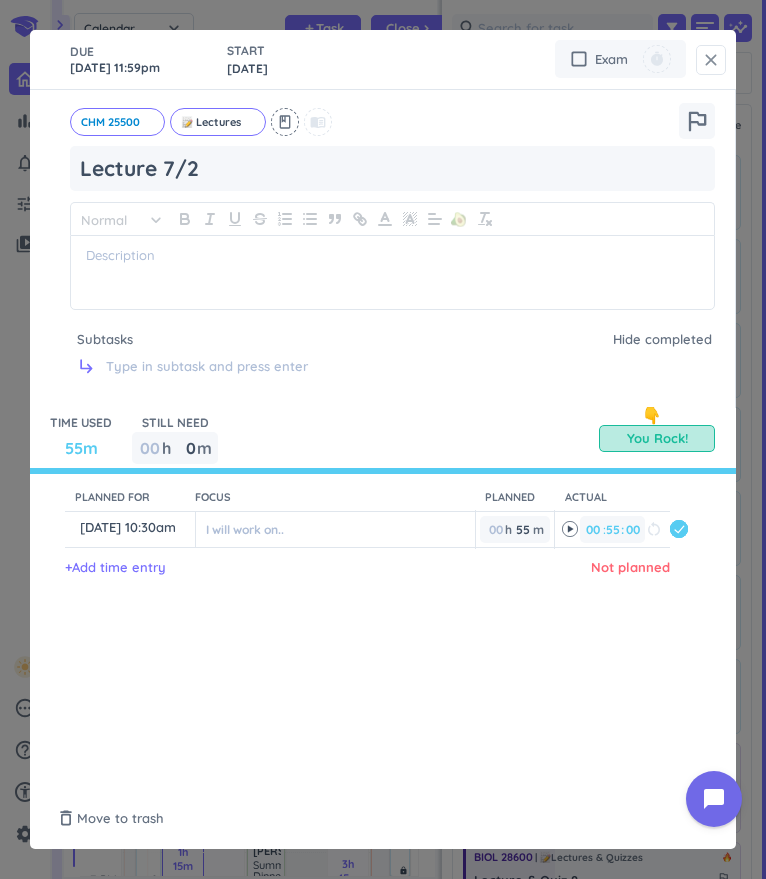 click on "close" at bounding box center [711, 60] 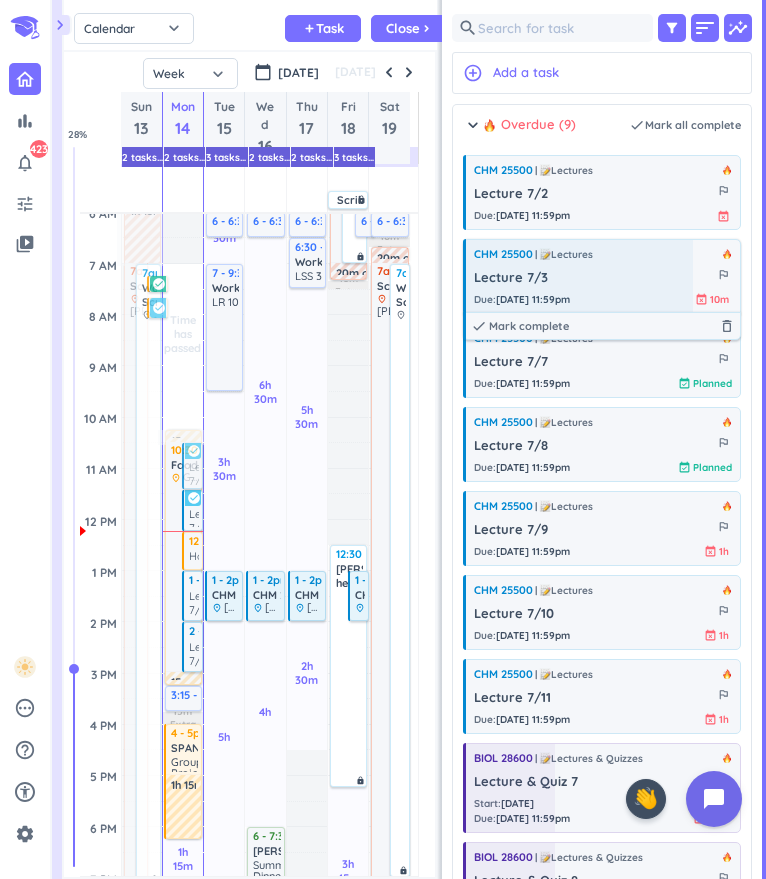 click at bounding box center (578, 276) 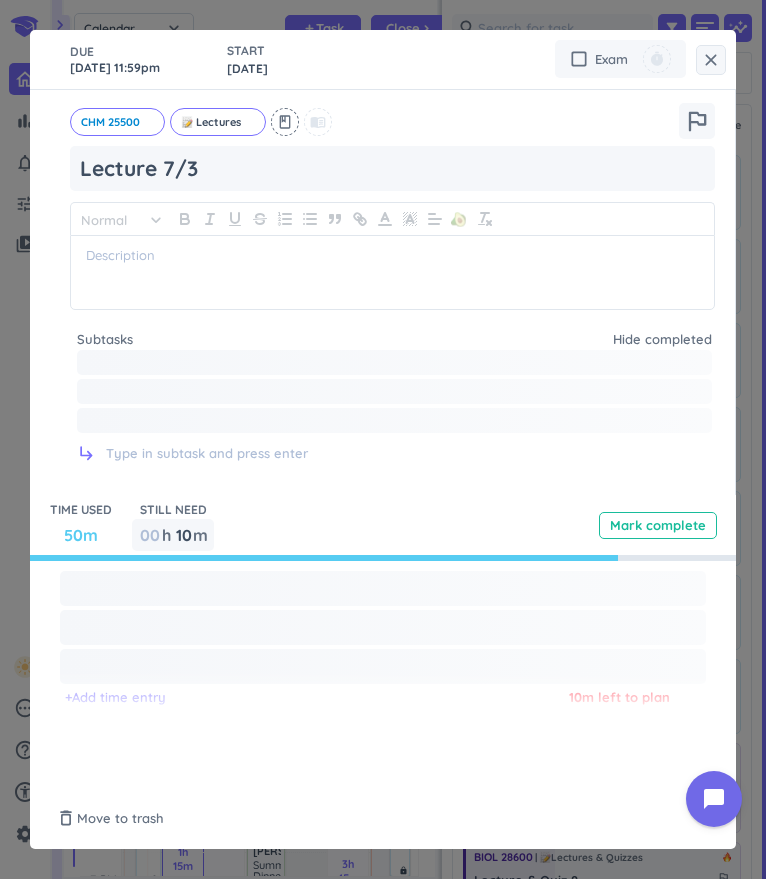 type on "x" 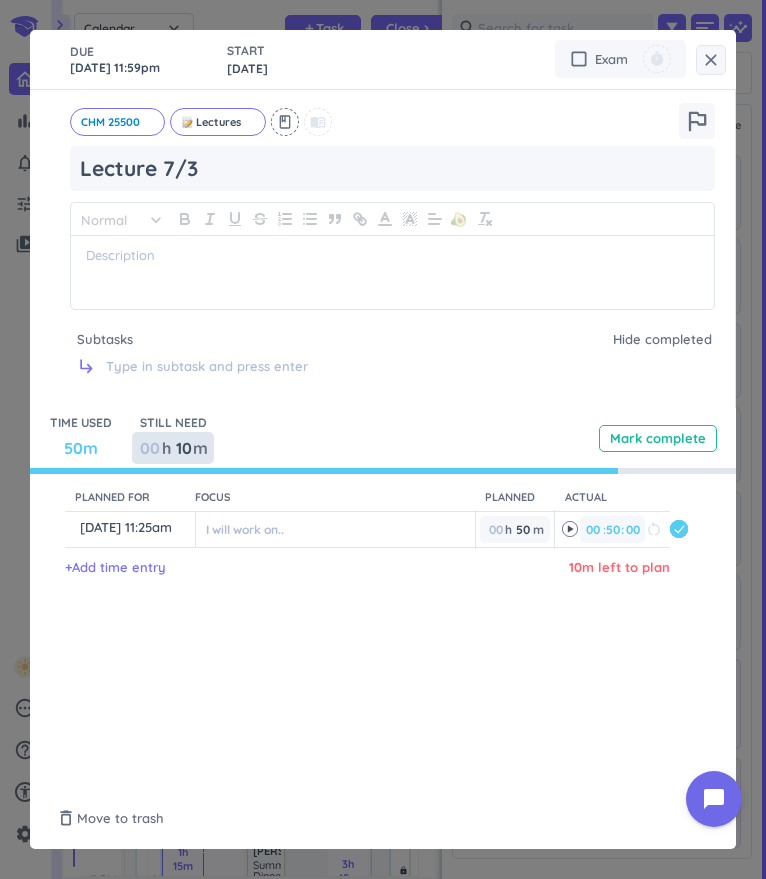 click on "10" at bounding box center [183, 448] 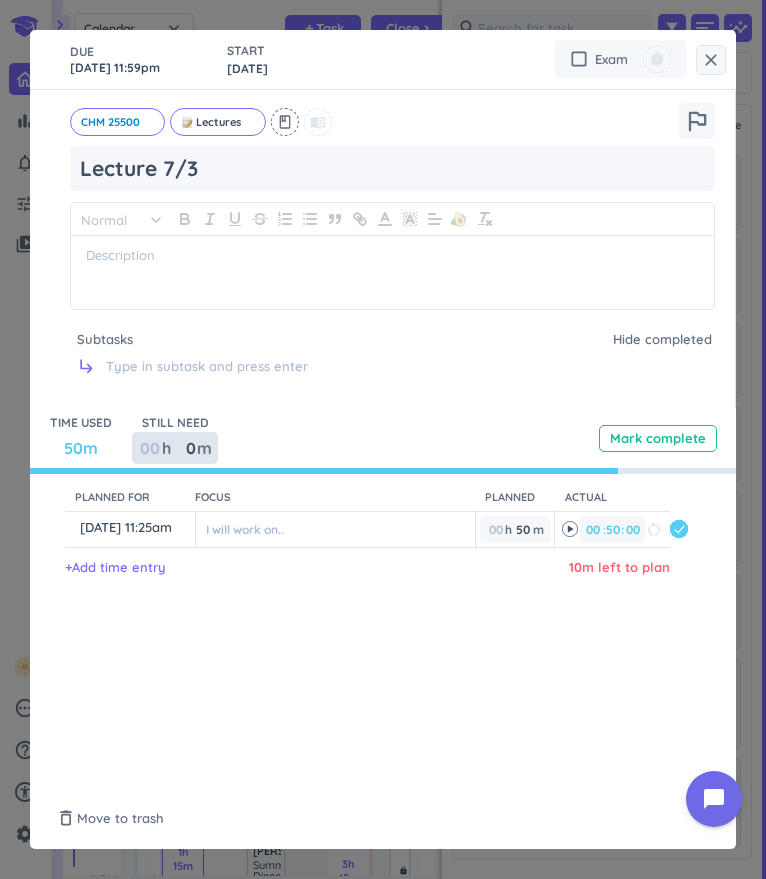 type on "0" 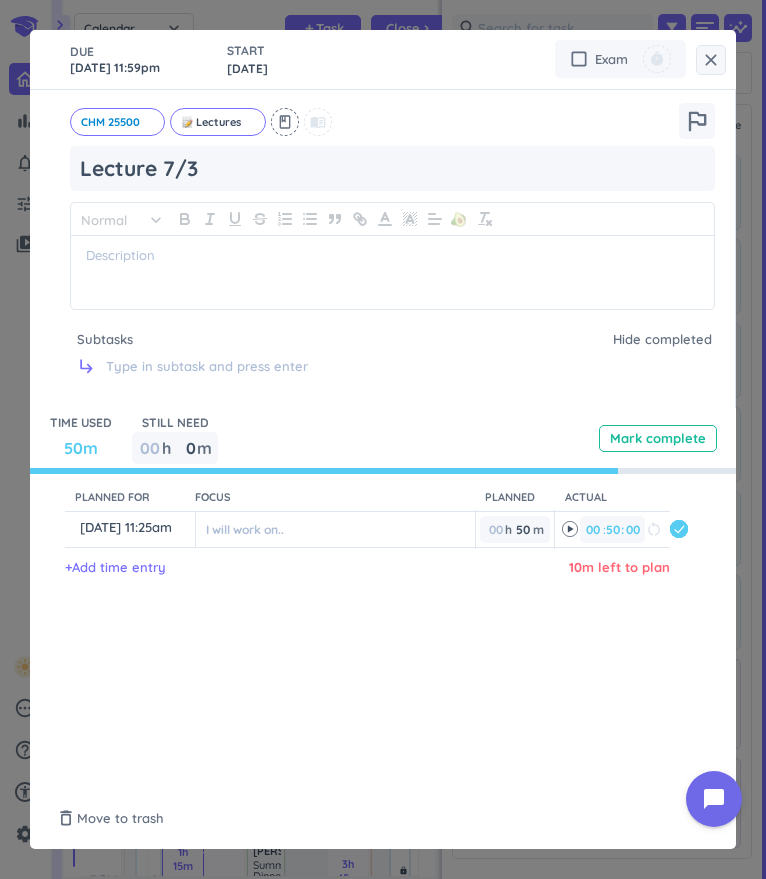 click on "TIME USED 50m STILL NEED 00 h 0 0 00 m Mark complete" at bounding box center (383, 438) 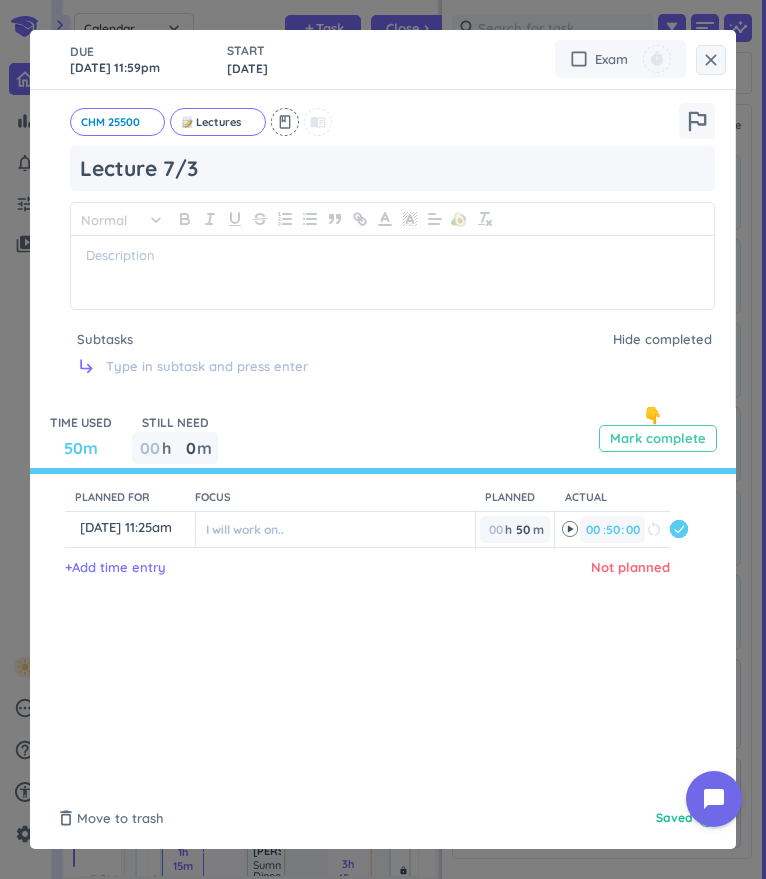 click on "Mark complete" at bounding box center (658, 438) 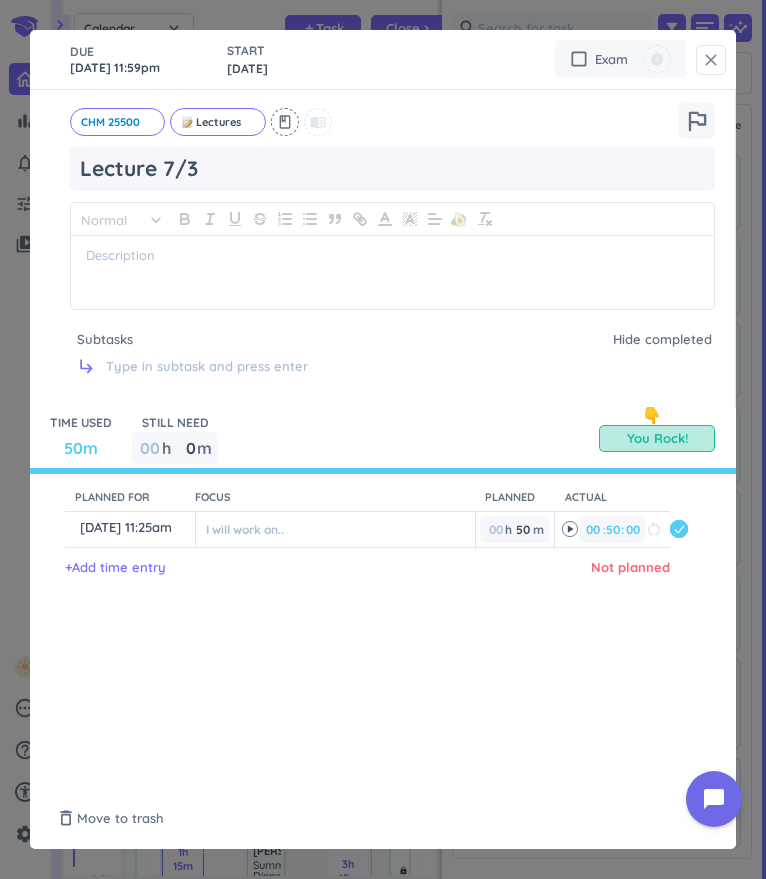 click on "close" at bounding box center (711, 60) 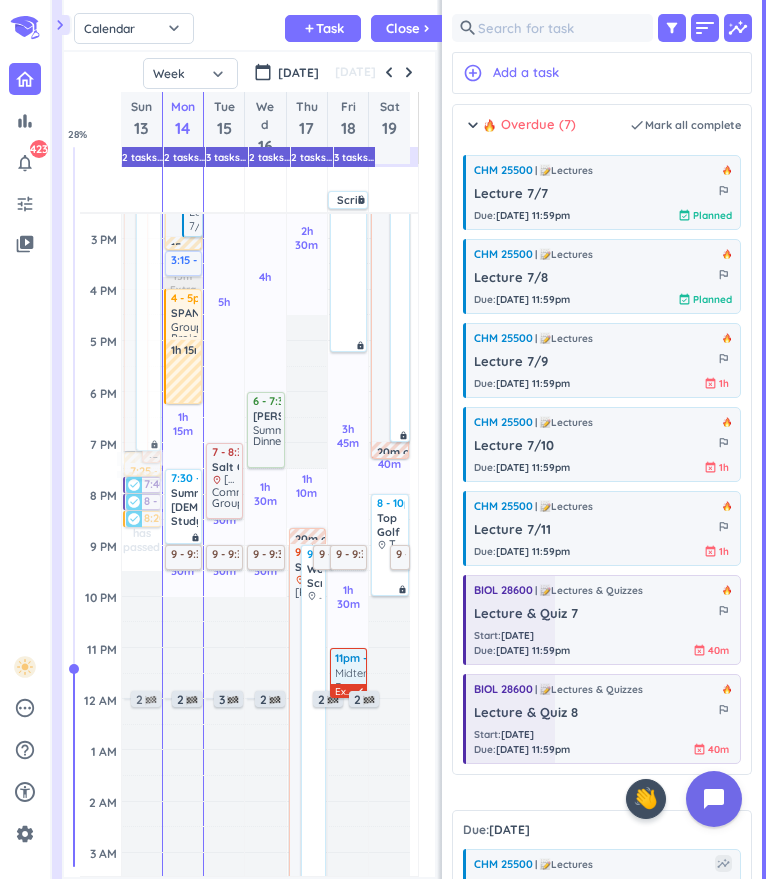 scroll, scrollTop: 566, scrollLeft: 0, axis: vertical 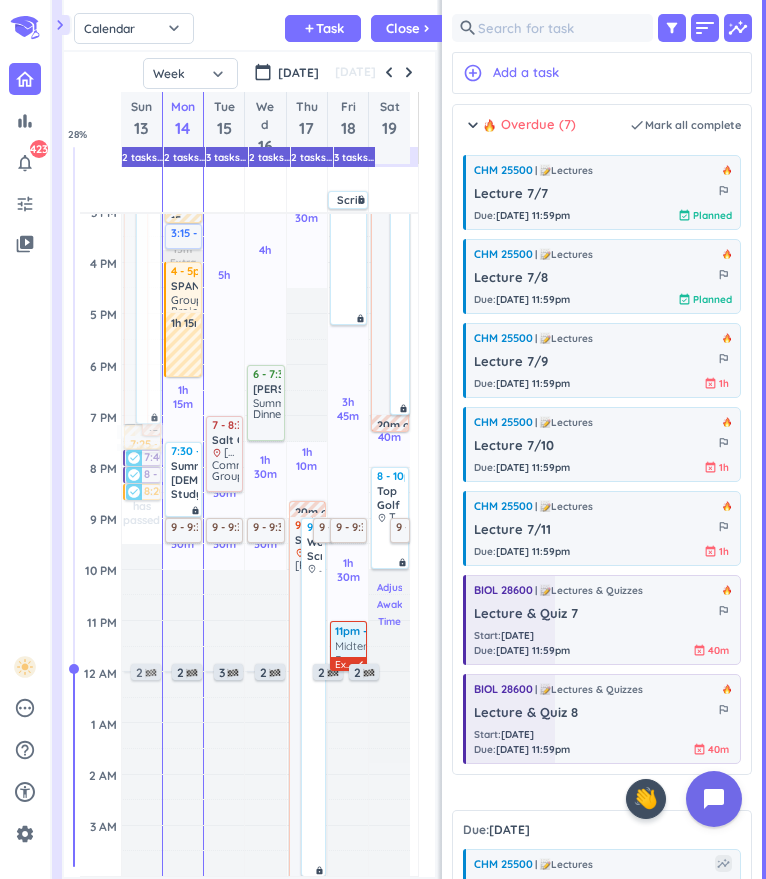 click on "Adjust Awake Time" at bounding box center (393, 604) 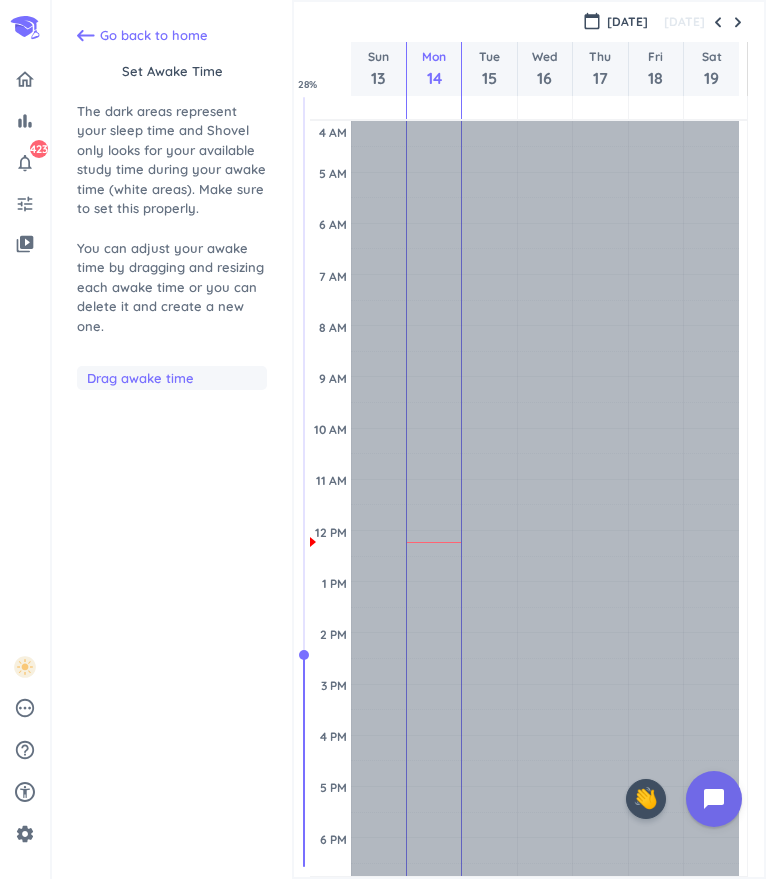 scroll, scrollTop: 104, scrollLeft: 0, axis: vertical 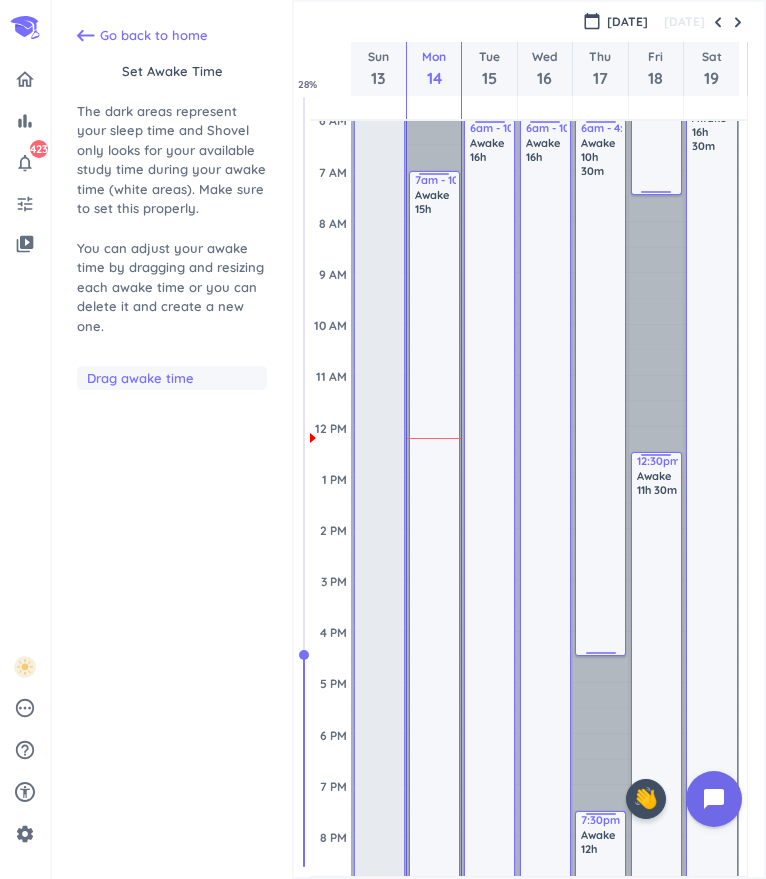 click on "Awake   16h 30m" at bounding box center [713, 522] 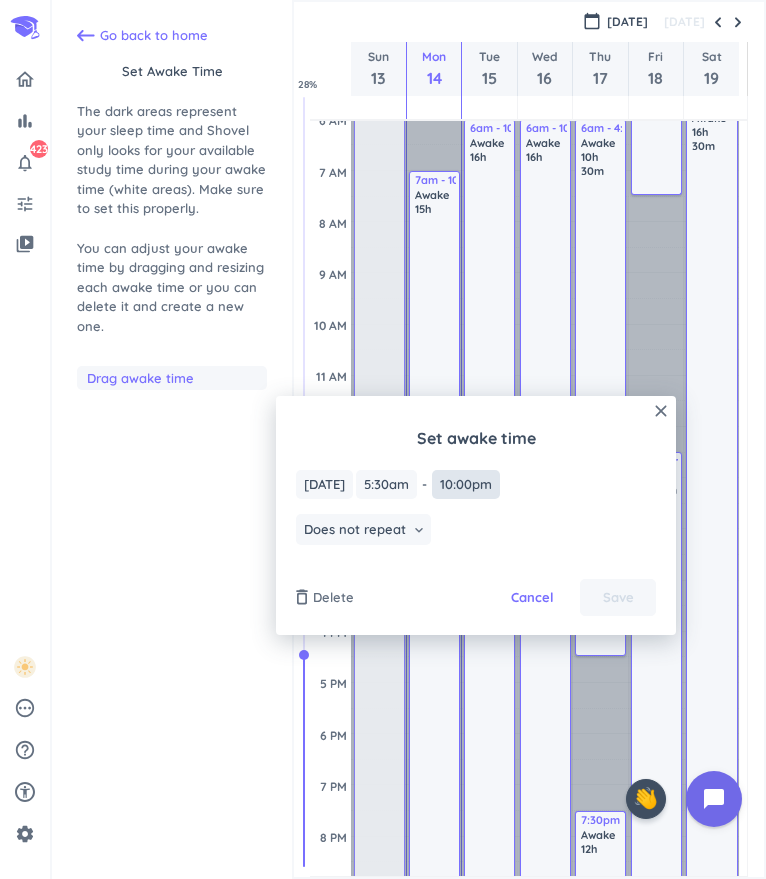 click on "10:00pm" at bounding box center (466, 484) 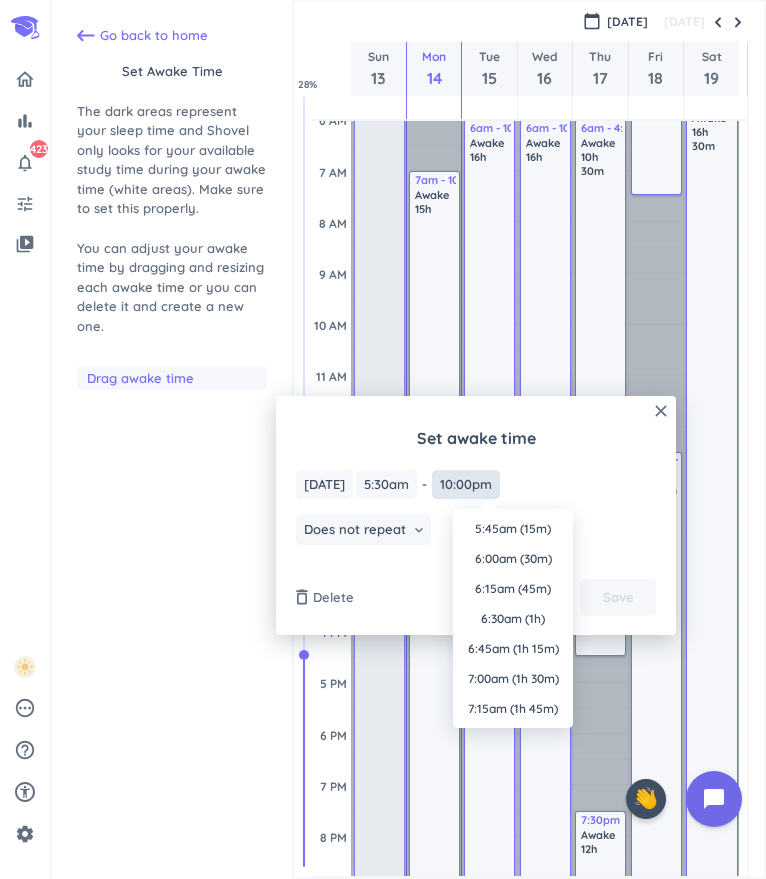 scroll, scrollTop: 1950, scrollLeft: 0, axis: vertical 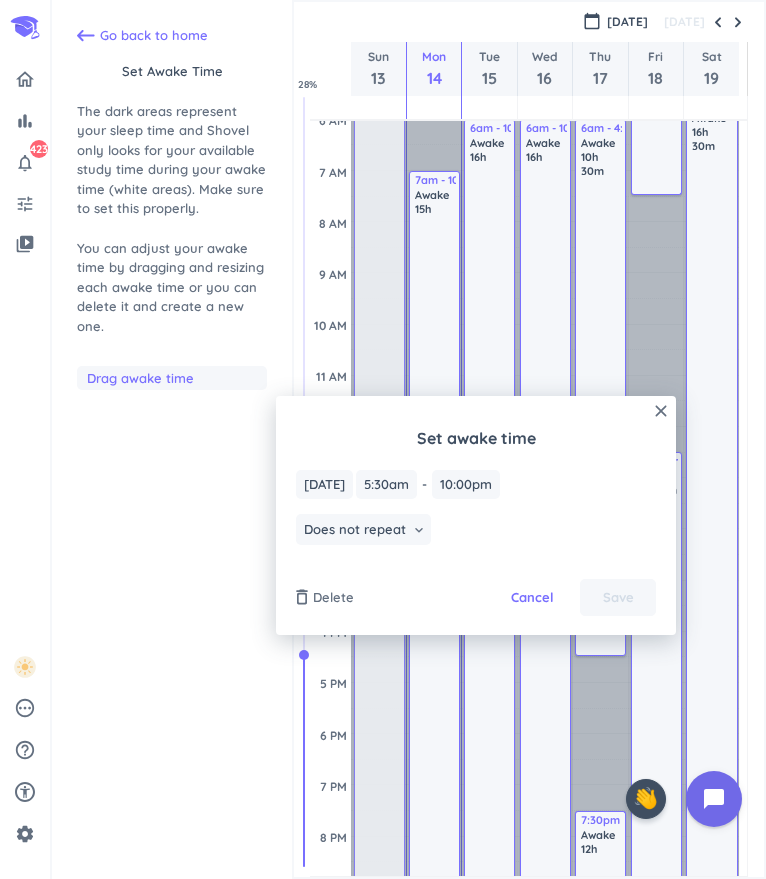 click on "[DATE] [DATE]   5:30am 5:30am - 10:00pm 10:00pm Does not repeat keyboard_arrow_down" at bounding box center (476, 515) 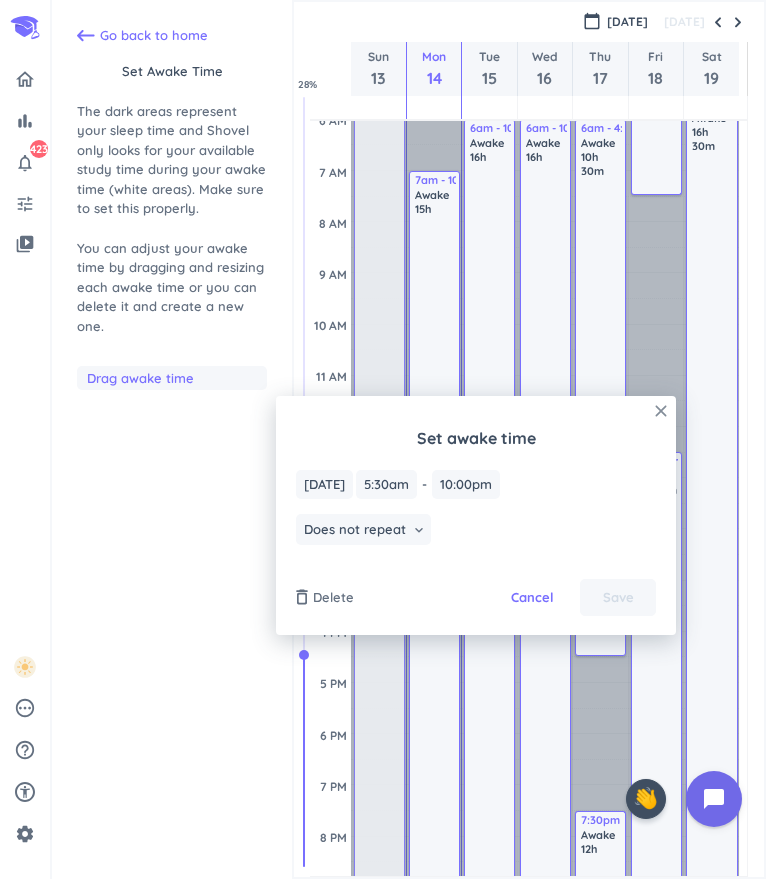 click on "close" at bounding box center [661, 411] 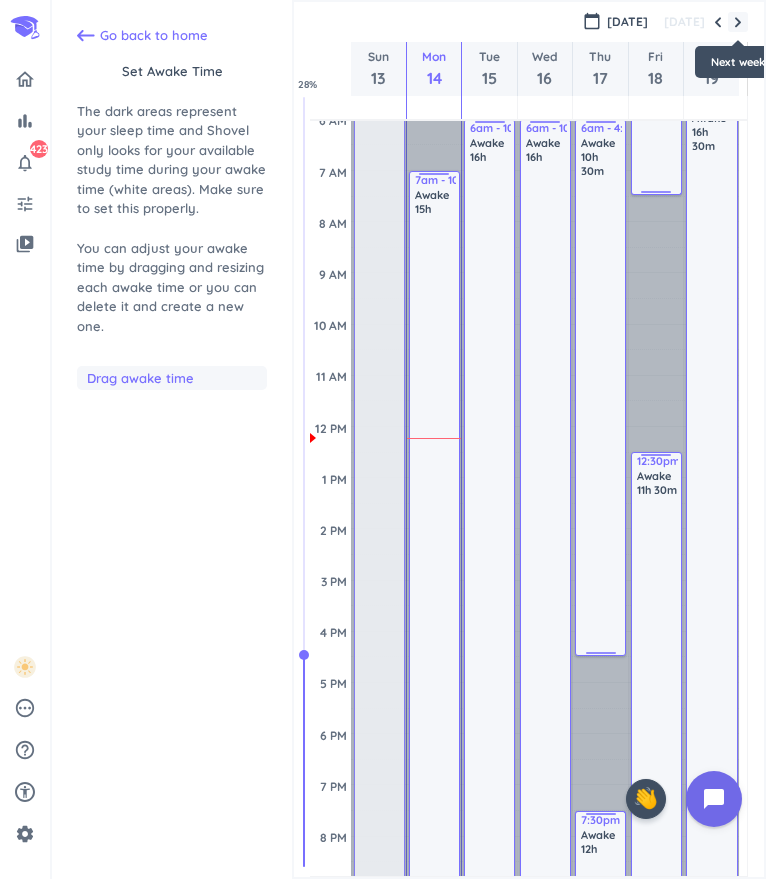 click at bounding box center [738, 22] 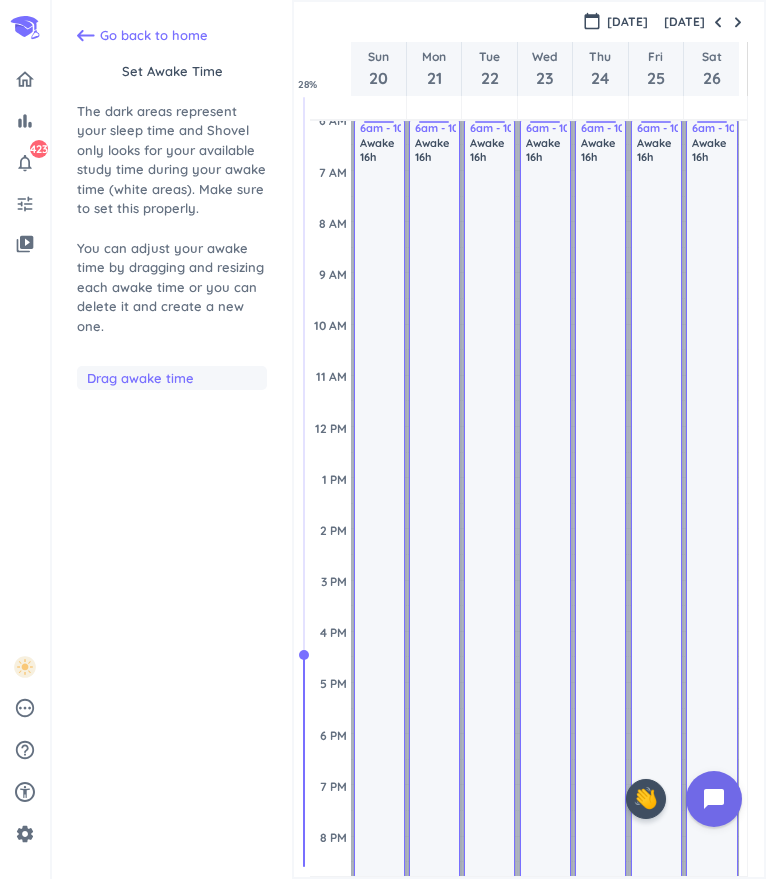 scroll, scrollTop: 0, scrollLeft: 0, axis: both 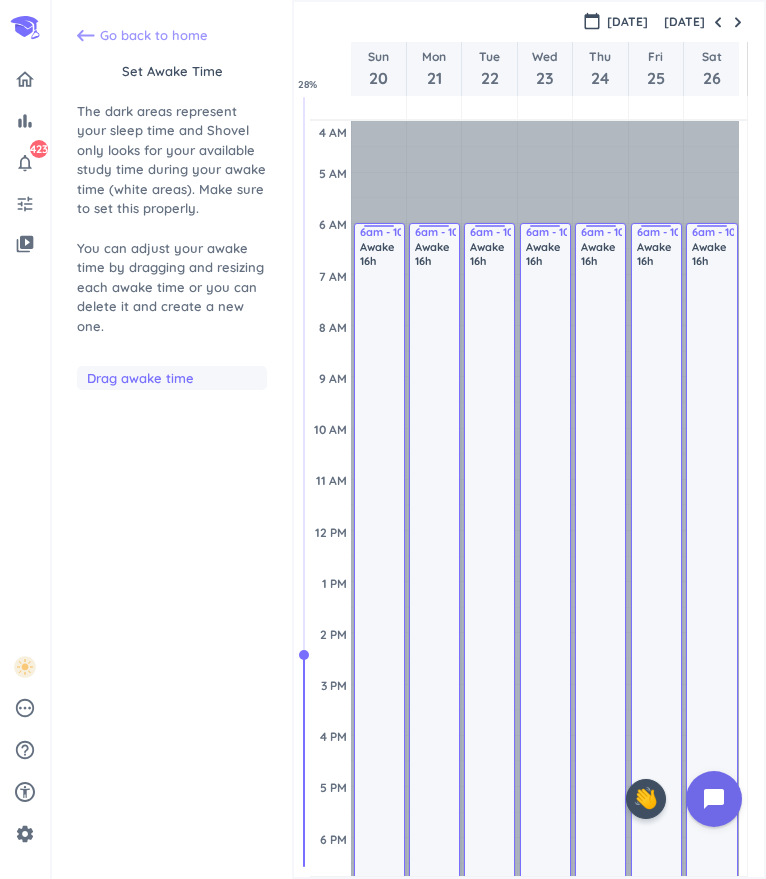 click on "Go back to home" at bounding box center [154, 36] 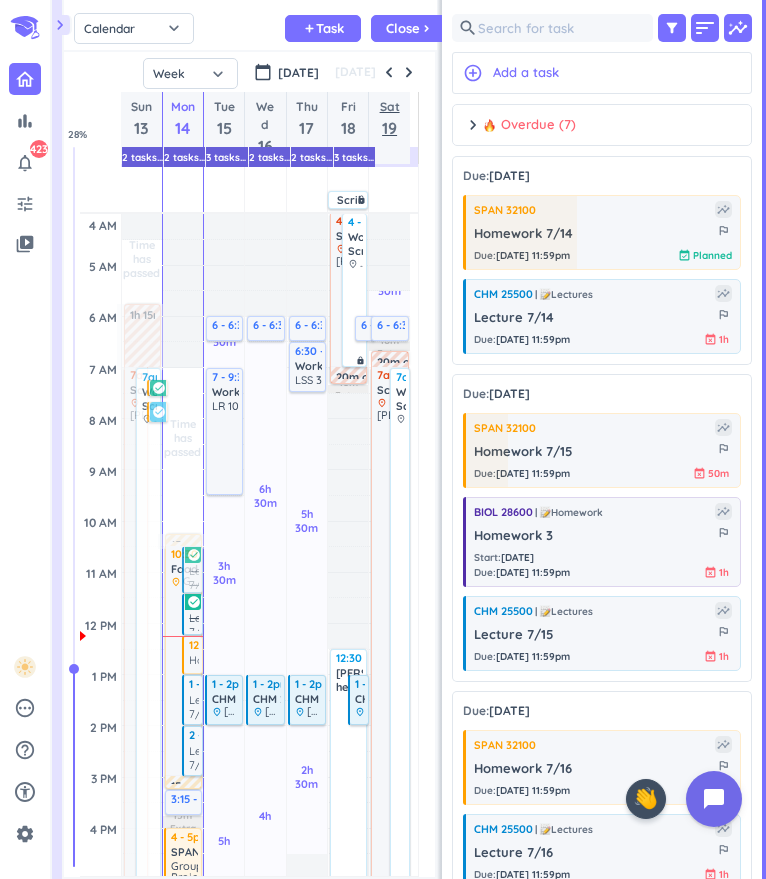 scroll, scrollTop: 9, scrollLeft: 8, axis: both 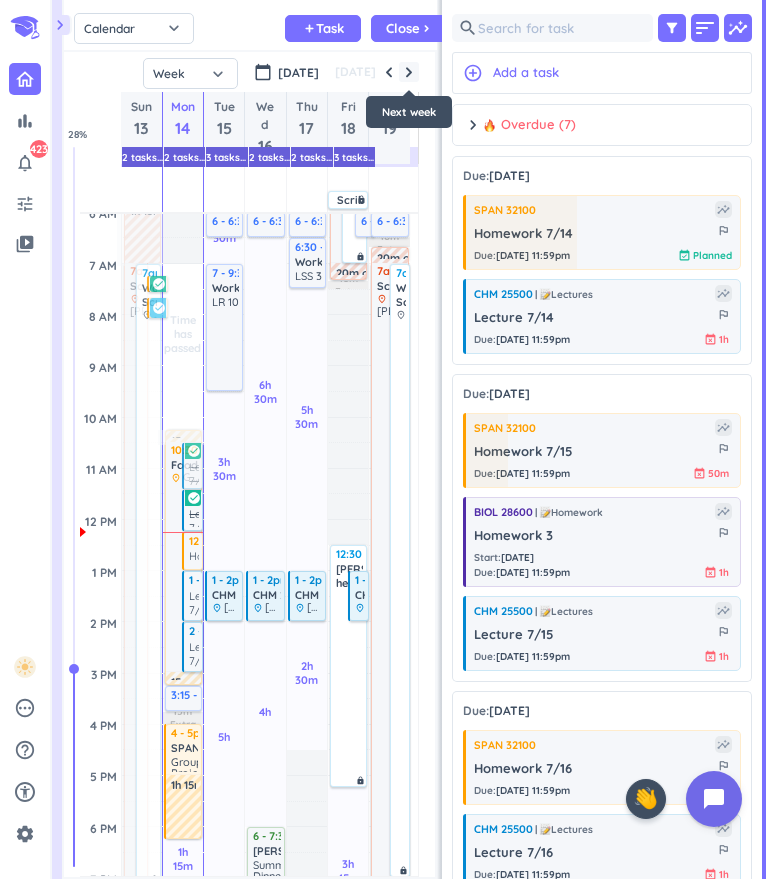 click at bounding box center (409, 72) 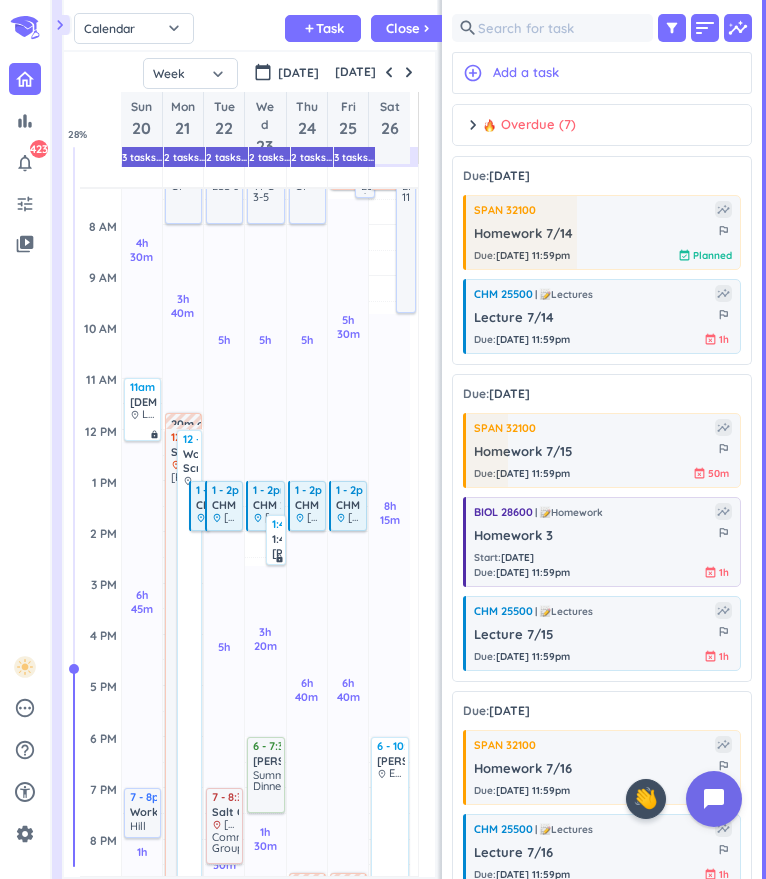 scroll, scrollTop: 182, scrollLeft: 0, axis: vertical 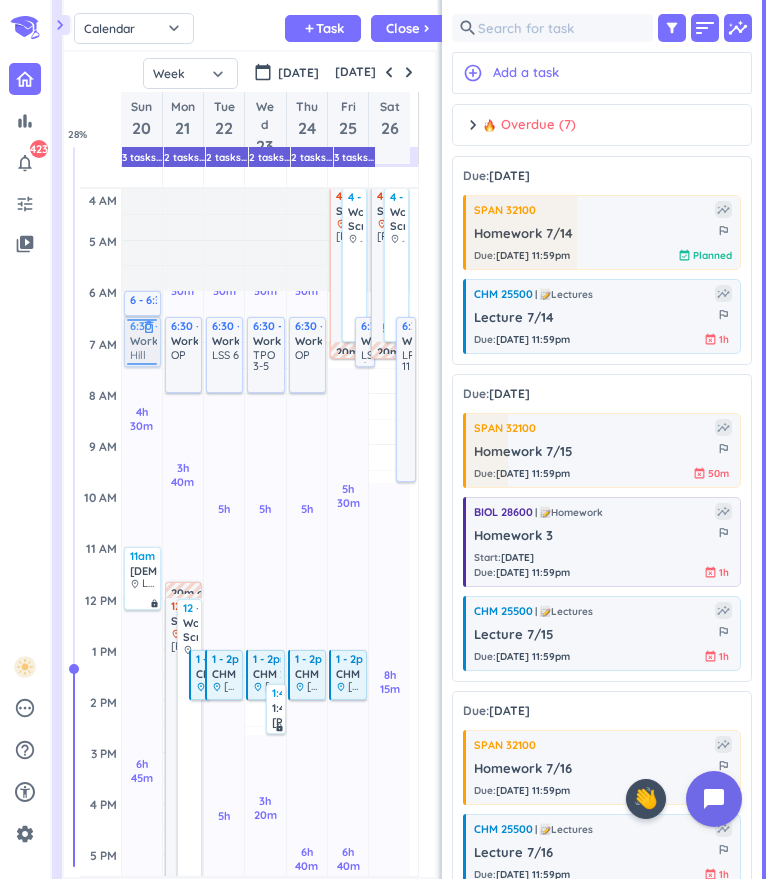 drag, startPoint x: 139, startPoint y: 809, endPoint x: 142, endPoint y: 350, distance: 459.0098 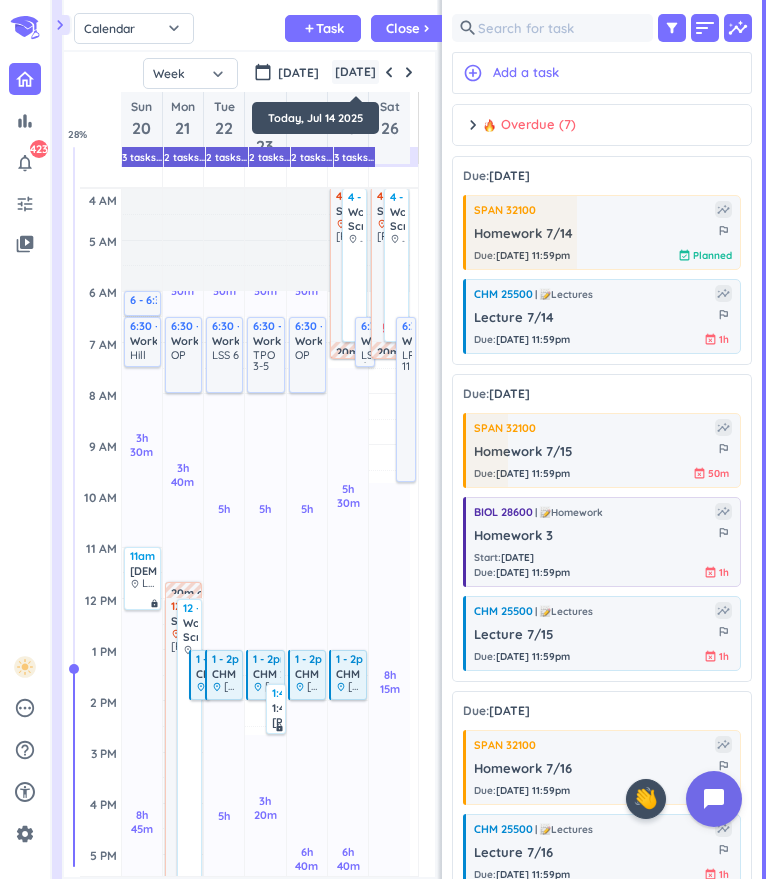 click on "[DATE]" at bounding box center (355, 72) 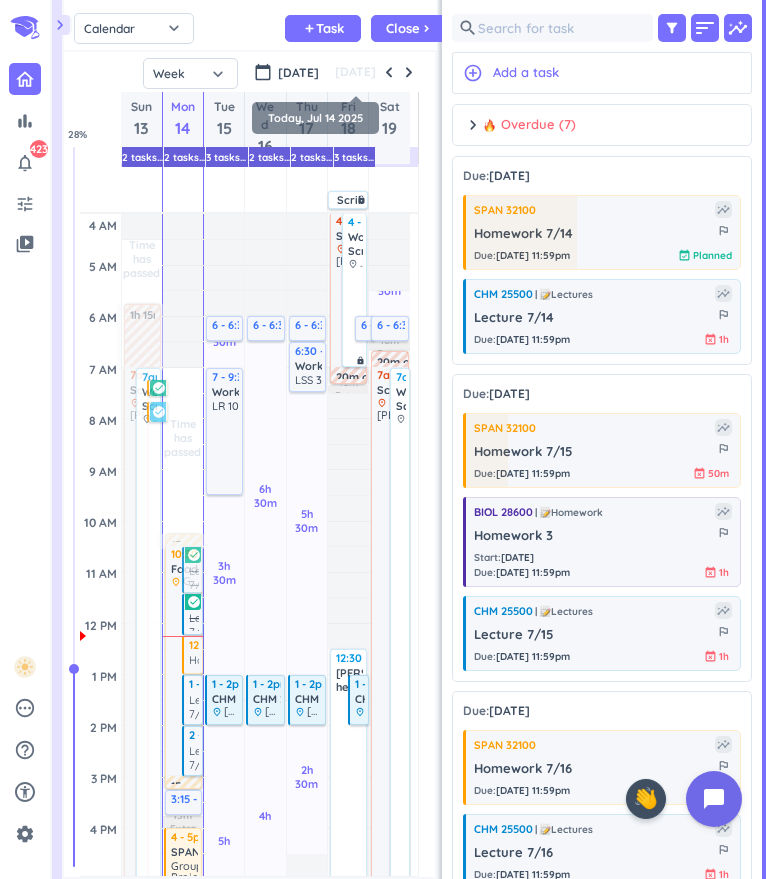 scroll, scrollTop: 104, scrollLeft: 0, axis: vertical 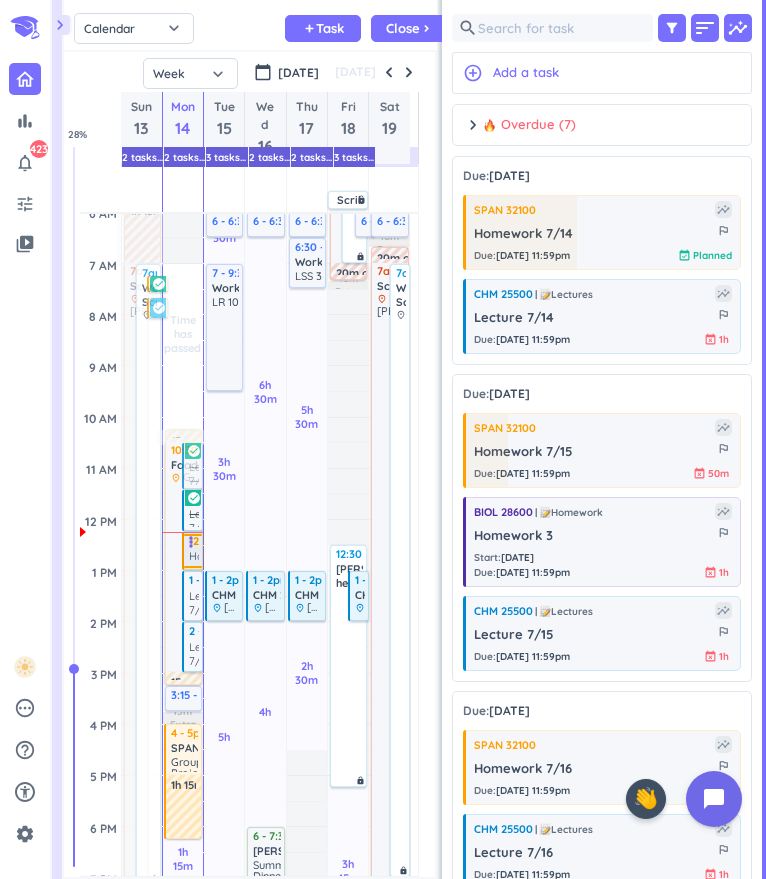 click on "Homework 7/14" at bounding box center [217, 557] 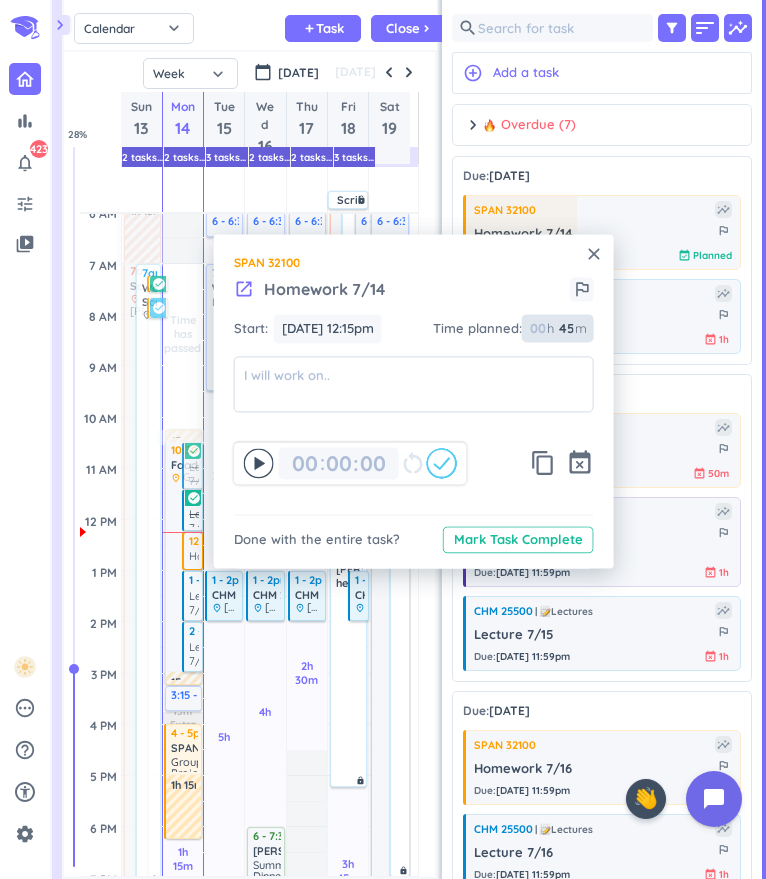 click on "45" at bounding box center [565, 329] 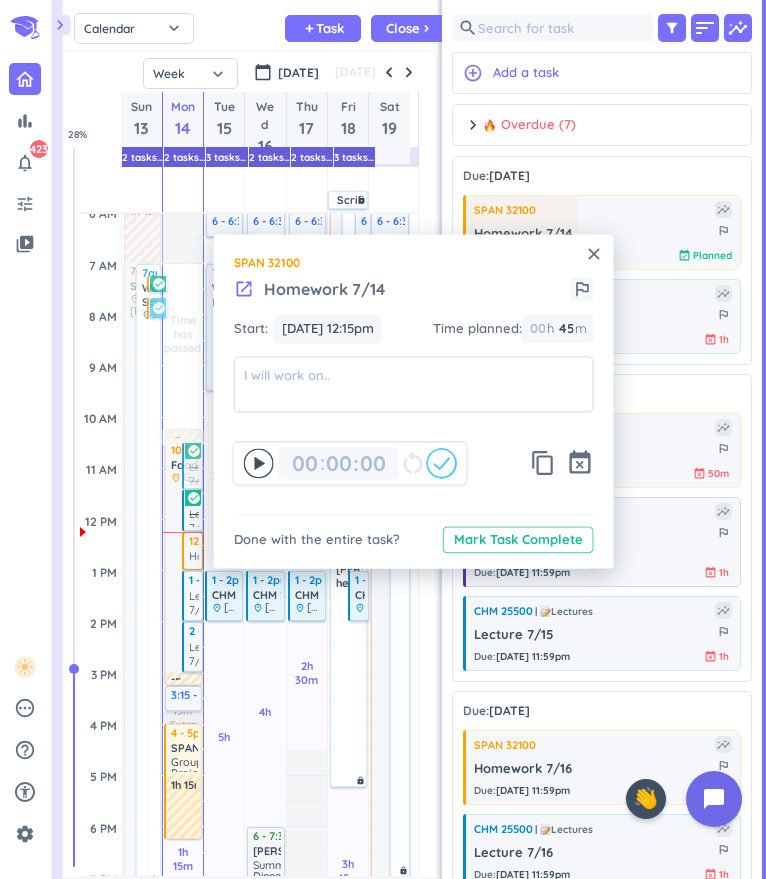 click on "Time planned :" at bounding box center (477, 329) 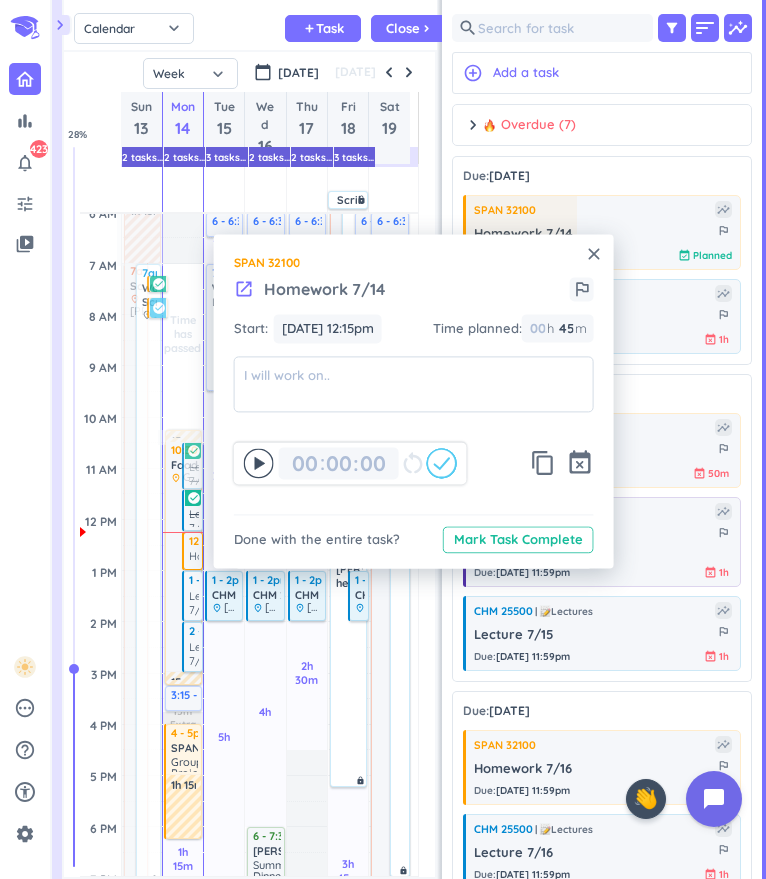 click on "close" at bounding box center (594, 254) 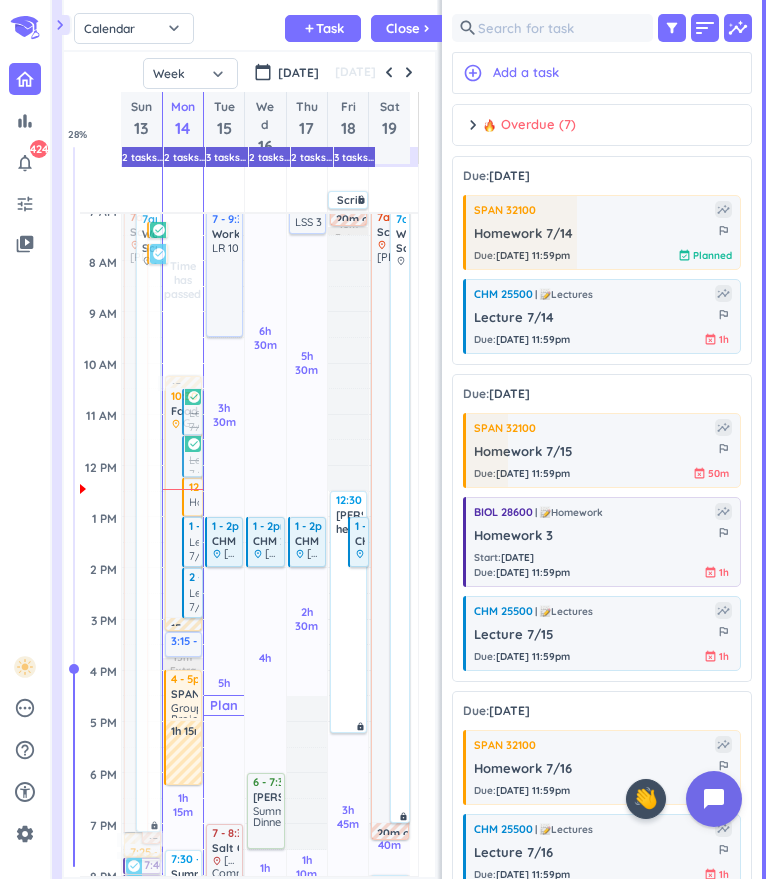 scroll, scrollTop: 160, scrollLeft: 0, axis: vertical 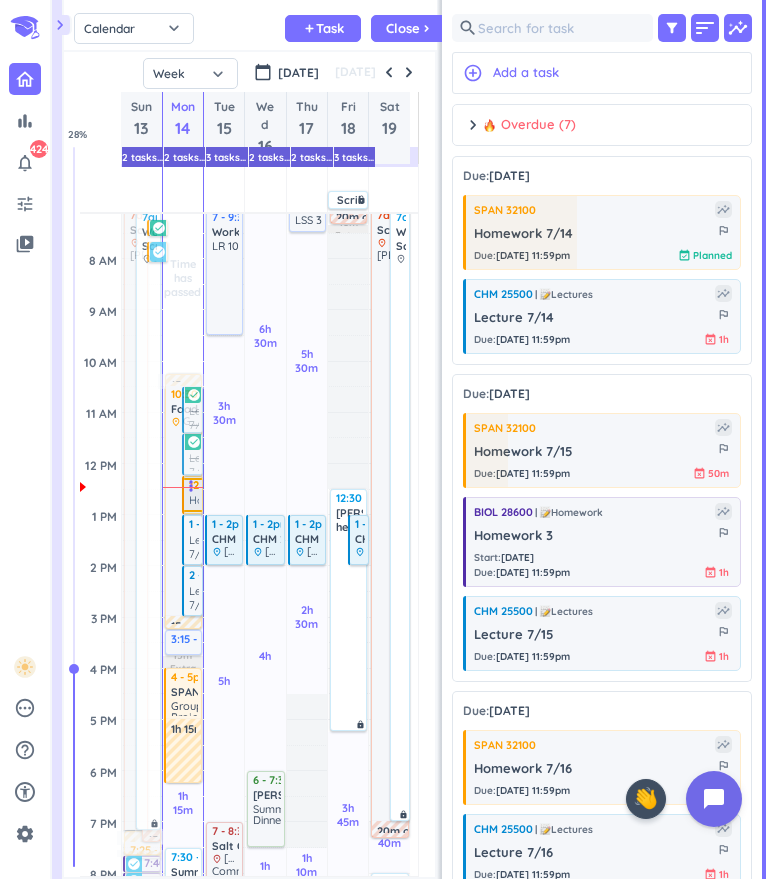 click on "Homework 7/14" at bounding box center [217, 501] 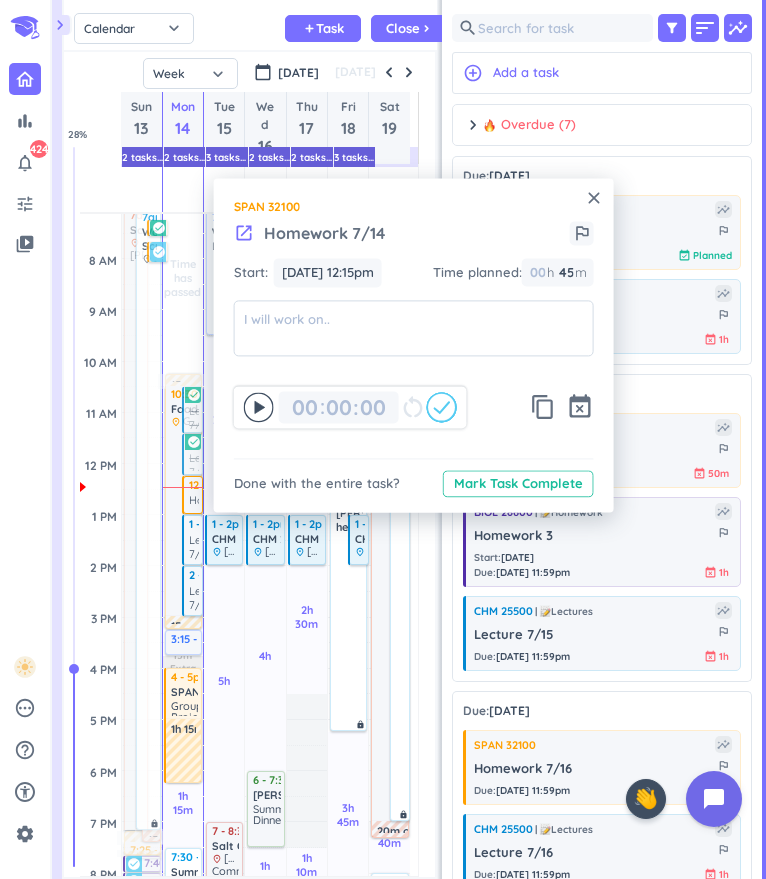 click on "close" at bounding box center [594, 198] 